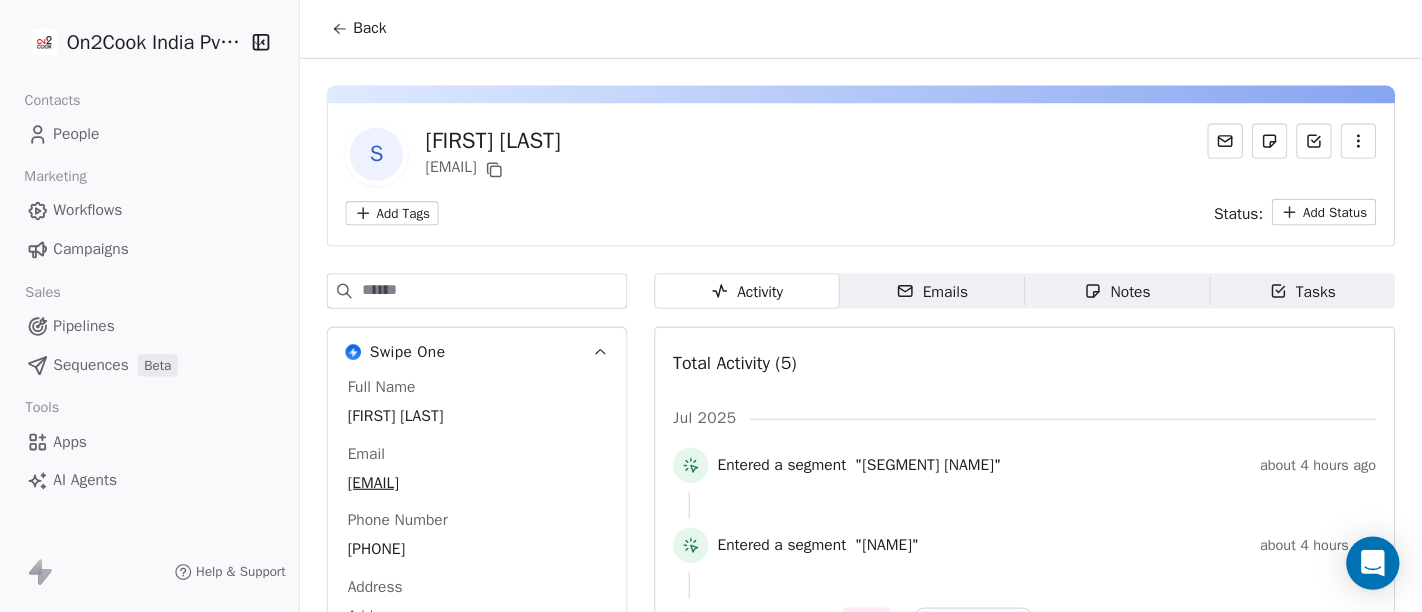 scroll, scrollTop: 0, scrollLeft: 0, axis: both 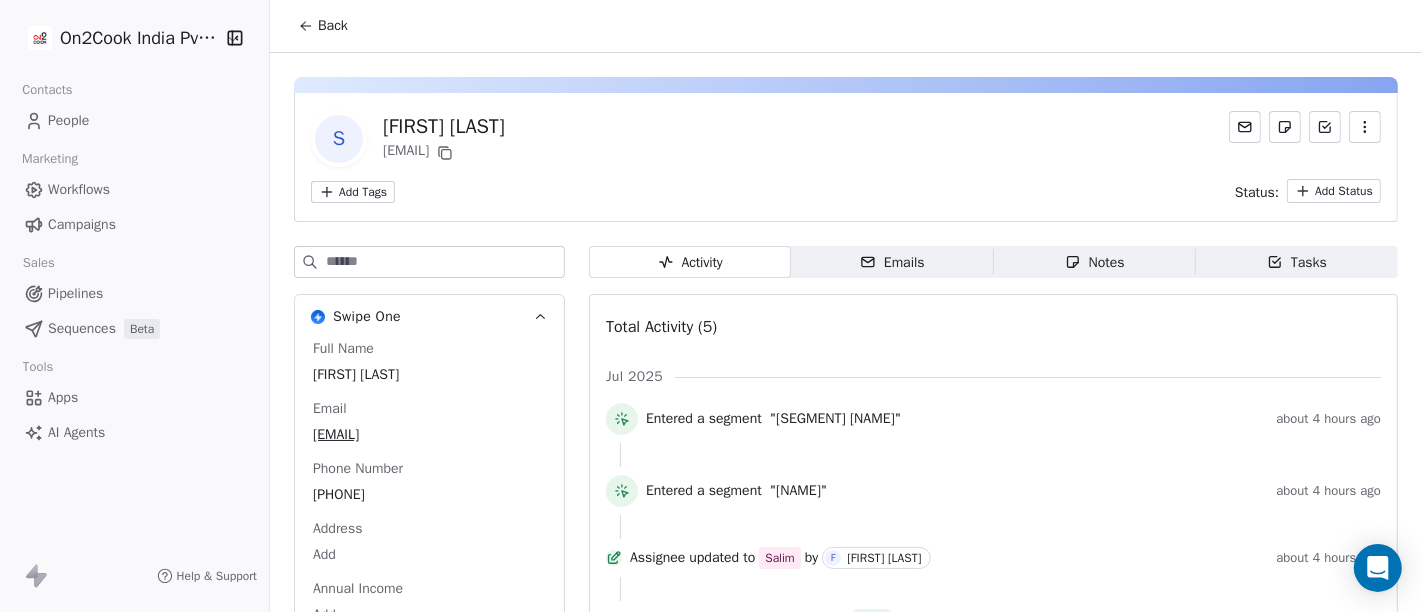 click on "Back" at bounding box center (333, 26) 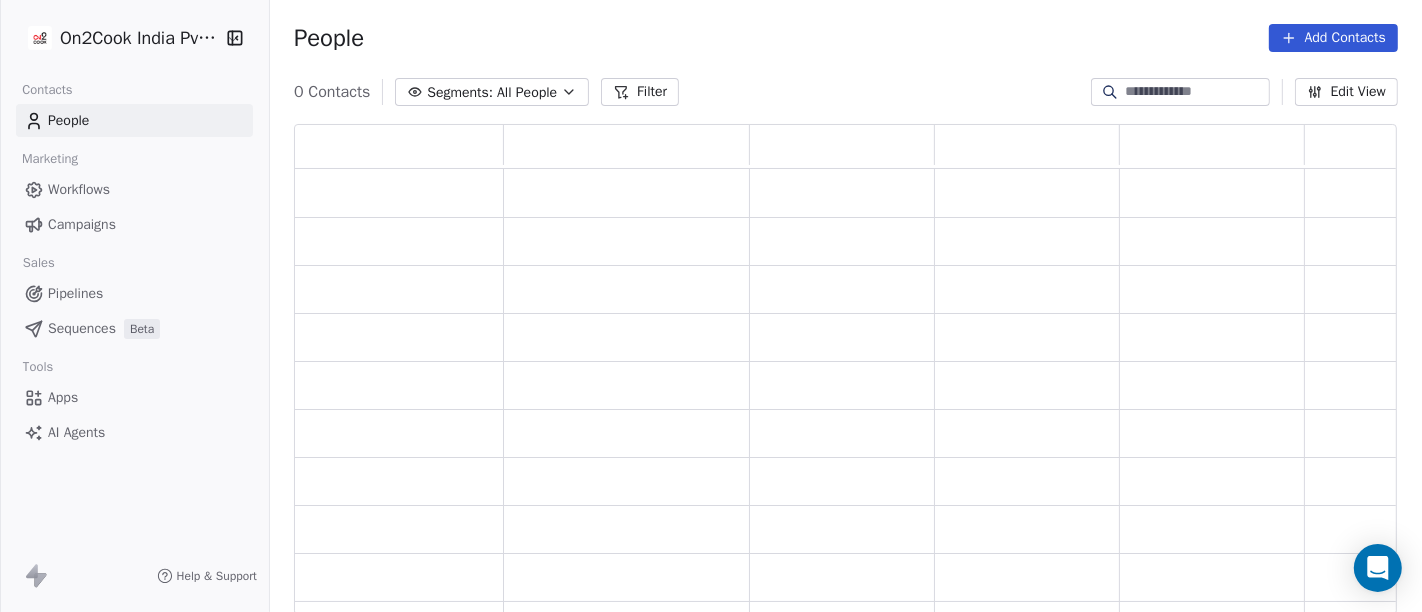 scroll, scrollTop: 17, scrollLeft: 17, axis: both 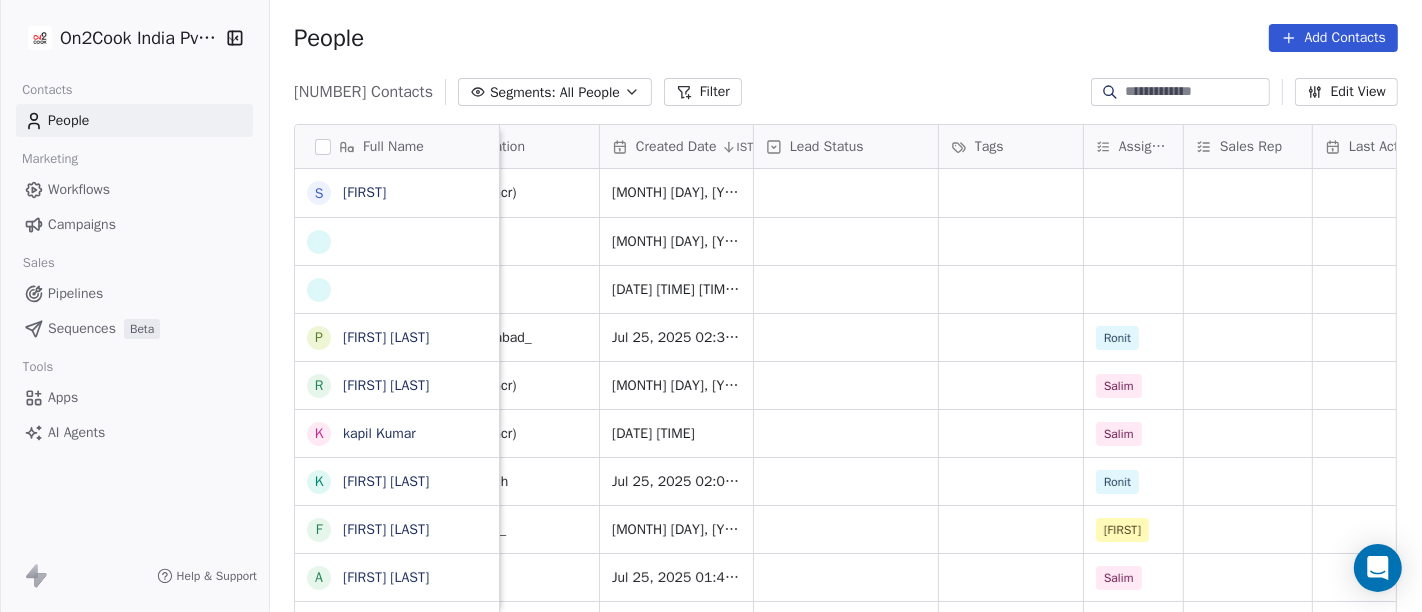 click on "All People" at bounding box center (590, 92) 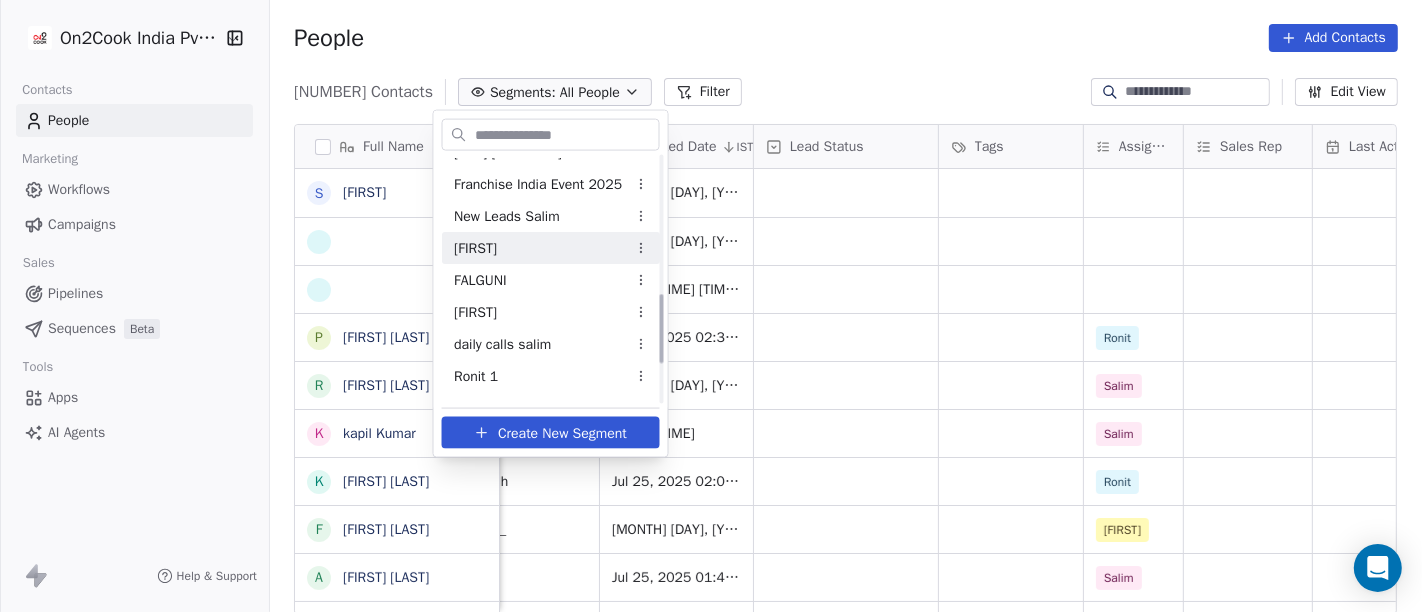 scroll, scrollTop: 622, scrollLeft: 0, axis: vertical 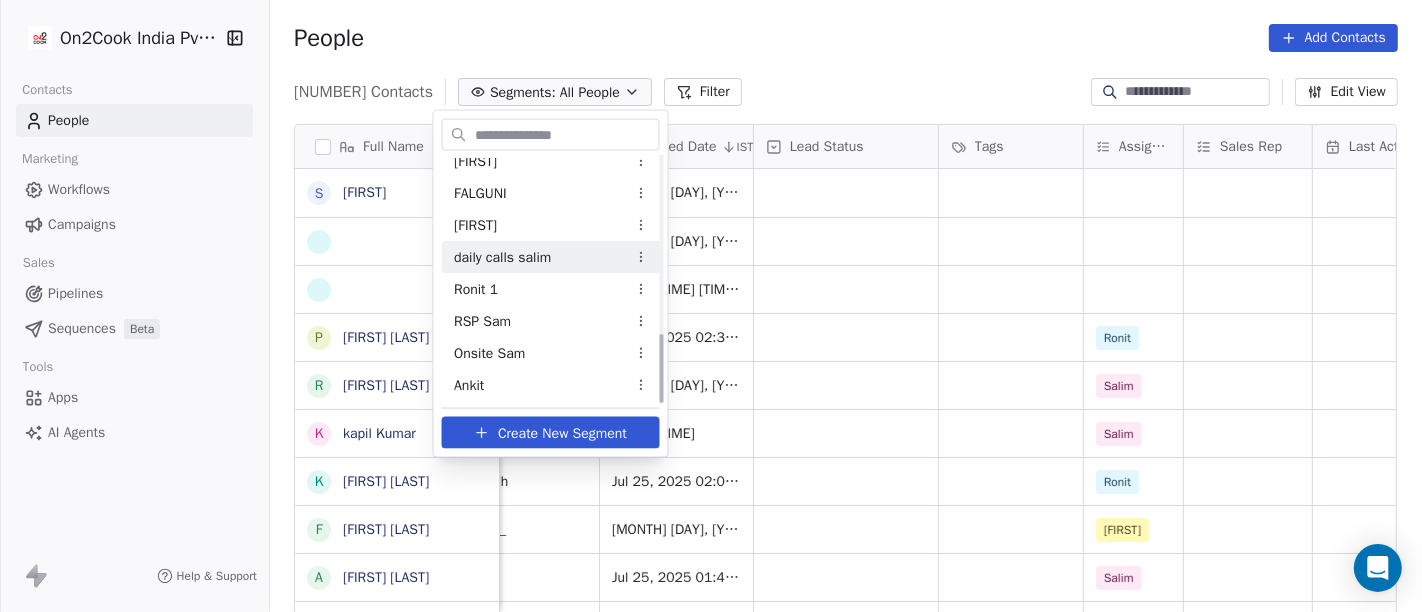 click on "daily calls salim" at bounding box center (502, 256) 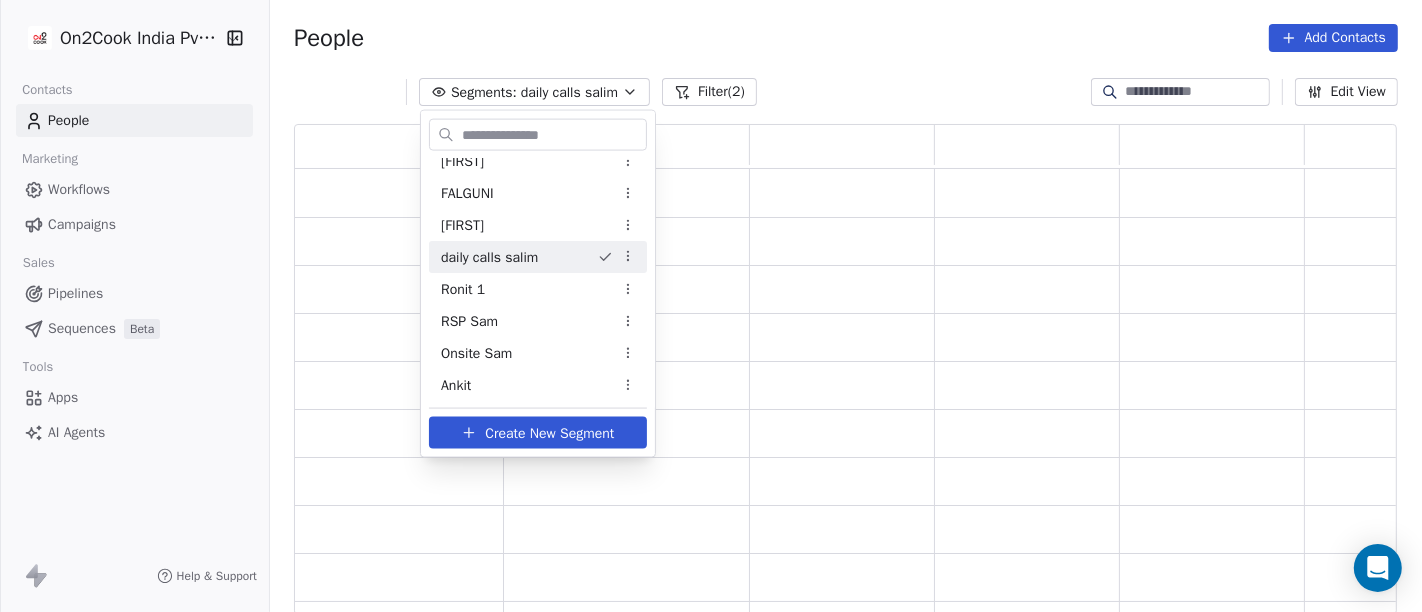 scroll, scrollTop: 17, scrollLeft: 17, axis: both 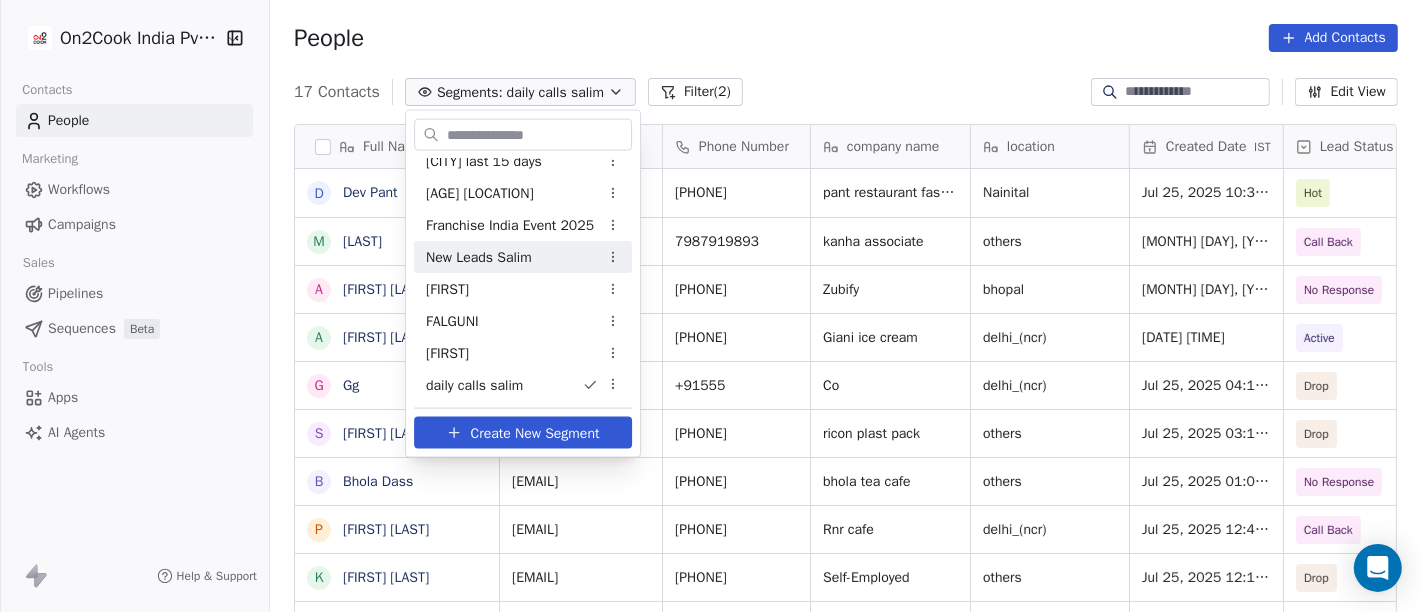 click on "New Leads Salim" at bounding box center [479, 256] 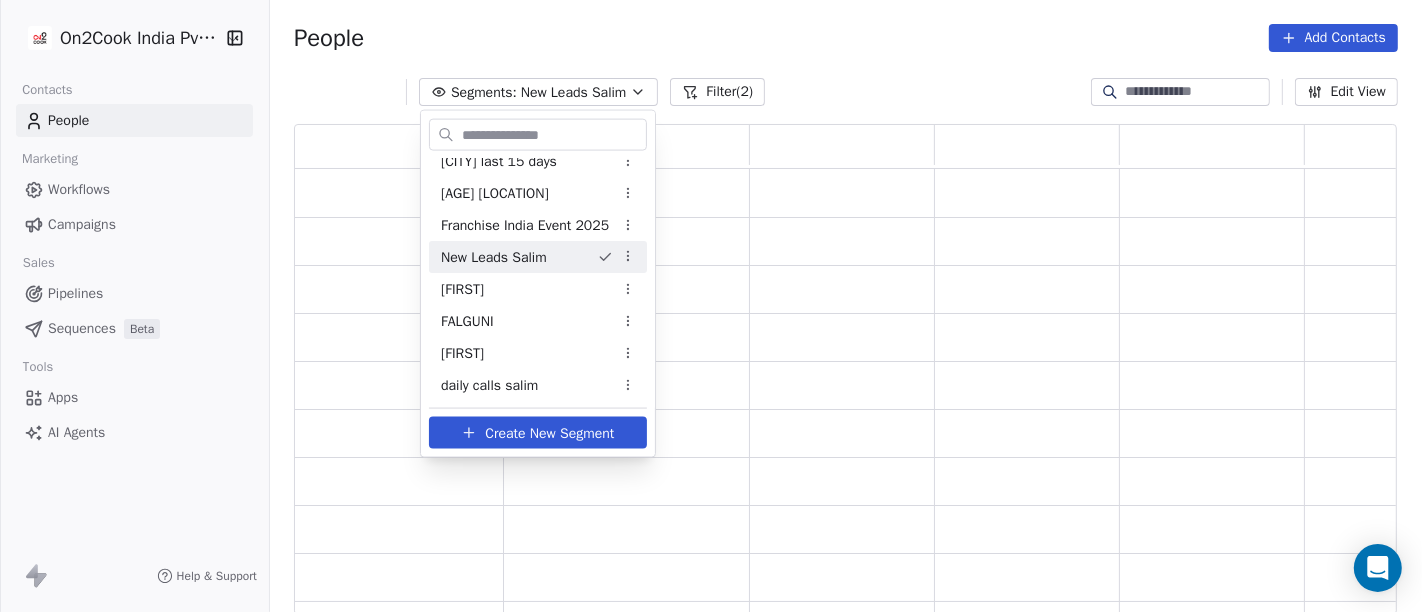 scroll, scrollTop: 17, scrollLeft: 17, axis: both 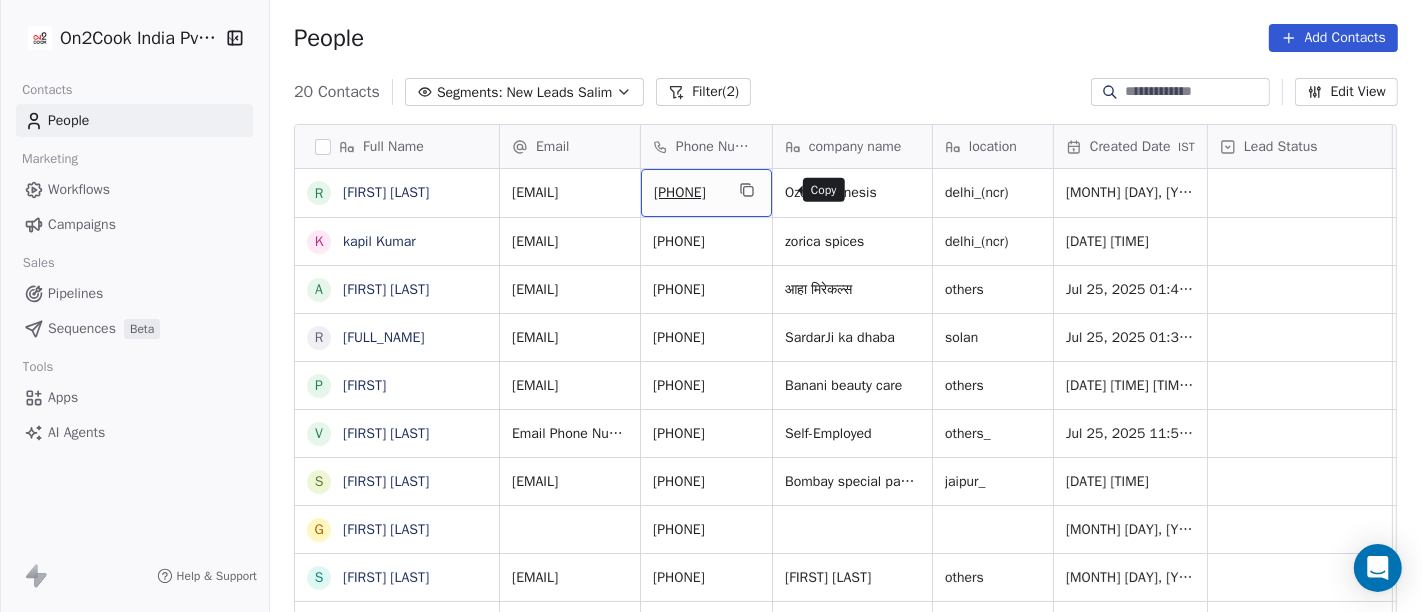 click 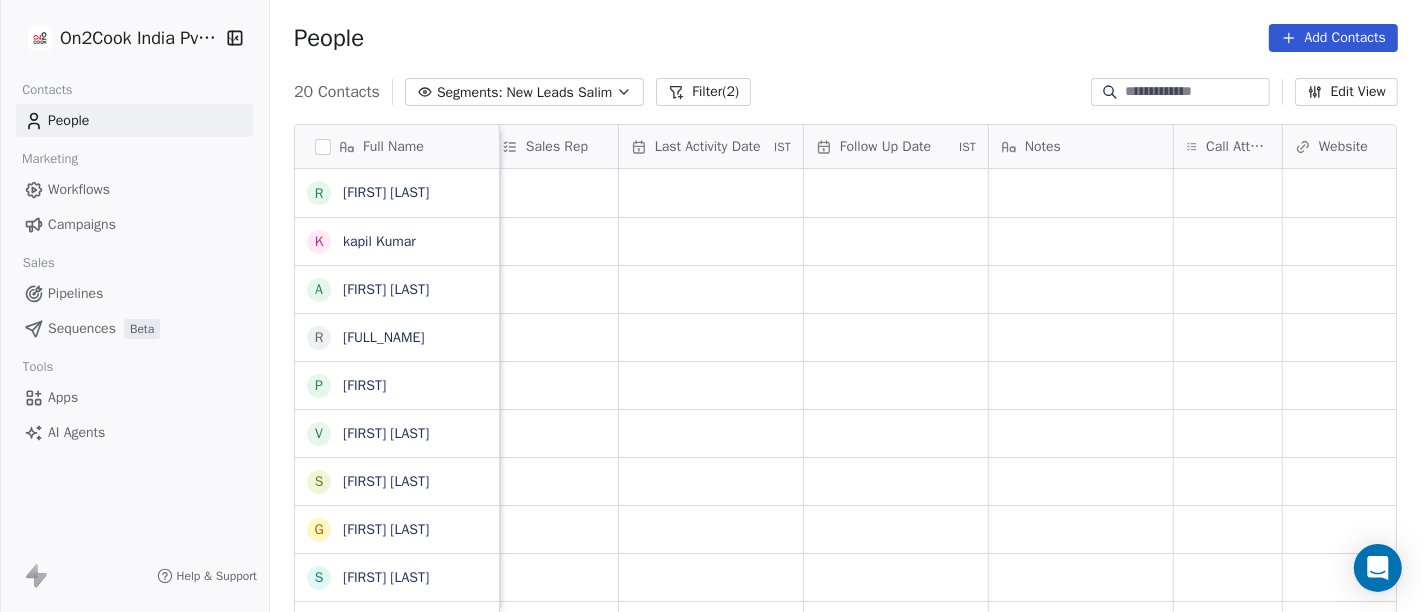 scroll, scrollTop: 0, scrollLeft: 1148, axis: horizontal 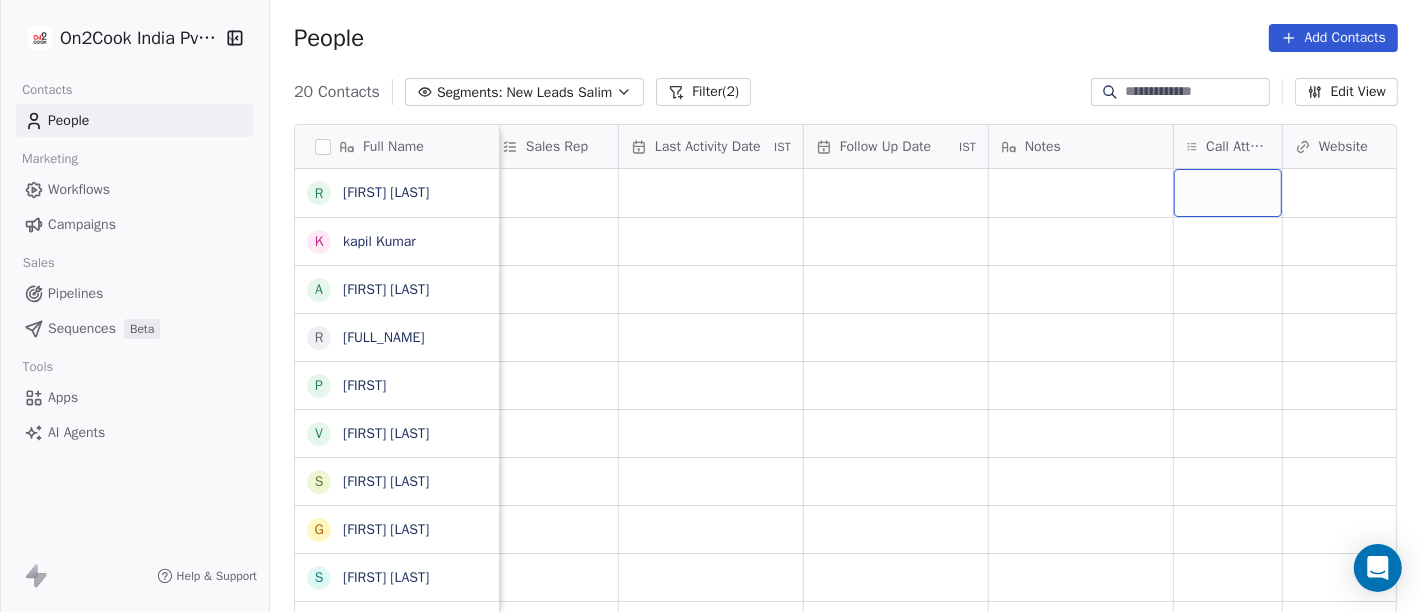 click at bounding box center (1228, 193) 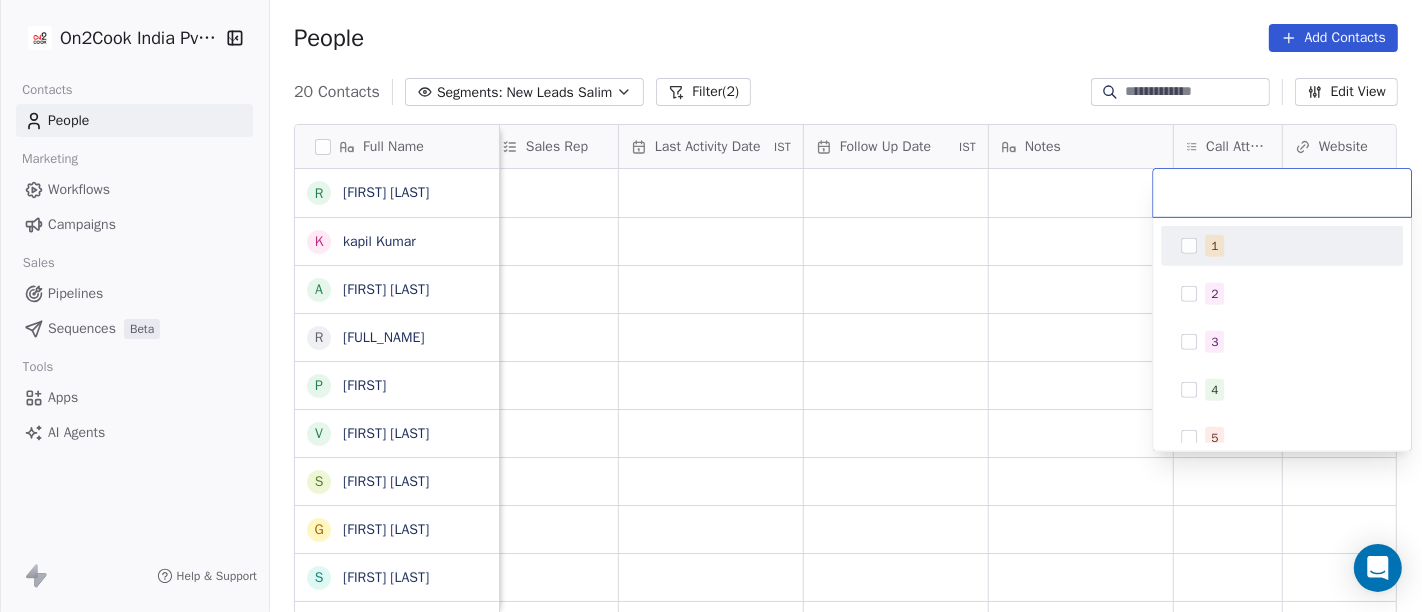 click on "1" at bounding box center [1294, 246] 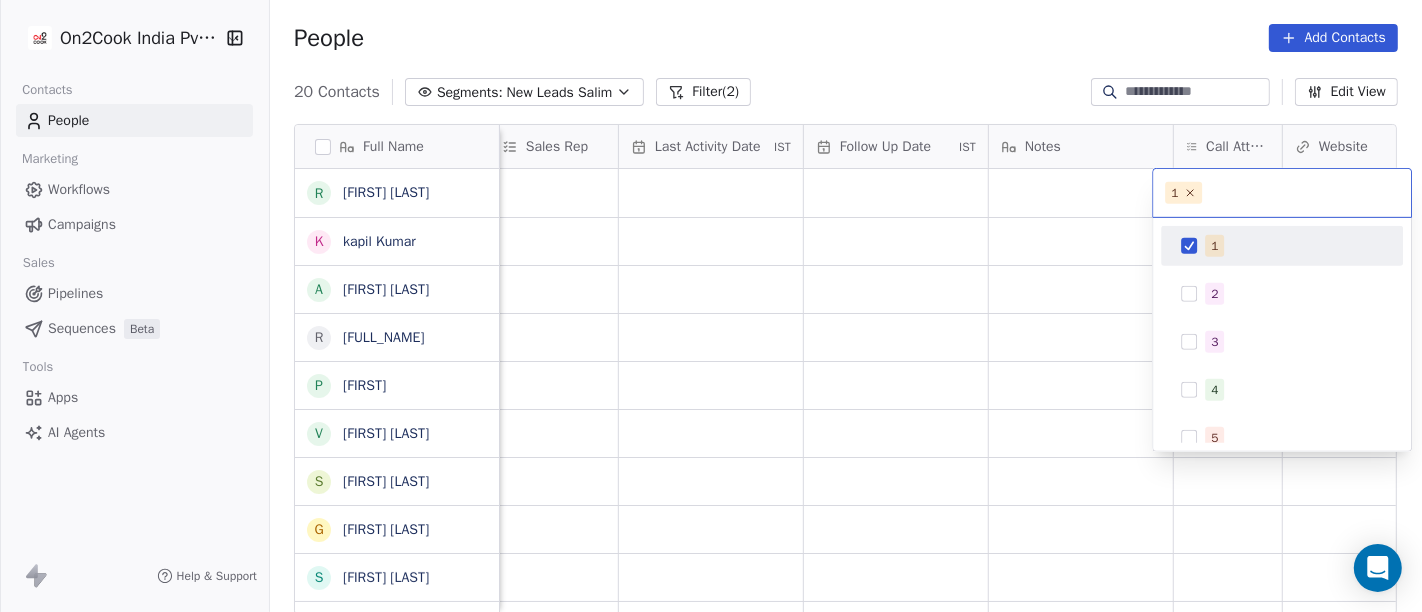 click on "On2Cook India Pvt. Ltd. Contacts People Marketing Workflows Campaigns Sales Pipelines Sequences Beta Tools Apps AI Agents Help & Support People  Add Contacts 20 Contacts Segments: New Leads Salim Filter  (2) Edit View Tag Add to Sequence Full Name R Rakesh Sharma k kapil Kumar A Aahha Dinesh R Rajender Singh Rajender Singh p papia V Vijay Tanwani S Sunil Kumar Yogi G Gajraj Singh Chandela s samneek kour A Alka Verma N Naseer Ahmad A Amit Gupta U Usha Prasad s susanta sasmal K Kaushik Patel M Mr.Adnan K Kâpil Gúpta P Priti SahebRao G Geeta bhatia M Mahendra Transport Lead Status Tags Assignee Sales Rep Last Activity Date IST Follow Up Date IST Notes Call Attempts Website zomato link outlet type Location   Salim cloud_kitchen   Salim restaurants   Salim executive_kitchens   Salim restaurants   Salim cloud_kitchen   Salim restaurants   Salim restaurants   Salim   Salim restaurants   Salim restaurants   Salim cloud_kitchen   Salim cafeteria   Salim cloud_kitchen   Salim cloud_kitchen   Salim restaurants" at bounding box center [711, 306] 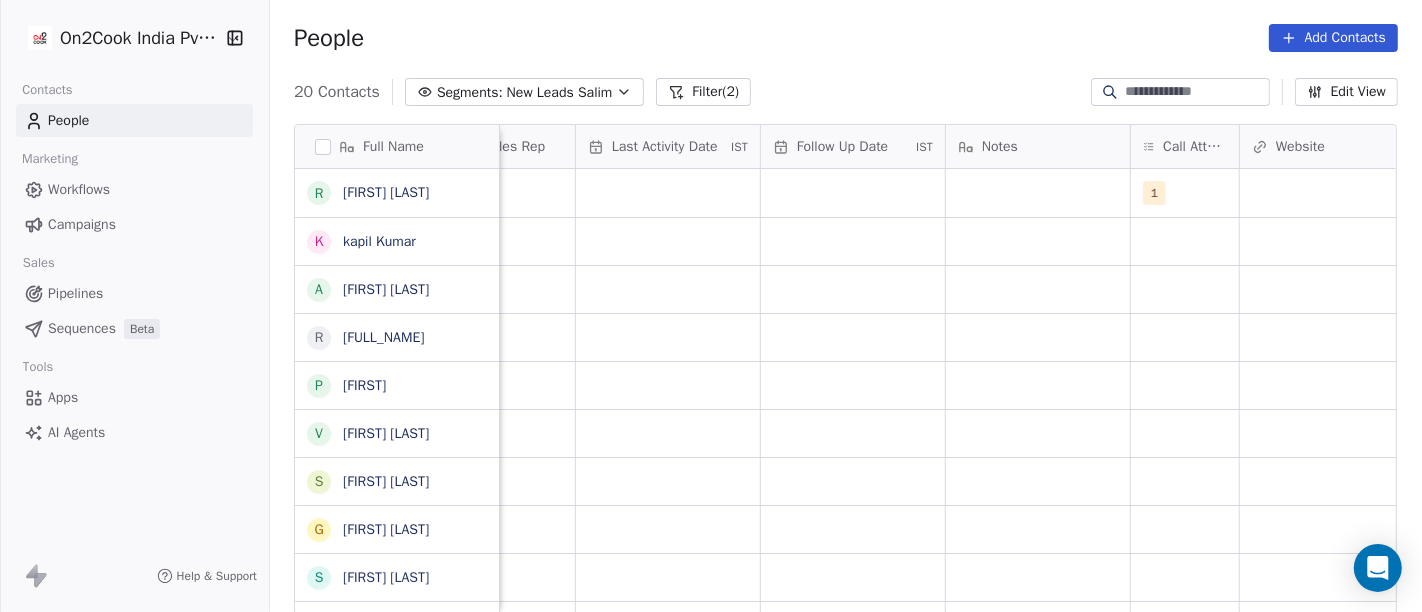 scroll, scrollTop: 0, scrollLeft: 1195, axis: horizontal 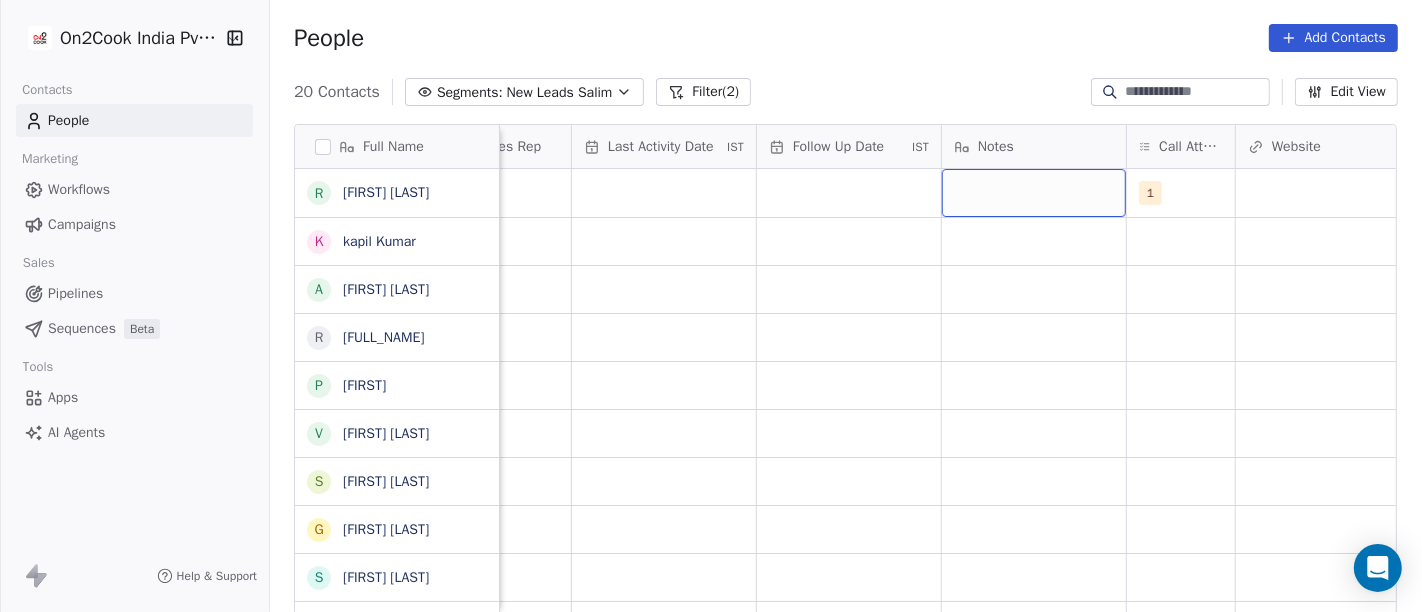 click at bounding box center [1034, 193] 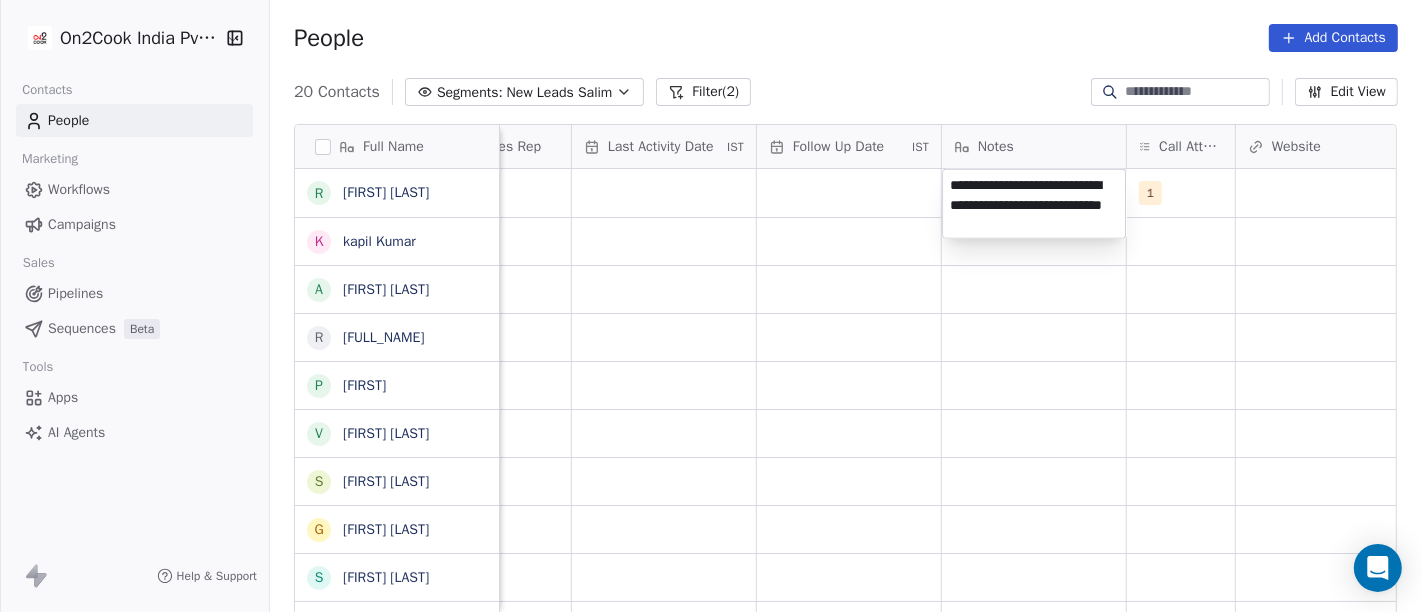 type on "**********" 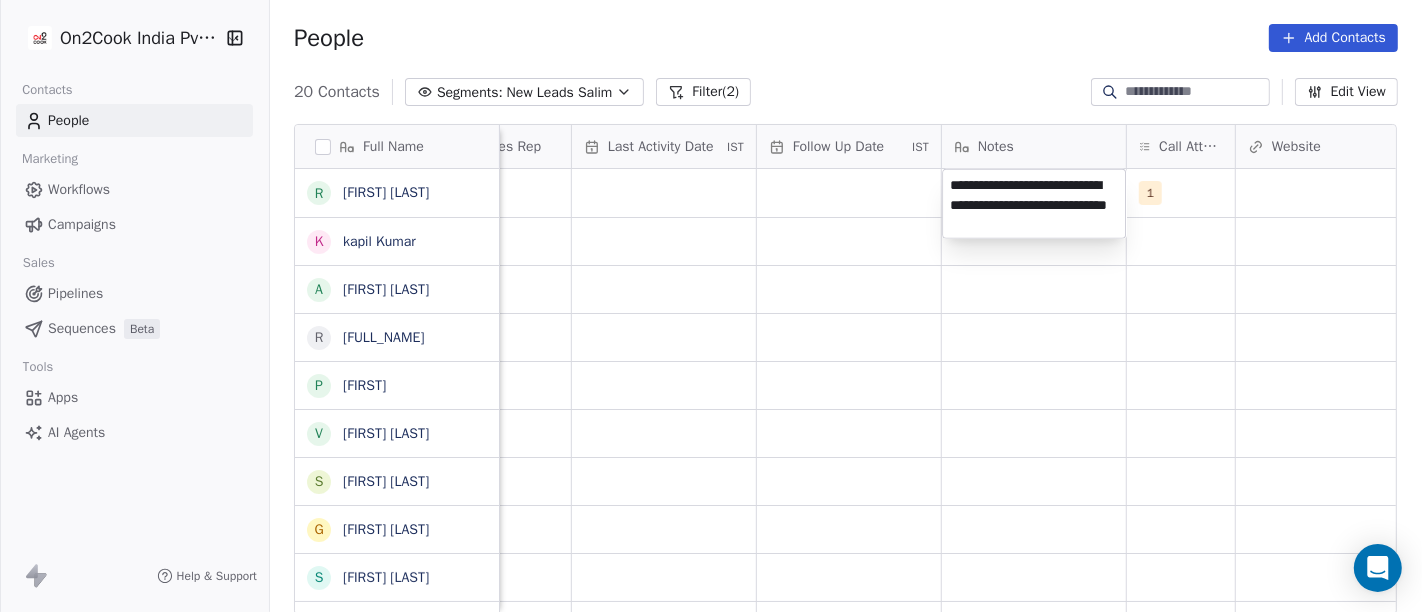 click on "On2Cook India Pvt. Ltd. Contacts People Marketing Workflows Campaigns Sales Pipelines Sequences Beta Tools Apps AI Agents Help & Support People  Add Contacts 20 Contacts Segments: New Leads Salim Filter  (2) Edit View Tag Add to Sequence Full Name R Rakesh Sharma k kapil Kumar A Aahha Dinesh R Rajender Singh Rajender Singh p papia V Vijay Tanwani S Sunil Kumar Yogi G Gajraj Singh Chandela s samneek kour A Alka Verma N Naseer Ahmad A Amit Gupta U Usha Prasad s susanta sasmal K Kaushik Patel M Mr.Adnan K Kâpil Gúpta P Priti SahebRao G Geeta bhatia M Mahendra Transport Lead Status Tags Assignee Sales Rep Last Activity Date IST Follow Up Date IST Notes Call Attempts Website zomato link outlet type Location   Salim 1 cloud_kitchen   Salim restaurants   Salim executive_kitchens   Salim restaurants   Salim cloud_kitchen   Salim restaurants   Salim restaurants   Salim   Salim restaurants   Salim restaurants   Salim cloud_kitchen   Salim cafeteria   Salim cloud_kitchen   Salim cloud_kitchen   Salim restaurants" at bounding box center (711, 306) 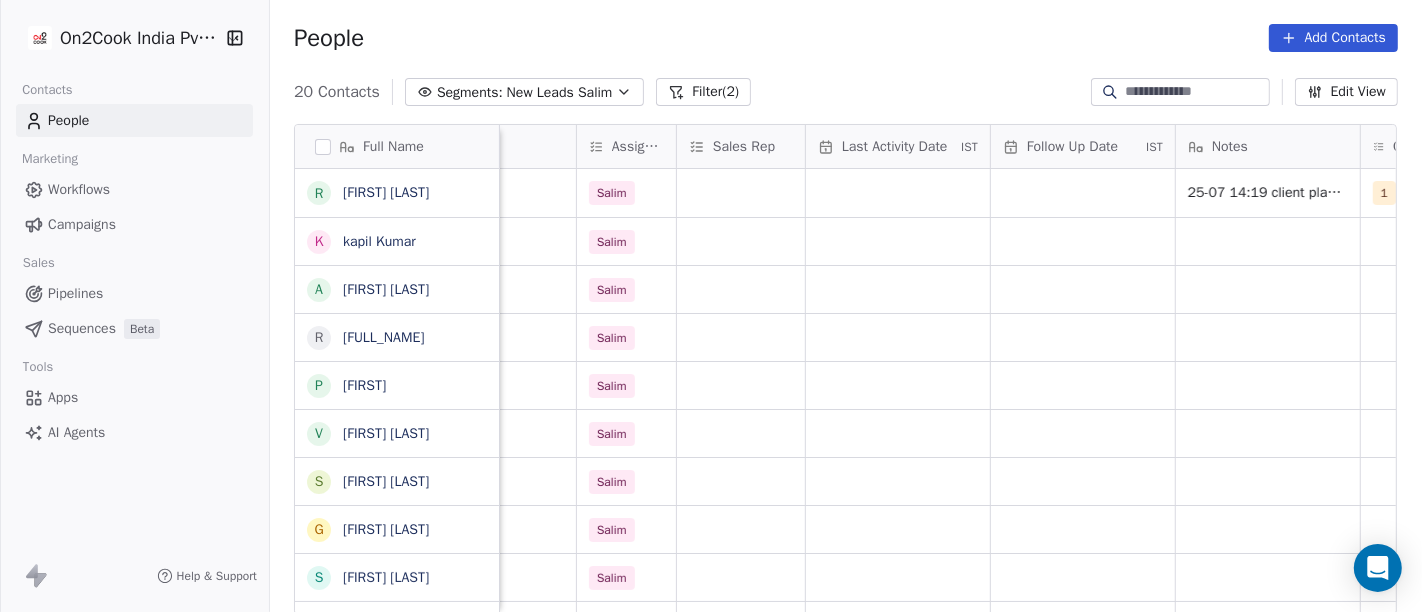 scroll, scrollTop: 0, scrollLeft: 963, axis: horizontal 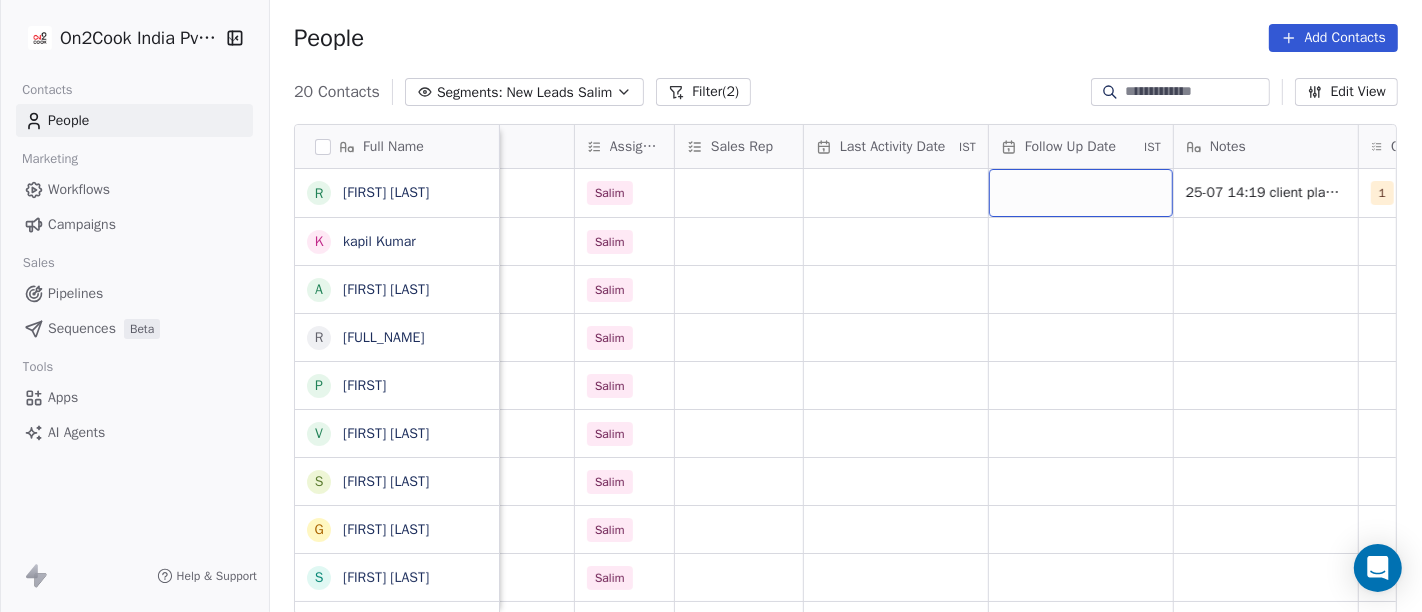 click at bounding box center (1081, 193) 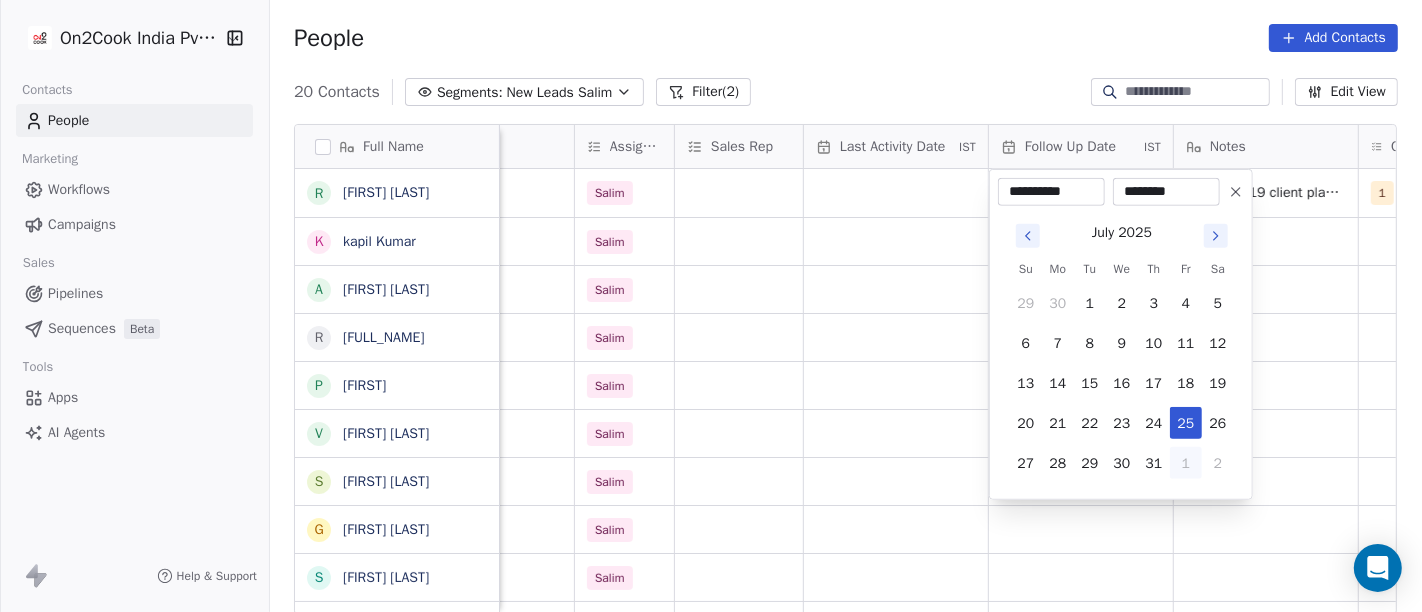 click on "1" at bounding box center [1186, 463] 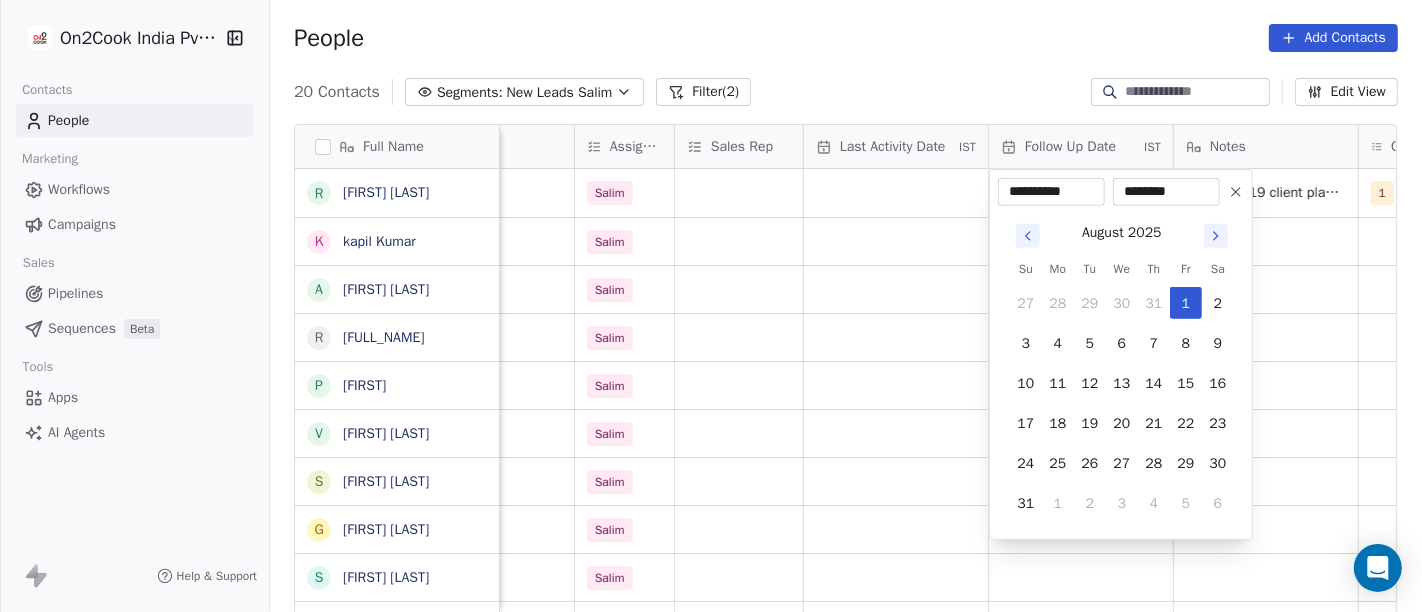 click on "On2Cook India Pvt. Ltd. Contacts People Marketing Workflows Campaigns Sales Pipelines Sequences Beta Tools Apps AI Agents Help & Support People  Add Contacts 20 Contacts Segments: New Leads Salim Filter  (2) Edit View Tag Add to Sequence Full Name R Rakesh Sharma k kapil Kumar A Aahha Dinesh R Rajender Singh Rajender Singh p papia V Vijay Tanwani S Sunil Kumar Yogi G Gajraj Singh Chandela s samneek kour A Alka Verma N Naseer Ahmad A Amit Gupta U Usha Prasad s susanta sasmal K Kaushik Patel M Mr.Adnan K Kâpil Gúpta P Priti SahebRao G Geeta bhatia M Mahendra Transport location Created Date IST Lead Status Tags Assignee Sales Rep Last Activity Date IST Follow Up Date IST Notes Call Attempts Website zomato link outlet type   delhi_(ncr) Jul 25, 2025 02:16 PM Salim 25-07 14:19 client planning for new kitchen he will visit IHE 1 cloud_kitchen   delhi_(ncr) Jul 25, 2025 02:02 PM Salim restaurants   others Jul 25, 2025 01:43 PM Salim executive_kitchens   solan Jul 25, 2025 01:38 PM Salim restaurants   others" at bounding box center (711, 306) 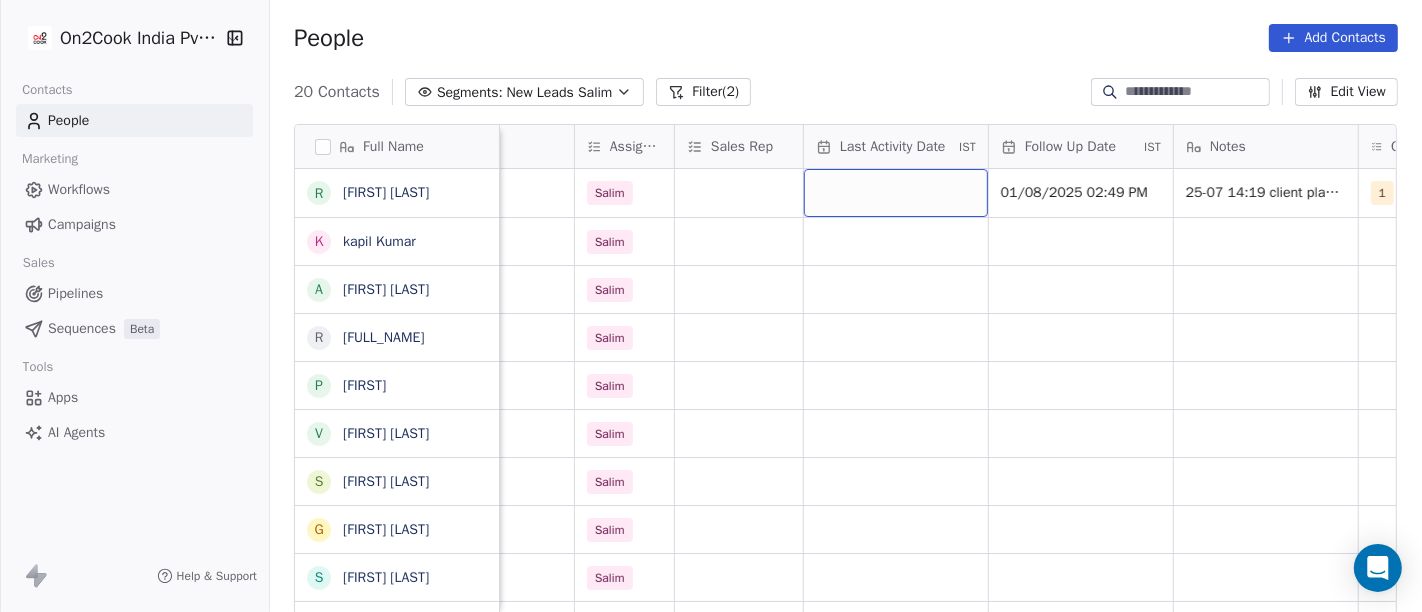click at bounding box center (896, 193) 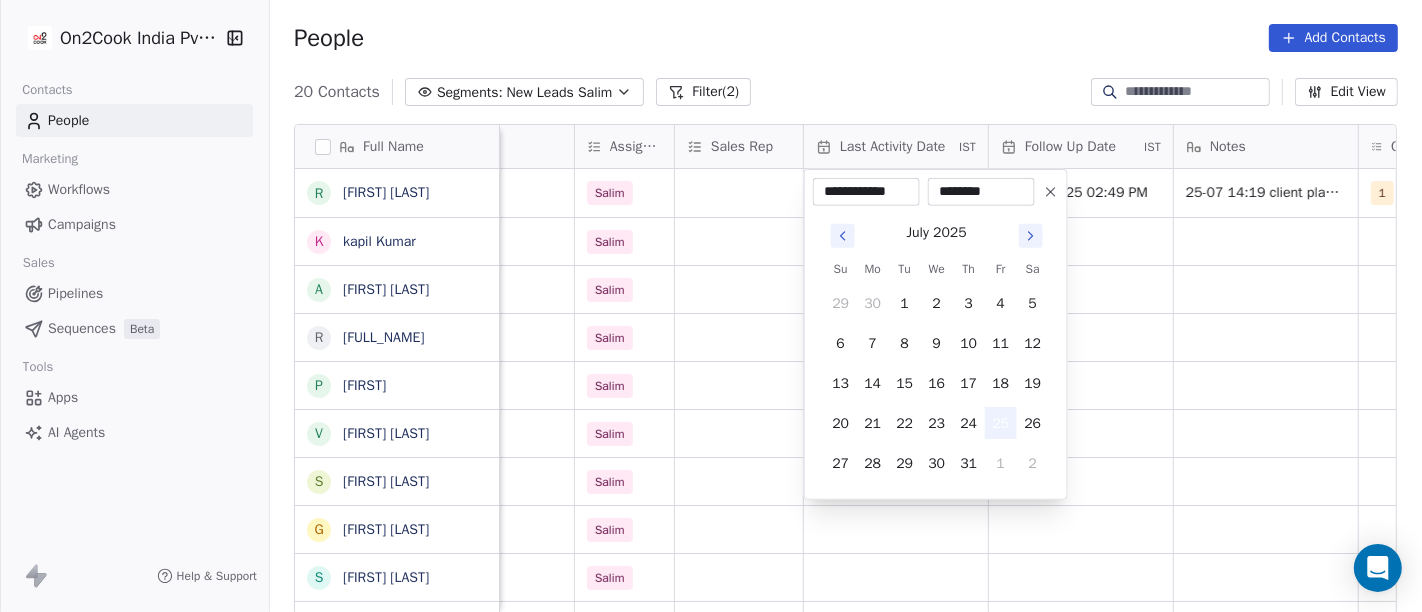 click on "25" at bounding box center [1001, 423] 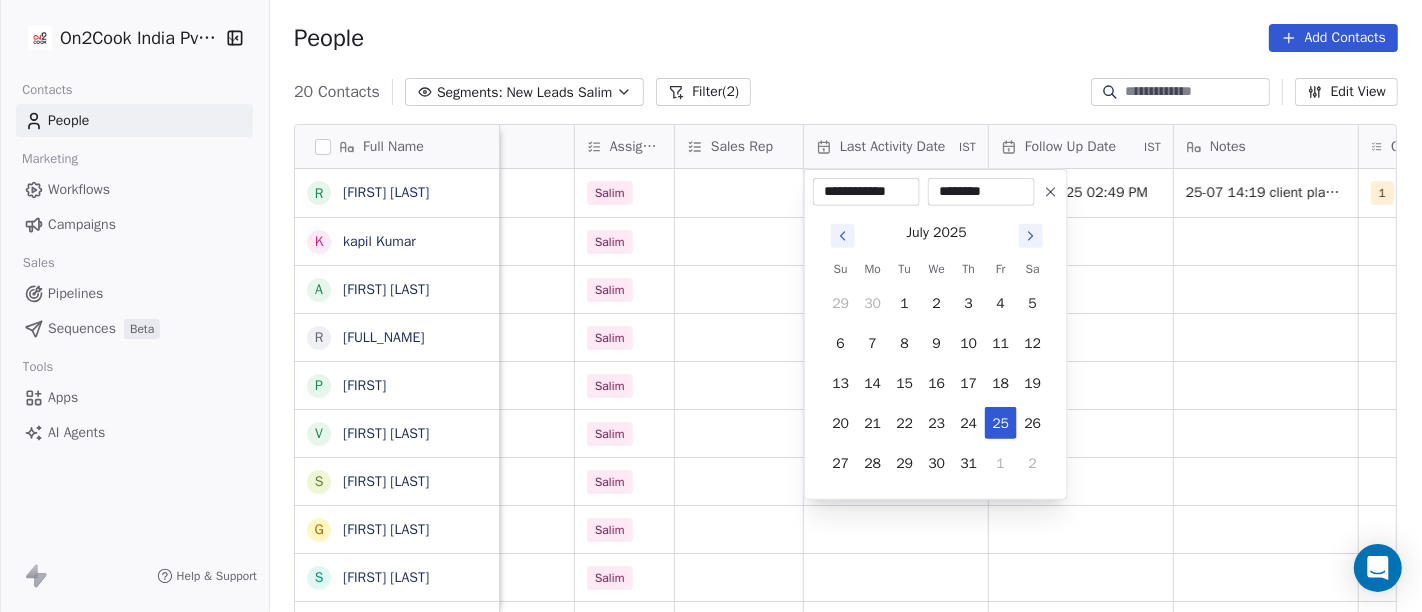 click on "On2Cook India Pvt. Ltd. Contacts People Marketing Workflows Campaigns Sales Pipelines Sequences Beta Tools Apps AI Agents Help & Support People  Add Contacts 20 Contacts Segments: New Leads Salim Filter  (2) Edit View Tag Add to Sequence Full Name R Rakesh Sharma k kapil Kumar A Aahha Dinesh R Rajender Singh Rajender Singh p papia V Vijay Tanwani S Sunil Kumar Yogi G Gajraj Singh Chandela s samneek kour A Alka Verma N Naseer Ahmad A Amit Gupta U Usha Prasad s susanta sasmal K Kaushik Patel M Mr.Adnan K Kâpil Gúpta P Priti SahebRao G Geeta bhatia M Mahendra Transport location Created Date IST Lead Status Tags Assignee Sales Rep Last Activity Date IST Follow Up Date IST Notes Call Attempts Website zomato link outlet type   delhi_(ncr) Jul 25, 2025 02:16 PM Salim 01/08/2025 02:49 PM 25-07 14:19 client planning for new kitchen he will visit IHE 1 cloud_kitchen   delhi_(ncr) Jul 25, 2025 02:02 PM Salim restaurants   others Jul 25, 2025 01:43 PM Salim executive_kitchens   solan Jul 25, 2025 01:38 PM Salim" at bounding box center (711, 306) 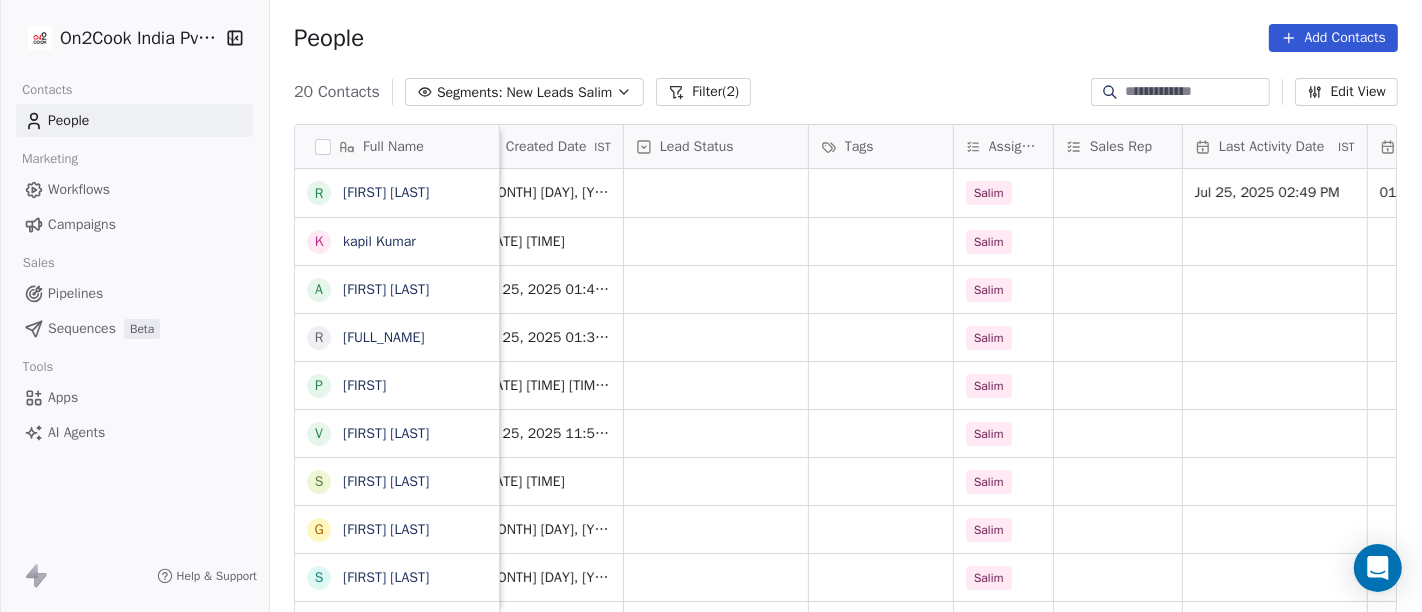 scroll, scrollTop: 0, scrollLeft: 582, axis: horizontal 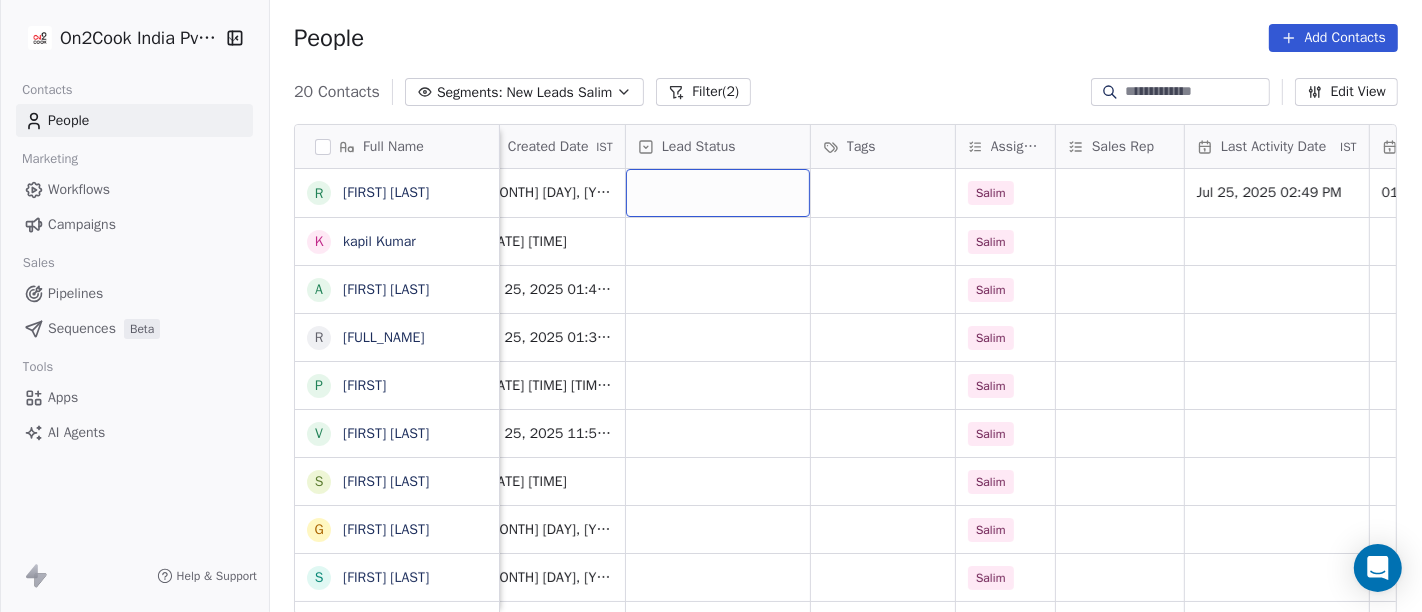 click at bounding box center [718, 193] 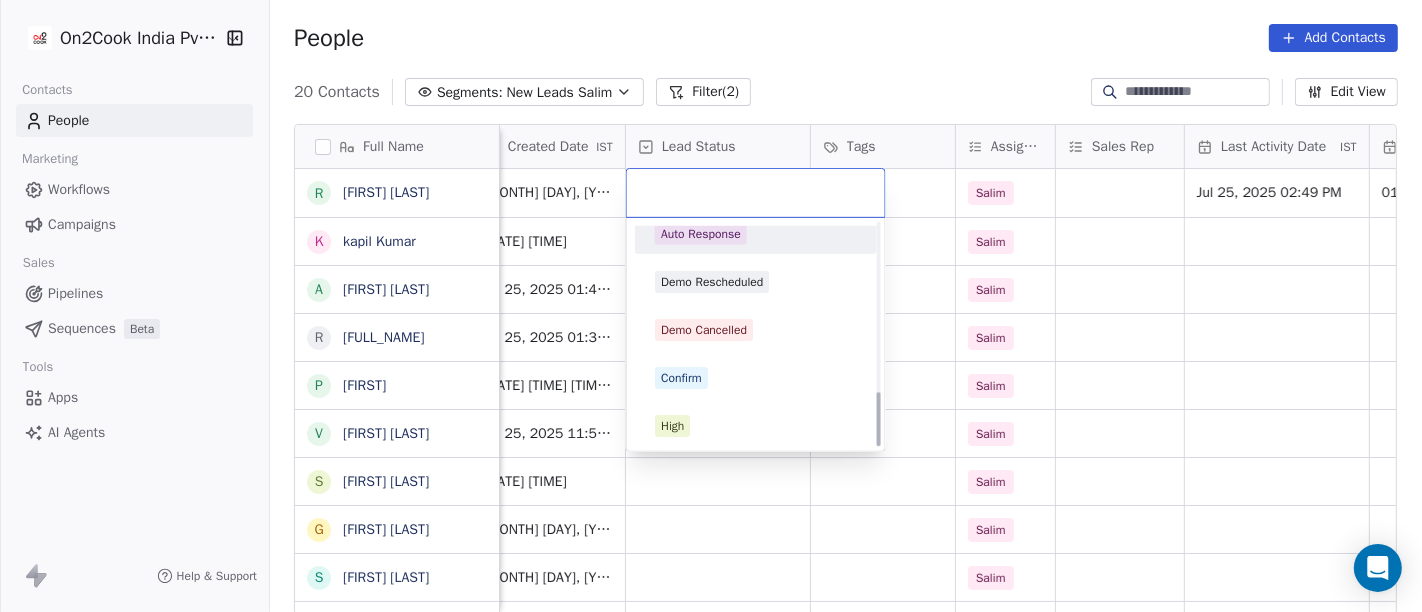 scroll, scrollTop: 686, scrollLeft: 0, axis: vertical 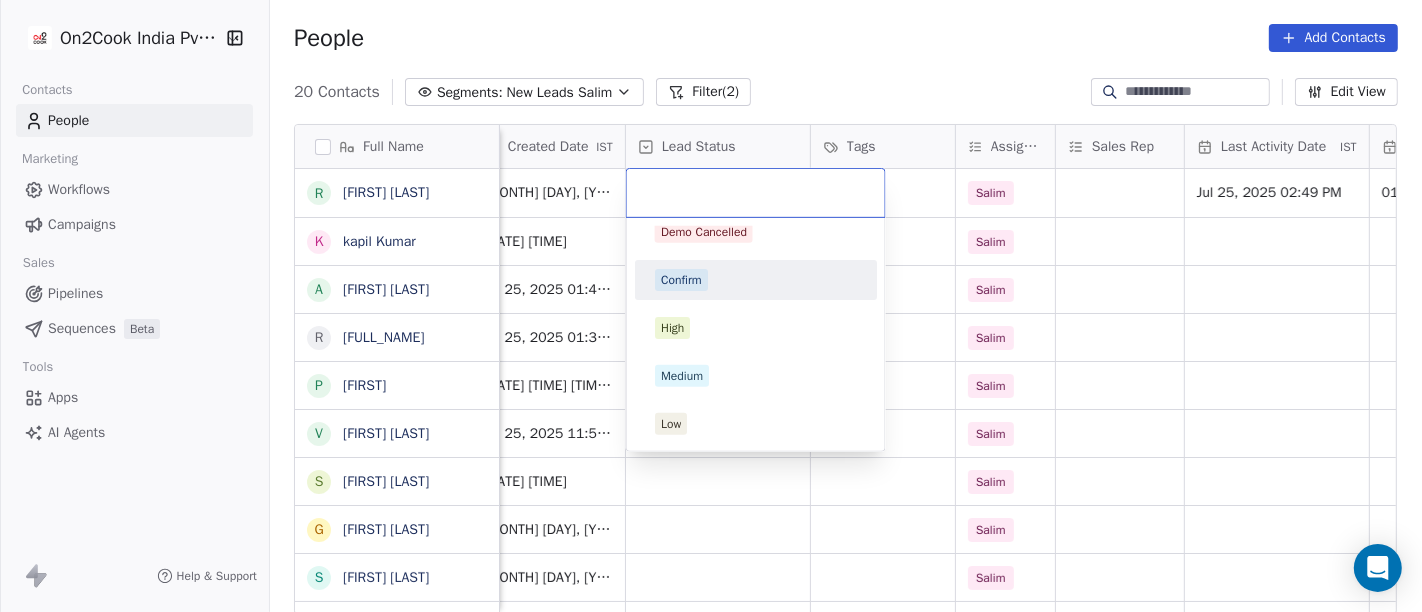 click on "Confirm" at bounding box center (756, 280) 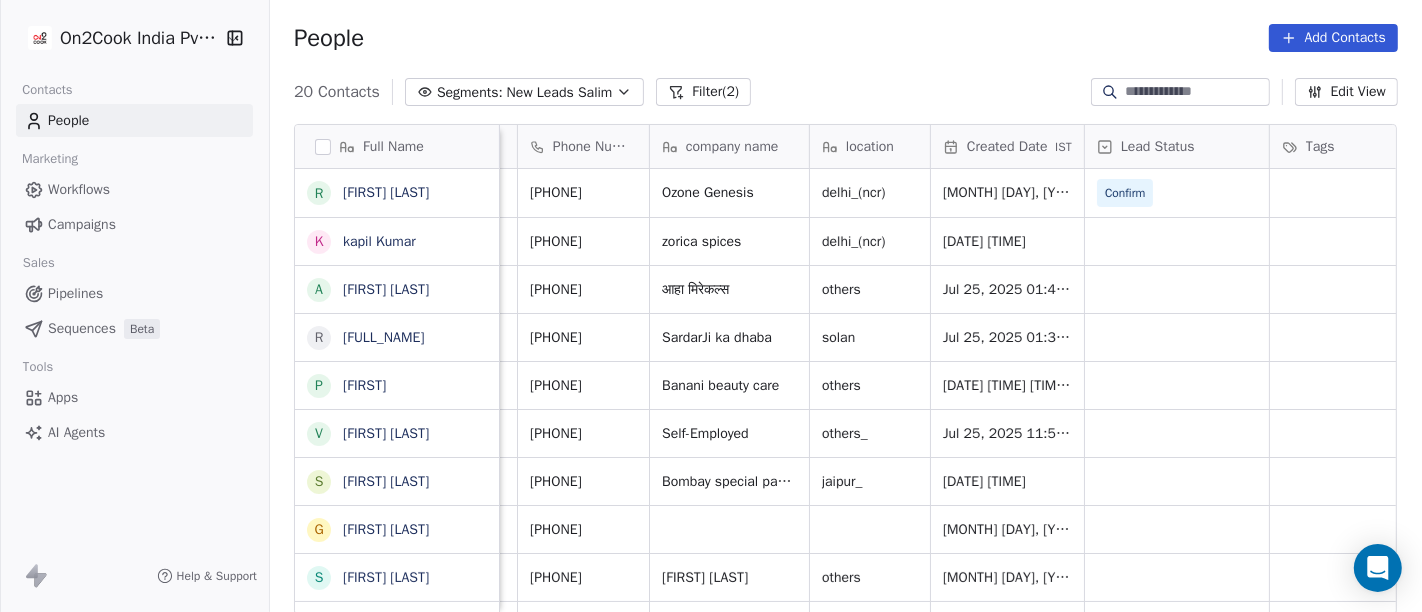 scroll, scrollTop: 0, scrollLeft: 0, axis: both 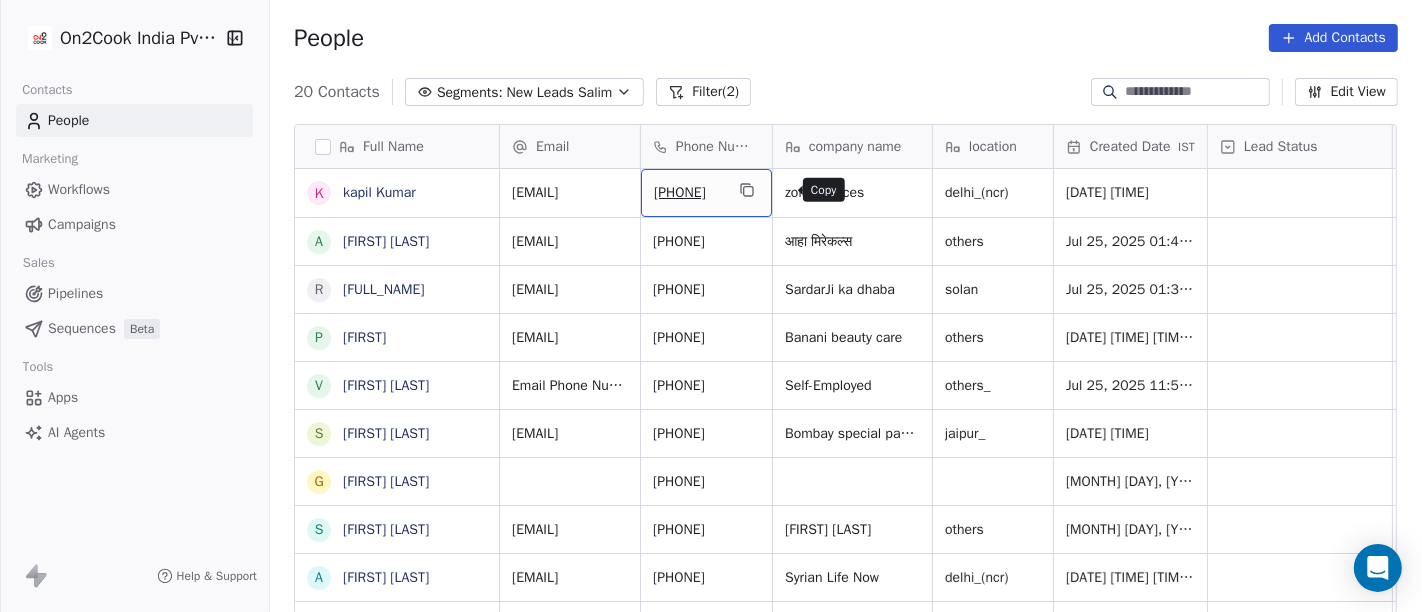 click 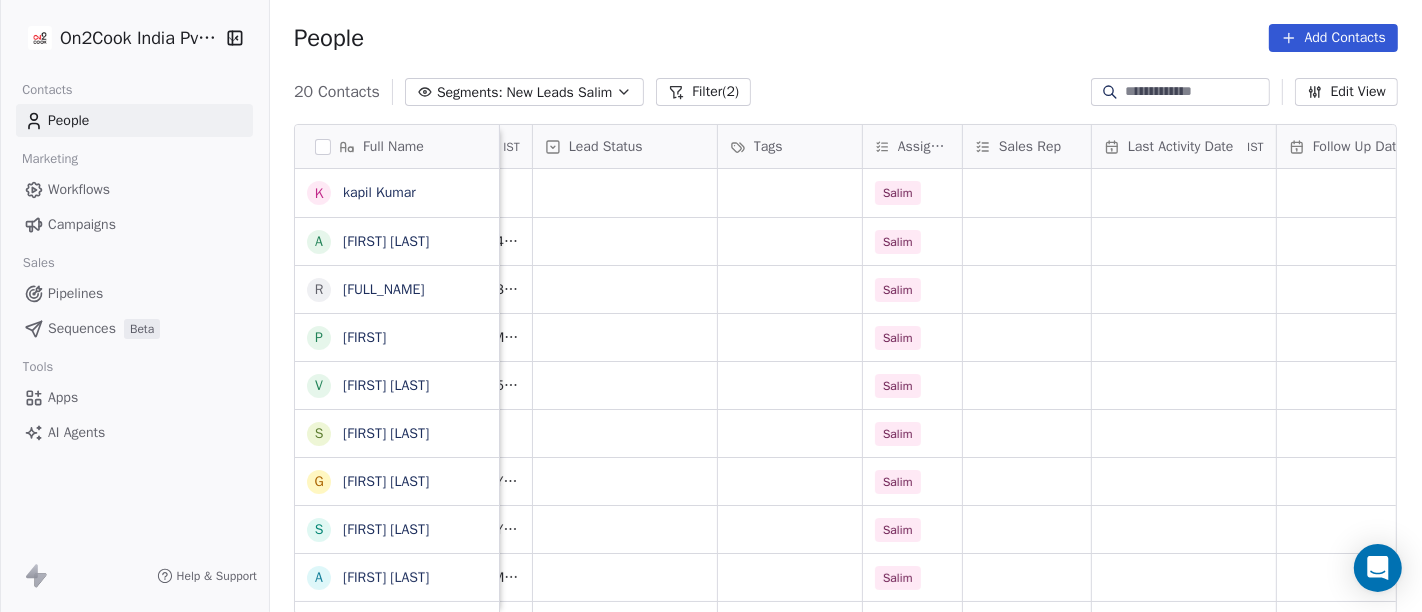 scroll, scrollTop: 0, scrollLeft: 706, axis: horizontal 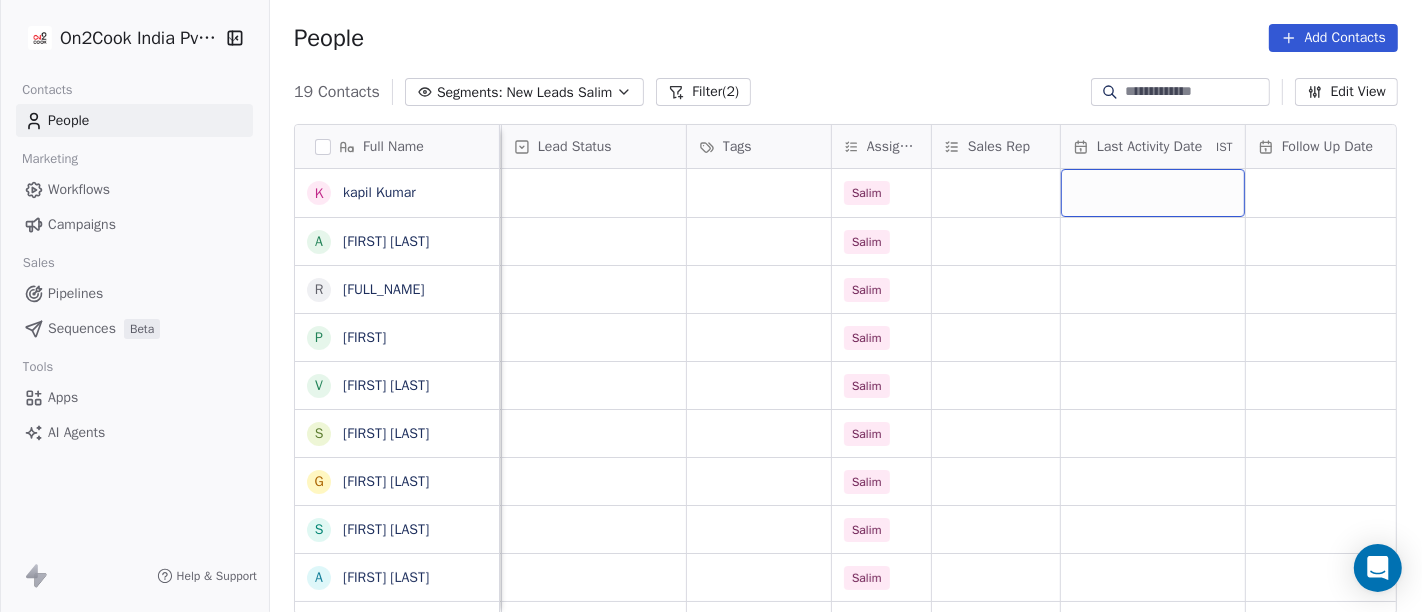 click at bounding box center (1153, 193) 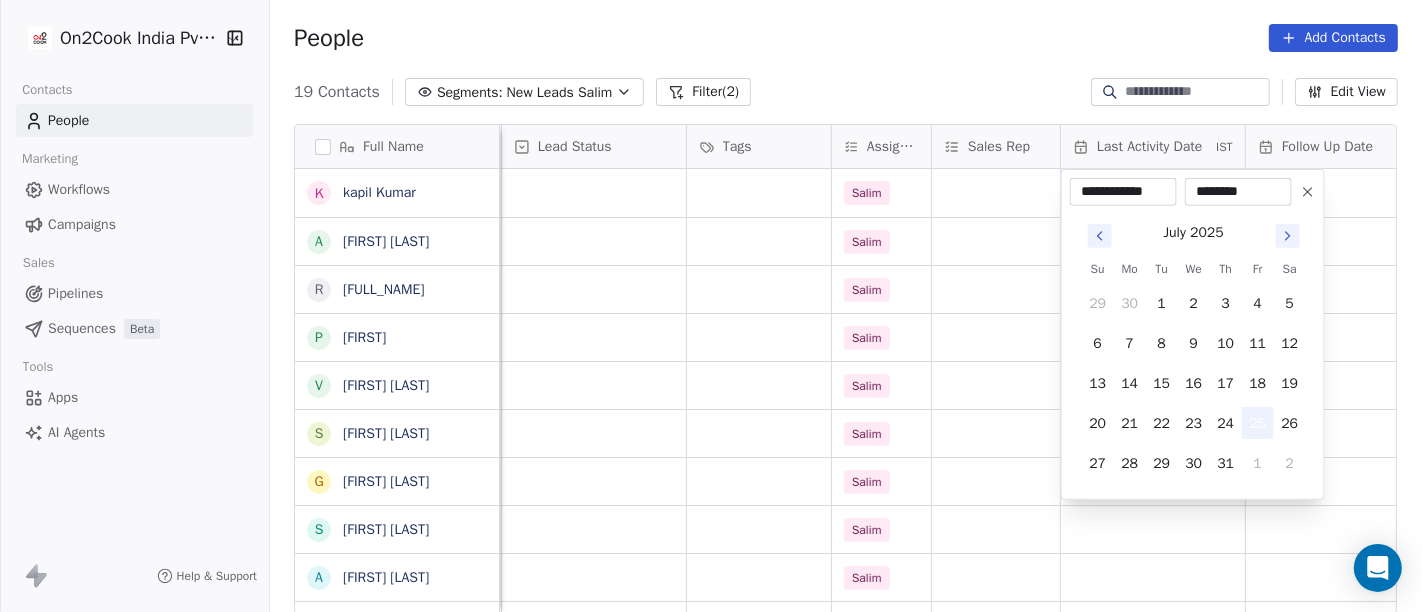 click on "25" at bounding box center [1258, 423] 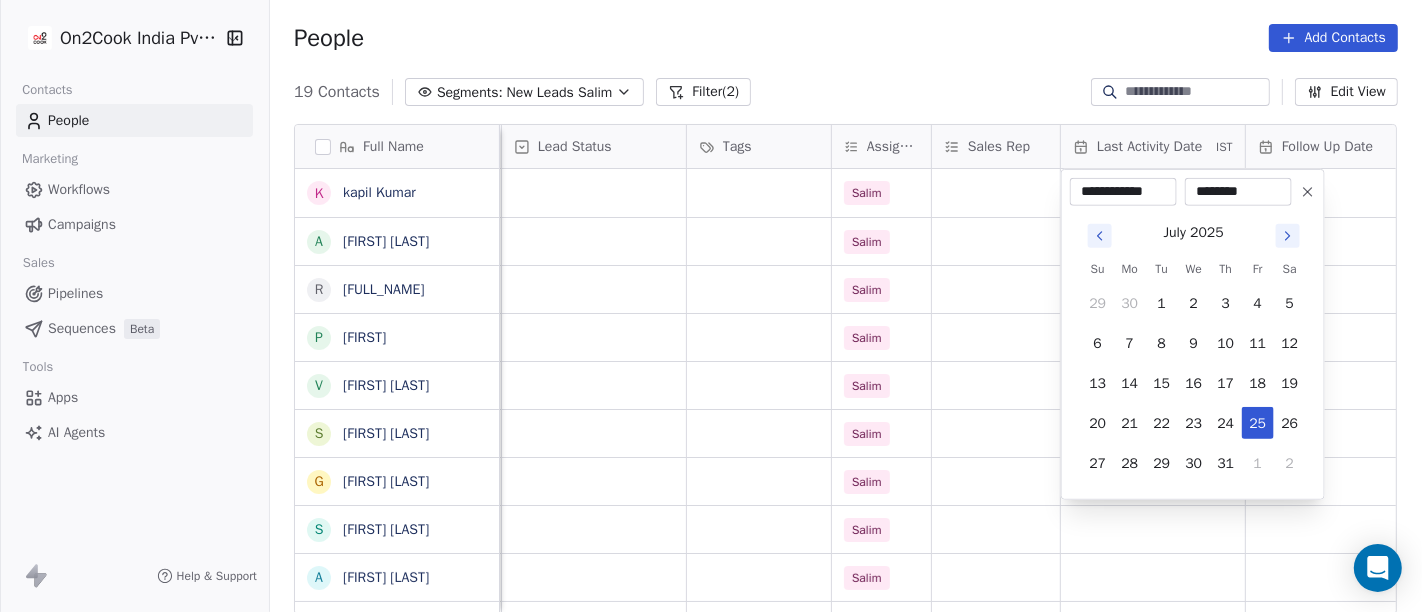 click on "On2Cook India Pvt. Ltd. Contacts People Marketing Workflows Campaigns Sales Pipelines Sequences Beta Tools Apps AI Agents Help & Support People  Add Contacts 19 Contacts Segments: New Leads Salim Filter  (2) Edit View Tag Add to Sequence Full Name k kapil Kumar A Aahha Dinesh R Rajender Singh Rajender Singh p papia V Vijay Tanwani S Sunil Kumar Yogi G Gajraj Singh Chandela s samneek kour A Alka Verma N Naseer Ahmad A Amit Gupta U Usha Prasad s susanta sasmal K Kaushik Patel M Mr.Adnan K Kâpil Gúpta P Priti SahebRao G Geeta bhatia M Mahendra Transport Phone Number company name location Created Date IST Lead Status Tags Assignee Sales Rep Last Activity Date IST Follow Up Date IST Notes Call Attempts Website   +918810483050 zorica spices delhi_(ncr) Jul 25, 2025 02:02 PM Salim   +918528723966 आहा मिरेकल्स others Jul 25, 2025 01:43 PM Salim   +919897445311 SardarJi ka dhaba solan Jul 25, 2025 01:38 PM Salim   +918584011960 Banani beauty care others Jul 25, 2025 01:30 PM Salim   others_" at bounding box center (711, 306) 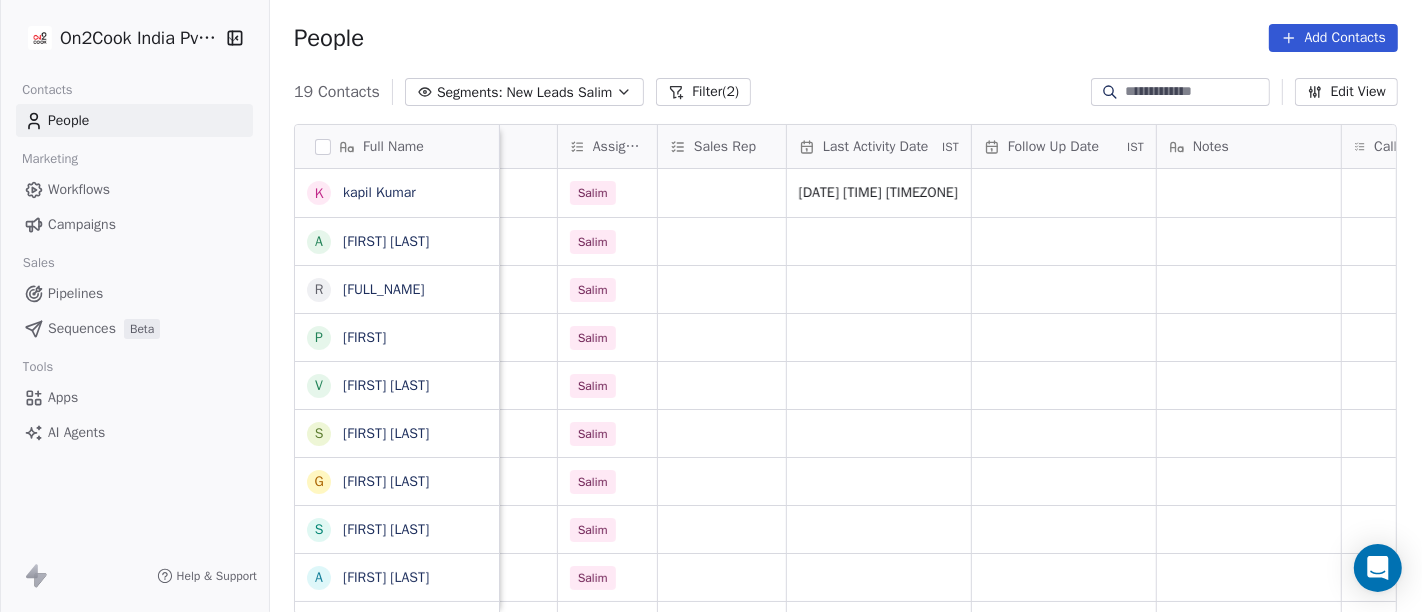scroll, scrollTop: 0, scrollLeft: 1008, axis: horizontal 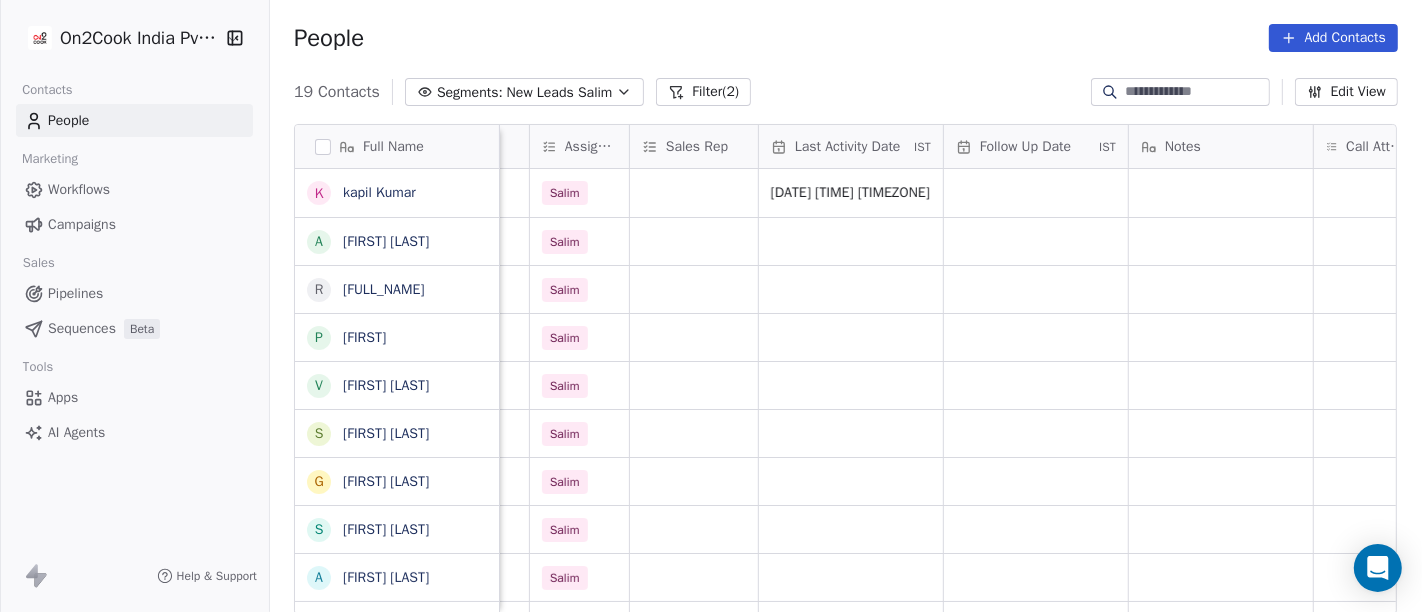 click on "Follow Up Date IST" at bounding box center (1036, 146) 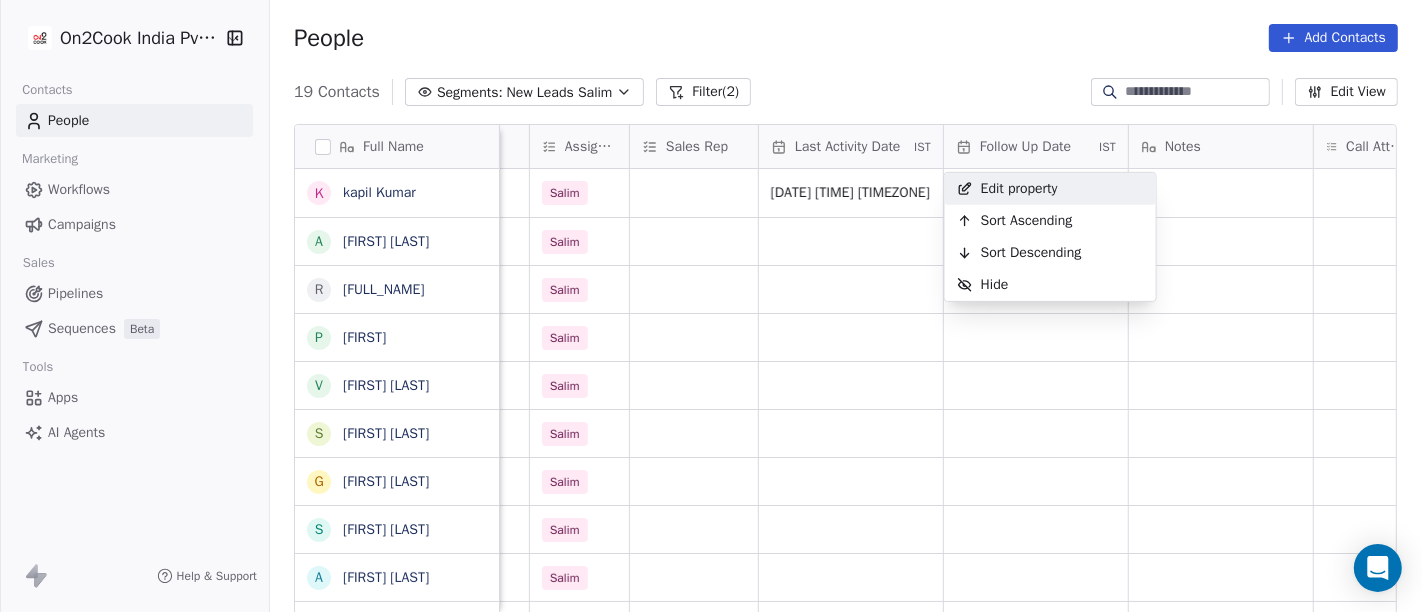 click on "On2Cook India Pvt. Ltd. Contacts People Marketing Workflows Campaigns Sales Pipelines Sequences Beta Tools Apps AI Agents Help & Support People  Add Contacts 19 Contacts Segments: New Leads Salim Filter  (2) Edit View Tag Add to Sequence Full Name k kapil Kumar A Aahha Dinesh R Rajender Singh Rajender Singh p papia V Vijay Tanwani S Sunil Kumar Yogi G Gajraj Singh Chandela s samneek kour A Alka Verma N Naseer Ahmad A Amit Gupta U Usha Prasad s susanta sasmal K Kaushik Patel M Mr.Adnan K Kâpil Gúpta P Priti SahebRao G Geeta bhatia M Mahendra Transport location Created Date IST Lead Status Tags Assignee Sales Rep Last Activity Date IST Follow Up Date IST Notes Call Attempts Website zomato link outlet type   delhi_(ncr) Jul 25, 2025 02:02 PM Salim Jul 25, 2025 02:52 PM restaurants   others Jul 25, 2025 01:43 PM Salim executive_kitchens   solan Jul 25, 2025 01:38 PM Salim restaurants   others Jul 25, 2025 01:30 PM Salim cloud_kitchen   others_ Jul 25, 2025 11:59 AM Salim restaurants   jaipur_ Salim   Salim" at bounding box center [711, 306] 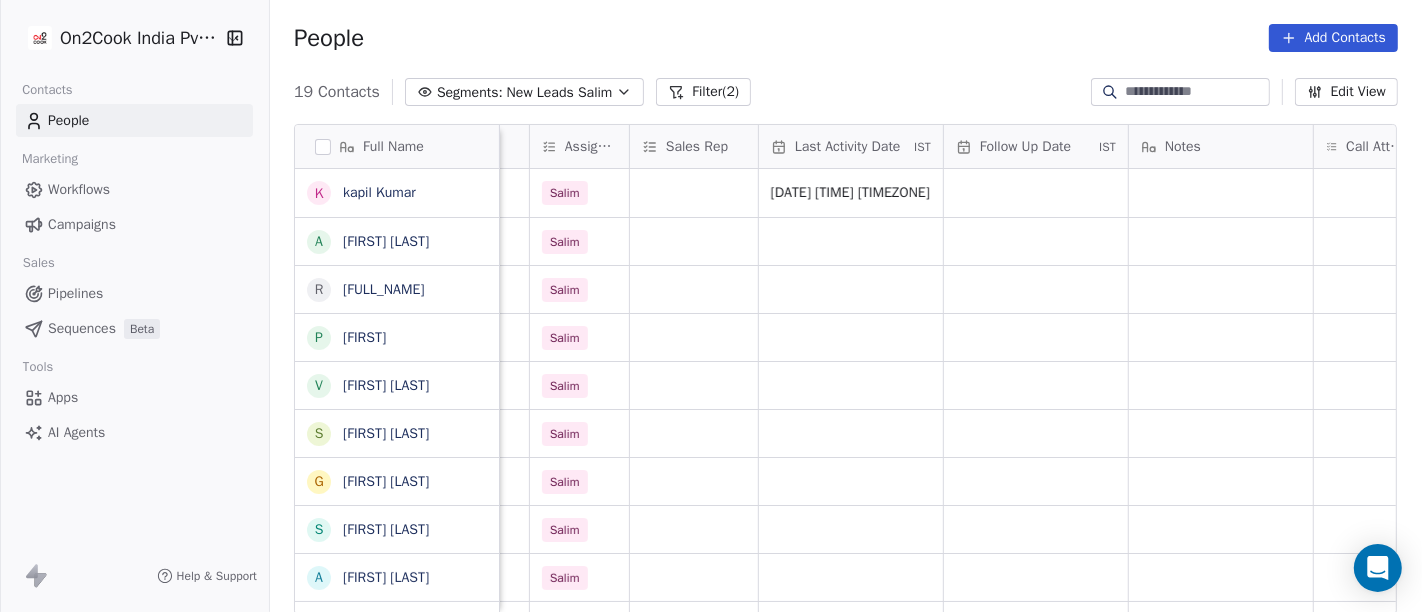 click on "Follow Up Date IST" at bounding box center [1036, 146] 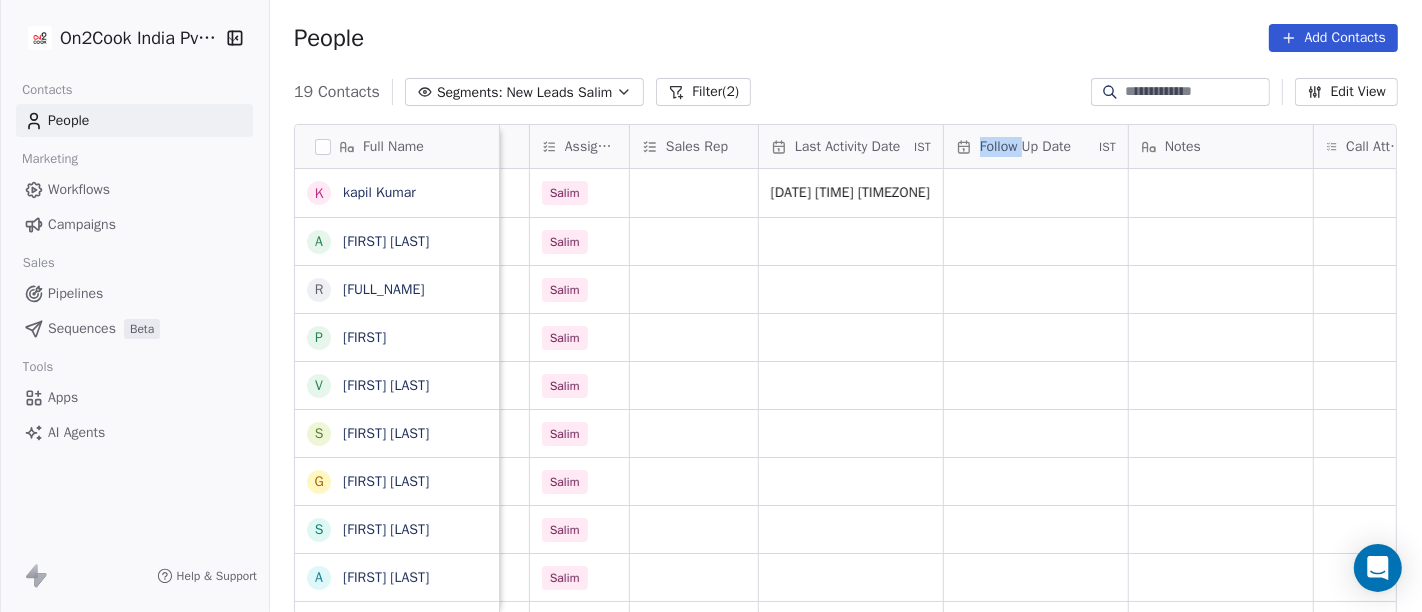 click on "On2Cook India Pvt. Ltd. Contacts People Marketing Workflows Campaigns Sales Pipelines Sequences Beta Tools Apps AI Agents Help & Support People  Add Contacts 19 Contacts Segments: New Leads Salim Filter  (2) Edit View Tag Add to Sequence Full Name k kapil Kumar A Aahha Dinesh R Rajender Singh Rajender Singh p papia V Vijay Tanwani S Sunil Kumar Yogi G Gajraj Singh Chandela s samneek kour A Alka Verma N Naseer Ahmad A Amit Gupta U Usha Prasad s susanta sasmal K Kaushik Patel M Mr.Adnan K Kâpil Gúpta P Priti SahebRao G Geeta bhatia M Mahendra Transport location Created Date IST Lead Status Tags Assignee Sales Rep Last Activity Date IST Follow Up Date IST Notes Call Attempts Website zomato link outlet type   delhi_(ncr) Jul 25, 2025 02:02 PM Salim Jul 25, 2025 02:52 PM restaurants   others Jul 25, 2025 01:43 PM Salim executive_kitchens   solan Jul 25, 2025 01:38 PM Salim restaurants   others Jul 25, 2025 01:30 PM Salim cloud_kitchen   others_ Jul 25, 2025 11:59 AM Salim restaurants   jaipur_ Salim   Salim" at bounding box center [711, 306] 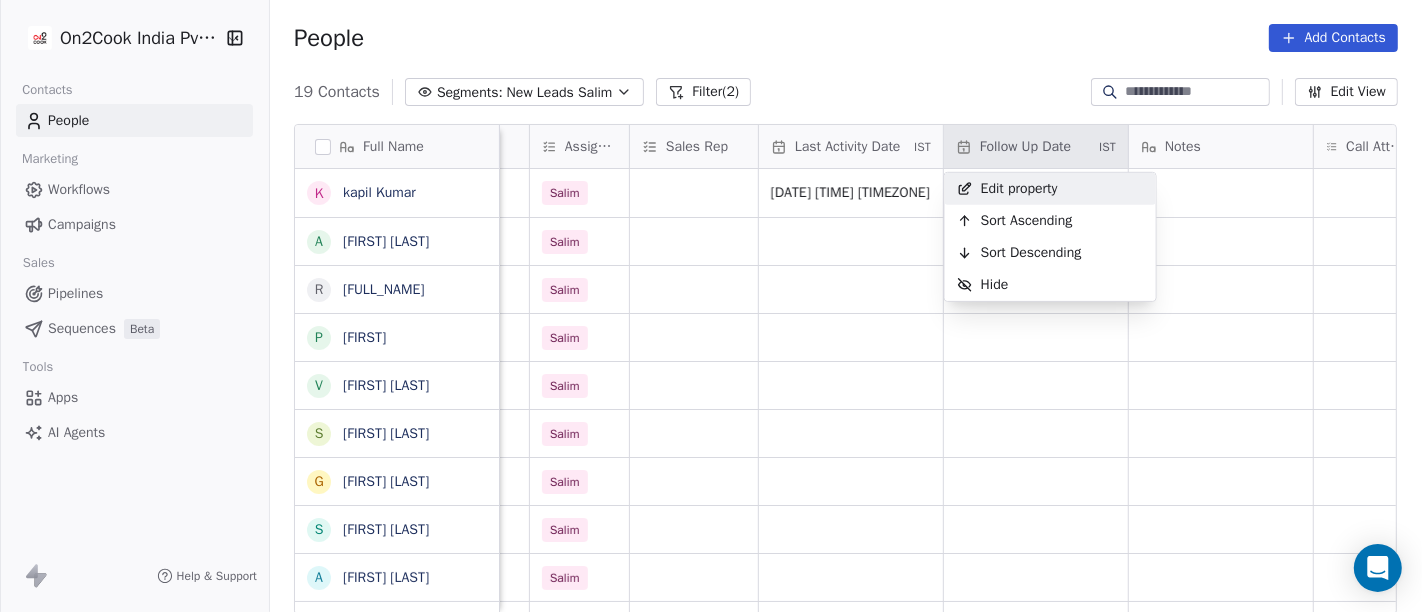 click on "On2Cook India Pvt. Ltd. Contacts People Marketing Workflows Campaigns Sales Pipelines Sequences Beta Tools Apps AI Agents Help & Support People  Add Contacts 19 Contacts Segments: New Leads Salim Filter  (2) Edit View Tag Add to Sequence Full Name k kapil Kumar A Aahha Dinesh R Rajender Singh Rajender Singh p papia V Vijay Tanwani S Sunil Kumar Yogi G Gajraj Singh Chandela s samneek kour A Alka Verma N Naseer Ahmad A Amit Gupta U Usha Prasad s susanta sasmal K Kaushik Patel M Mr.Adnan K Kâpil Gúpta P Priti SahebRao G Geeta bhatia M Mahendra Transport location Created Date IST Lead Status Tags Assignee Sales Rep Last Activity Date IST Follow Up Date IST Notes Call Attempts Website zomato link outlet type   delhi_(ncr) Jul 25, 2025 02:02 PM Salim Jul 25, 2025 02:52 PM restaurants   others Jul 25, 2025 01:43 PM Salim executive_kitchens   solan Jul 25, 2025 01:38 PM Salim restaurants   others Jul 25, 2025 01:30 PM Salim cloud_kitchen   others_ Jul 25, 2025 11:59 AM Salim restaurants   jaipur_ Salim   Salim" at bounding box center (711, 306) 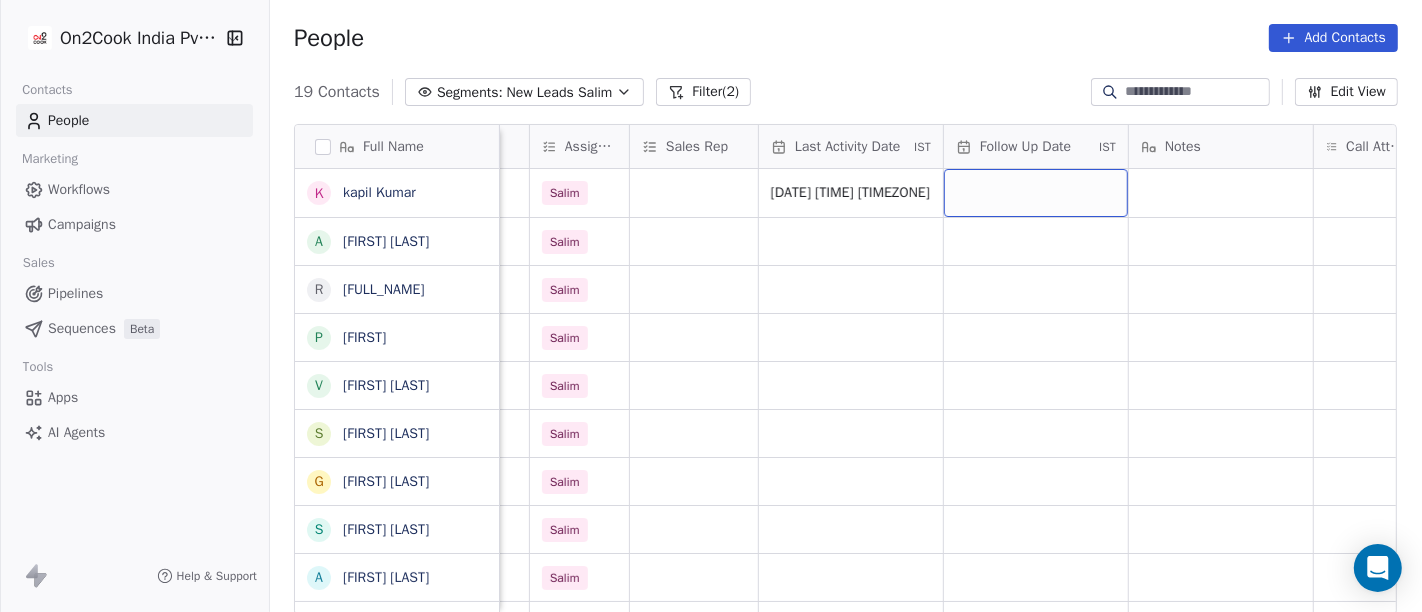 click at bounding box center (1036, 193) 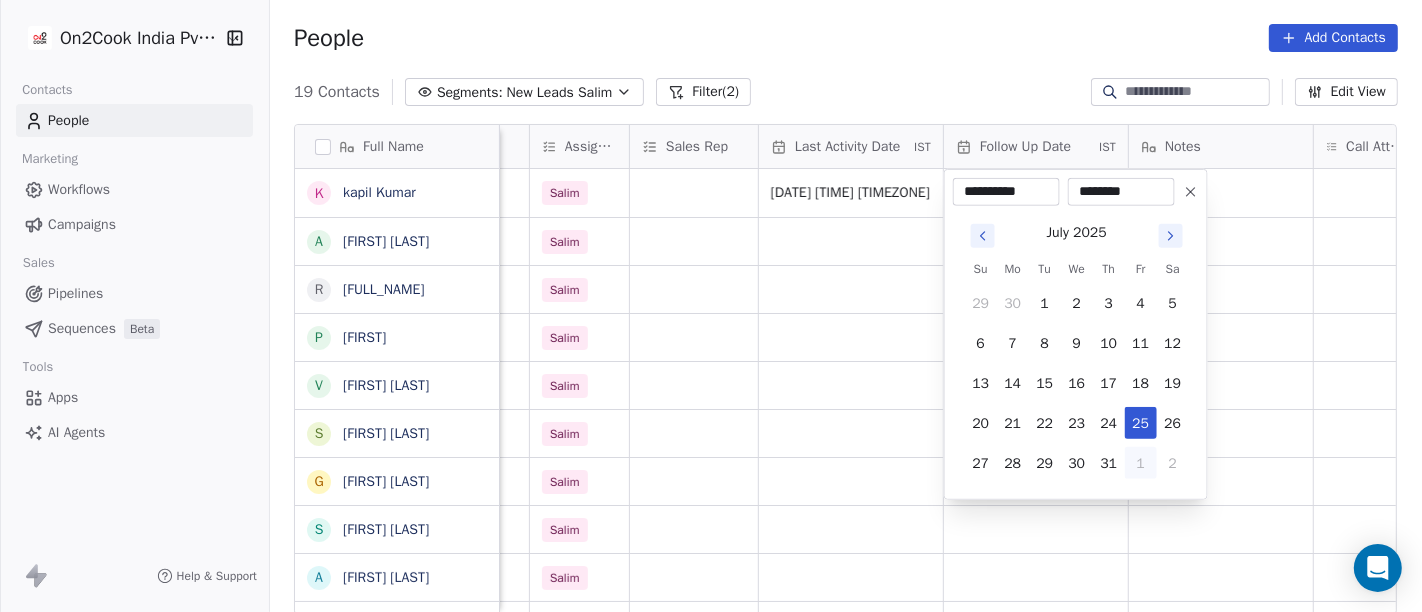 click on "1" at bounding box center [1141, 463] 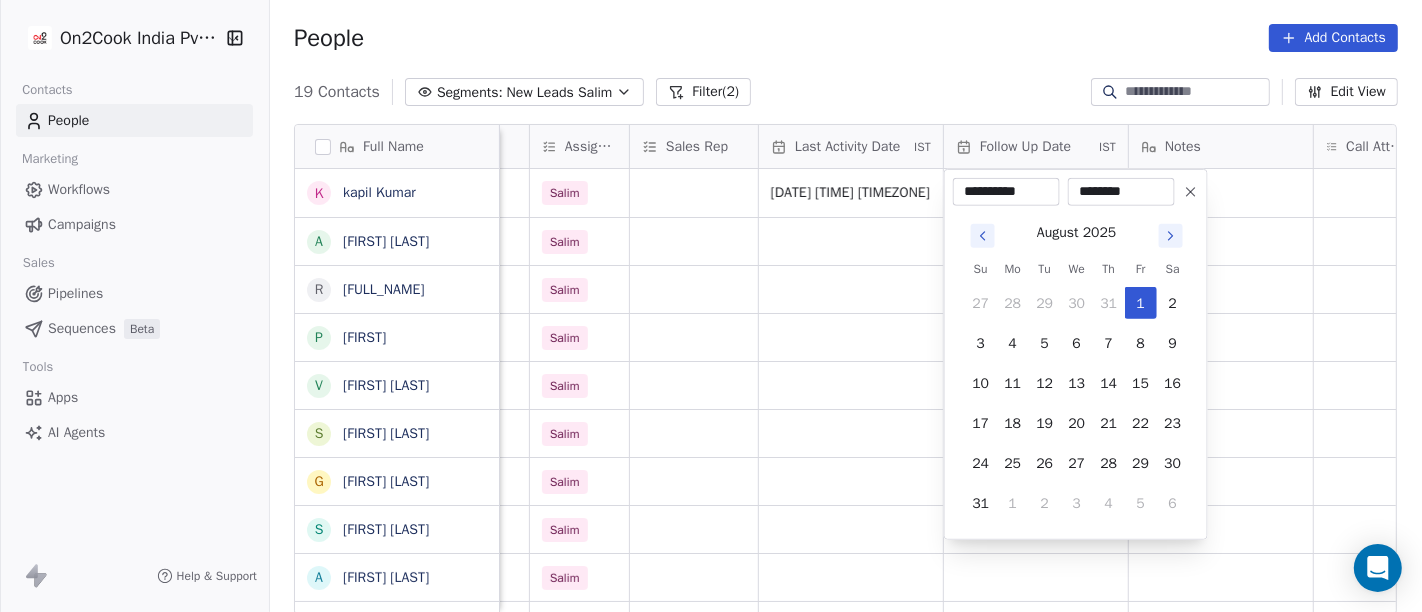 click on "On2Cook India Pvt. Ltd. Contacts People Marketing Workflows Campaigns Sales Pipelines Sequences Beta Tools Apps AI Agents Help & Support People  Add Contacts 19 Contacts Segments: New Leads Salim Filter  (2) Edit View Tag Add to Sequence Full Name k kapil Kumar A Aahha Dinesh R Rajender Singh Rajender Singh p papia V Vijay Tanwani S Sunil Kumar Yogi G Gajraj Singh Chandela s samneek kour A Alka Verma N Naseer Ahmad A Amit Gupta U Usha Prasad s susanta sasmal K Kaushik Patel M Mr.Adnan K Kâpil Gúpta P Priti SahebRao G Geeta bhatia M Mahendra Transport location Created Date IST Lead Status Tags Assignee Sales Rep Last Activity Date IST Follow Up Date IST Notes Call Attempts Website zomato link outlet type   delhi_(ncr) Jul 25, 2025 02:02 PM Salim Jul 25, 2025 02:52 PM restaurants   others Jul 25, 2025 01:43 PM Salim executive_kitchens   solan Jul 25, 2025 01:38 PM Salim restaurants   others Jul 25, 2025 01:30 PM Salim cloud_kitchen   others_ Jul 25, 2025 11:59 AM Salim restaurants   jaipur_ Salim   Salim" at bounding box center (711, 306) 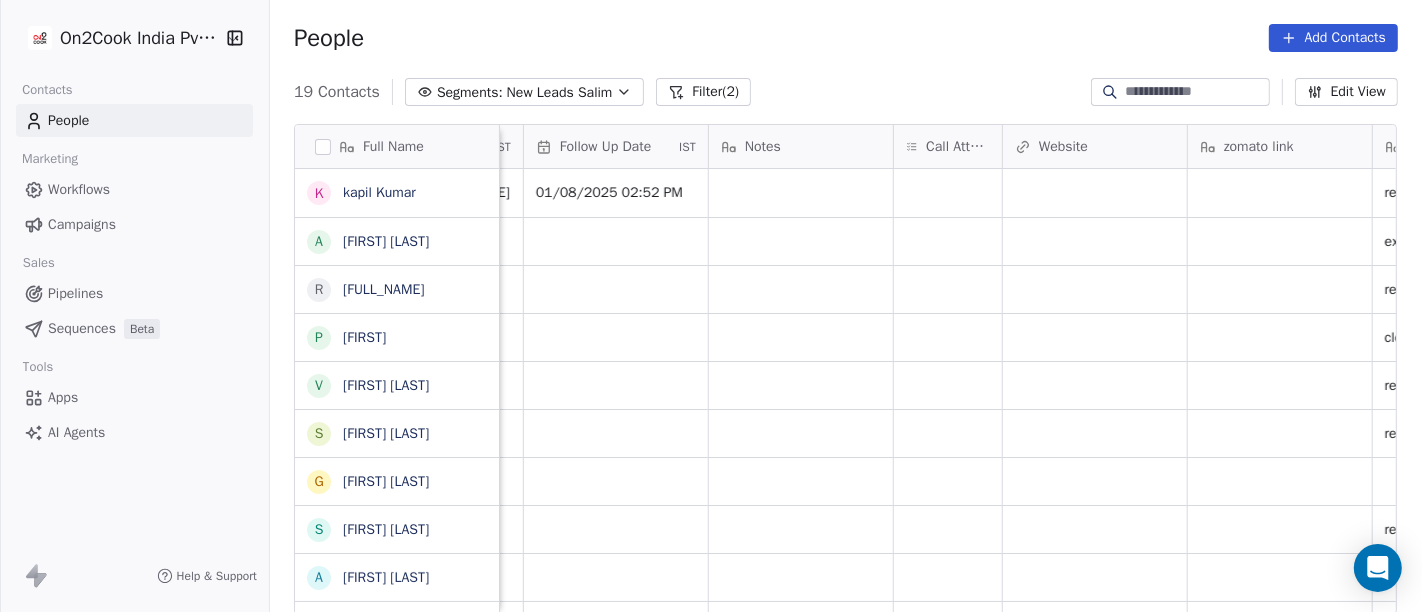 scroll, scrollTop: 0, scrollLeft: 1428, axis: horizontal 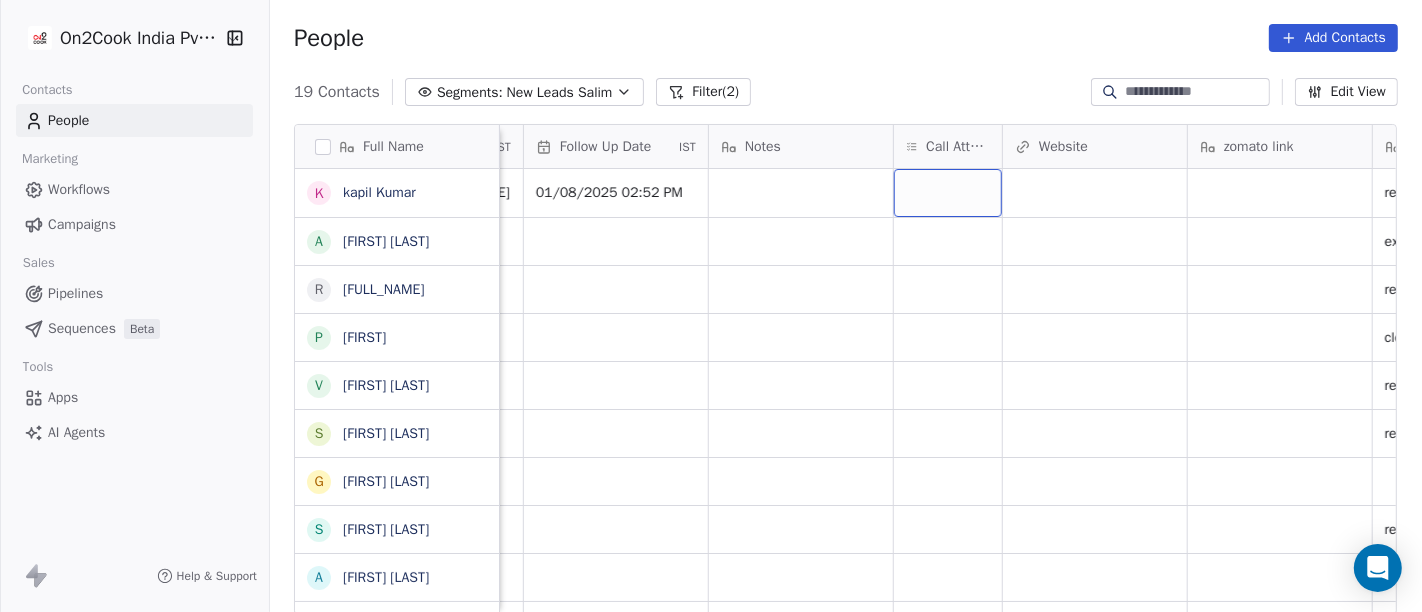 click at bounding box center [948, 193] 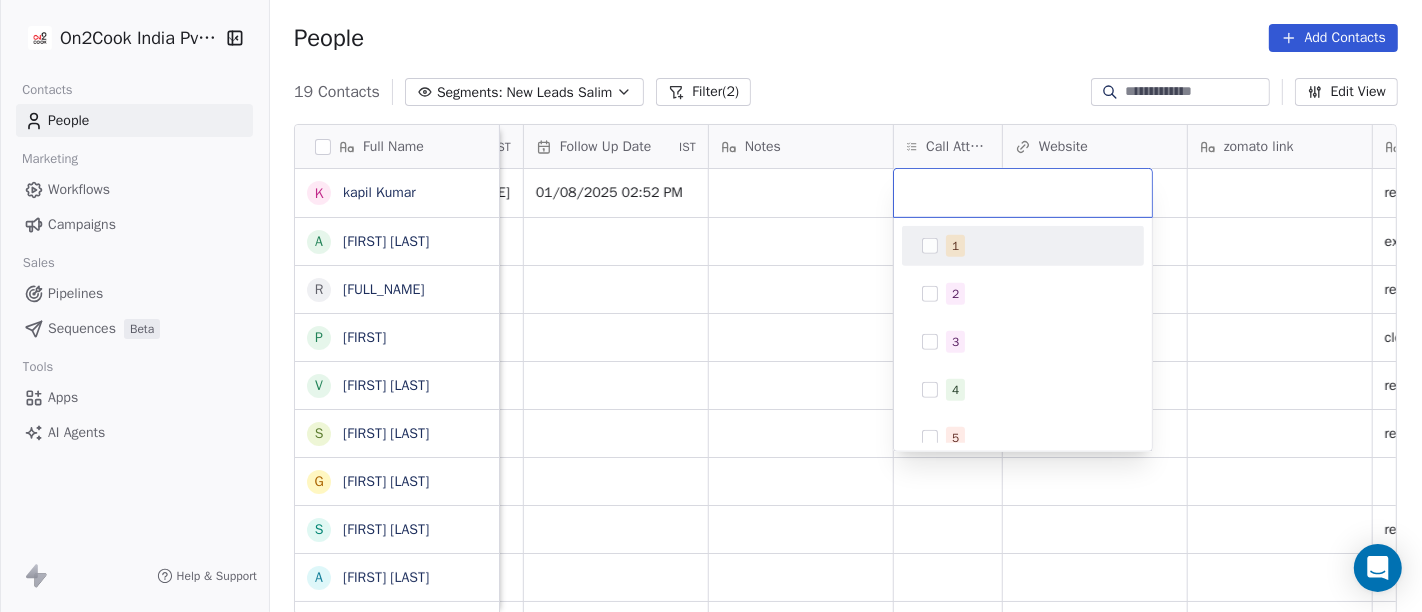 click on "1" at bounding box center [1035, 246] 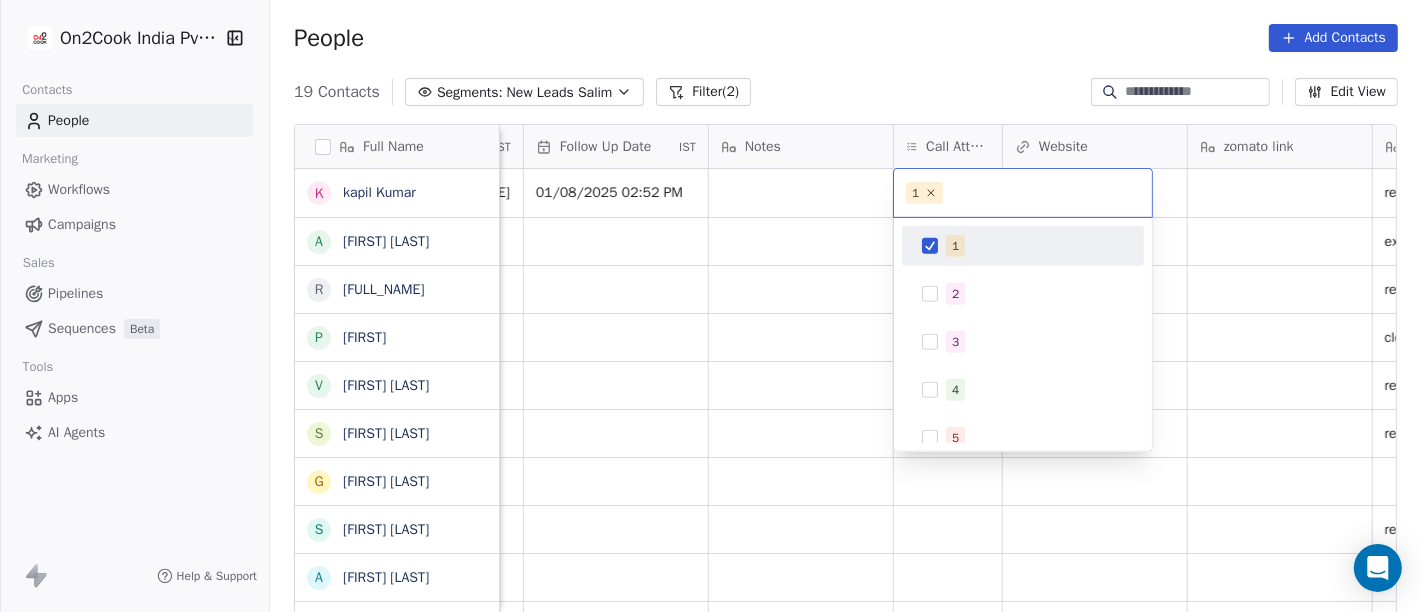 click on "On2Cook India Pvt. Ltd. Contacts People Marketing Workflows Campaigns Sales Pipelines Sequences Beta Tools Apps AI Agents Help & Support People  Add Contacts 19 Contacts Segments: New Leads Salim Filter  (2) Edit View Tag Add to Sequence Full Name k kapil Kumar A Aahha Dinesh R Rajender Singh Rajender Singh p papia V Vijay Tanwani S Sunil Kumar Yogi G Gajraj Singh Chandela s samneek kour A Alka Verma N Naseer Ahmad A Amit Gupta U Usha Prasad s susanta sasmal K Kaushik Patel M Mr.Adnan K Kâpil Gúpta P Priti SahebRao G Geeta bhatia M Mahendra Transport Tags Assignee Sales Rep Last Activity Date IST Follow Up Date IST Notes Call Attempts Website zomato link outlet type Location Job Title Whastapp Message    Salim Jul 25, 2025 02:52 PM 01/08/2025 02:52 PM restaurants   Salim executive_kitchens   Salim restaurants   Salim cloud_kitchen   Salim restaurants   Salim restaurants   Salim   Salim restaurants   Salim restaurants   Salim cloud_kitchen   Salim cafeteria   Salim cloud_kitchen   Salim cloud_kitchen" at bounding box center [711, 306] 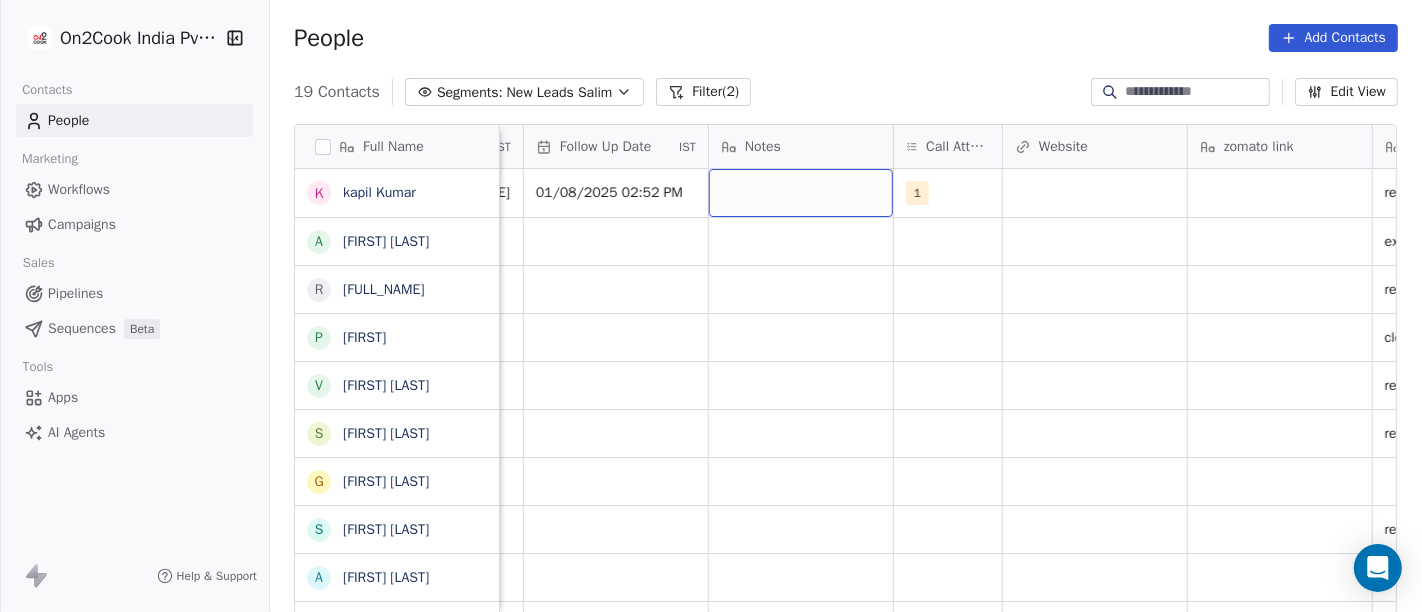 click at bounding box center [801, 193] 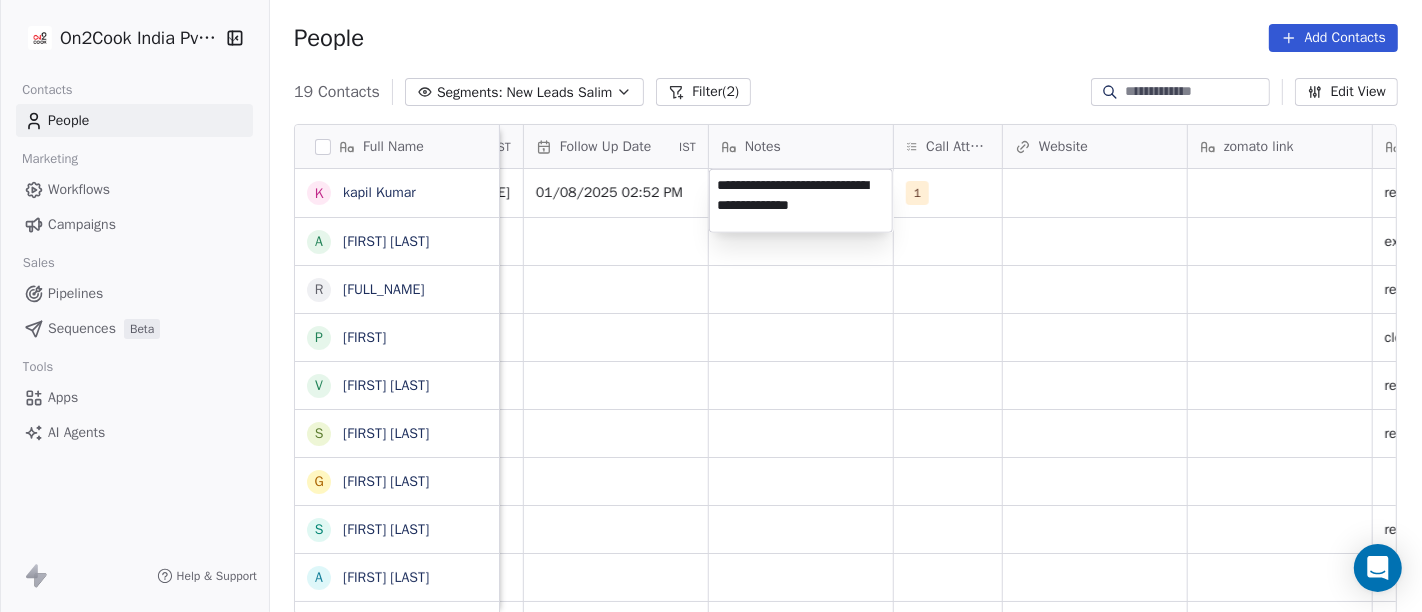 type on "**********" 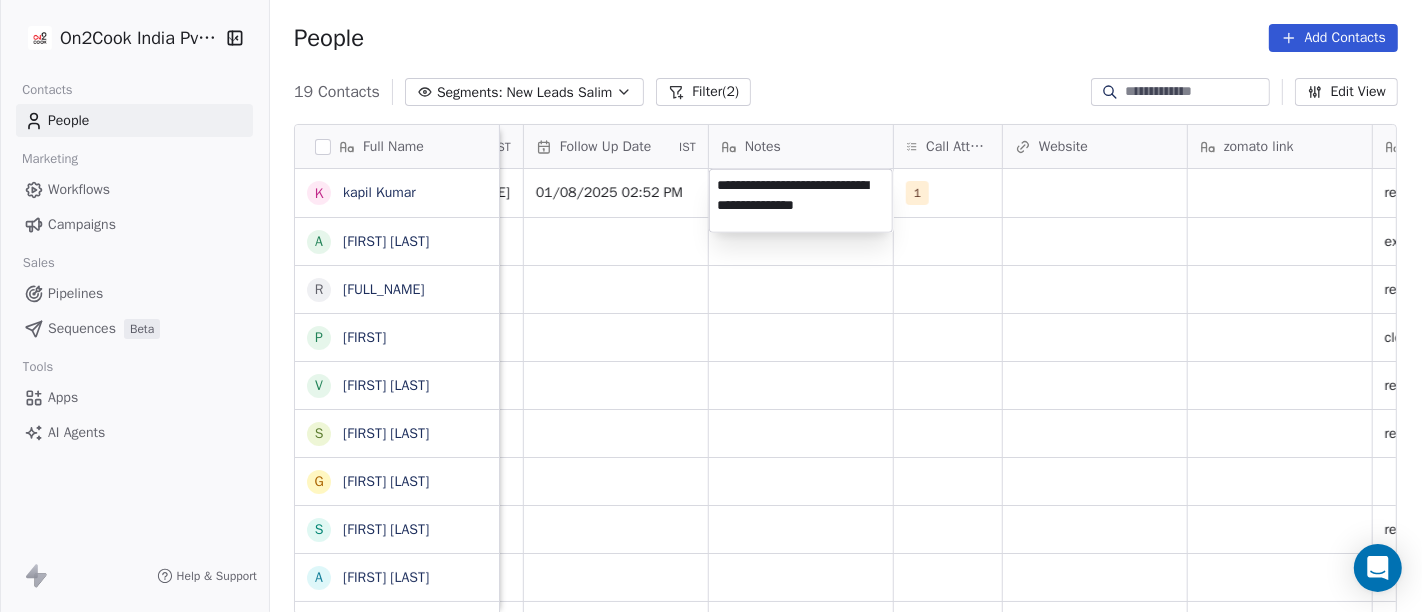click on "On2Cook India Pvt. Ltd. Contacts People Marketing Workflows Campaigns Sales Pipelines Sequences Beta Tools Apps AI Agents Help & Support People  Add Contacts 19 Contacts Segments: New Leads Salim Filter  (2) Edit View Tag Add to Sequence Full Name k kapil Kumar A Aahha Dinesh R Rajender Singh Rajender Singh p papia V Vijay Tanwani S Sunil Kumar Yogi G Gajraj Singh Chandela s samneek kour A Alka Verma N Naseer Ahmad A Amit Gupta U Usha Prasad s susanta sasmal K Kaushik Patel M Mr.Adnan K Kâpil Gúpta P Priti SahebRao G Geeta bhatia M Mahendra Transport Tags Assignee Sales Rep Last Activity Date IST Follow Up Date IST Notes Call Attempts Website zomato link outlet type Location Job Title Whastapp Message    Salim Jul 25, 2025 02:52 PM 01/08/2025 02:52 PM 1 restaurants   Salim executive_kitchens   Salim restaurants   Salim cloud_kitchen   Salim restaurants   Salim restaurants   Salim   Salim restaurants   Salim restaurants   Salim cloud_kitchen   Salim cafeteria   Salim cloud_kitchen   Salim cloud_kitchen" at bounding box center (711, 306) 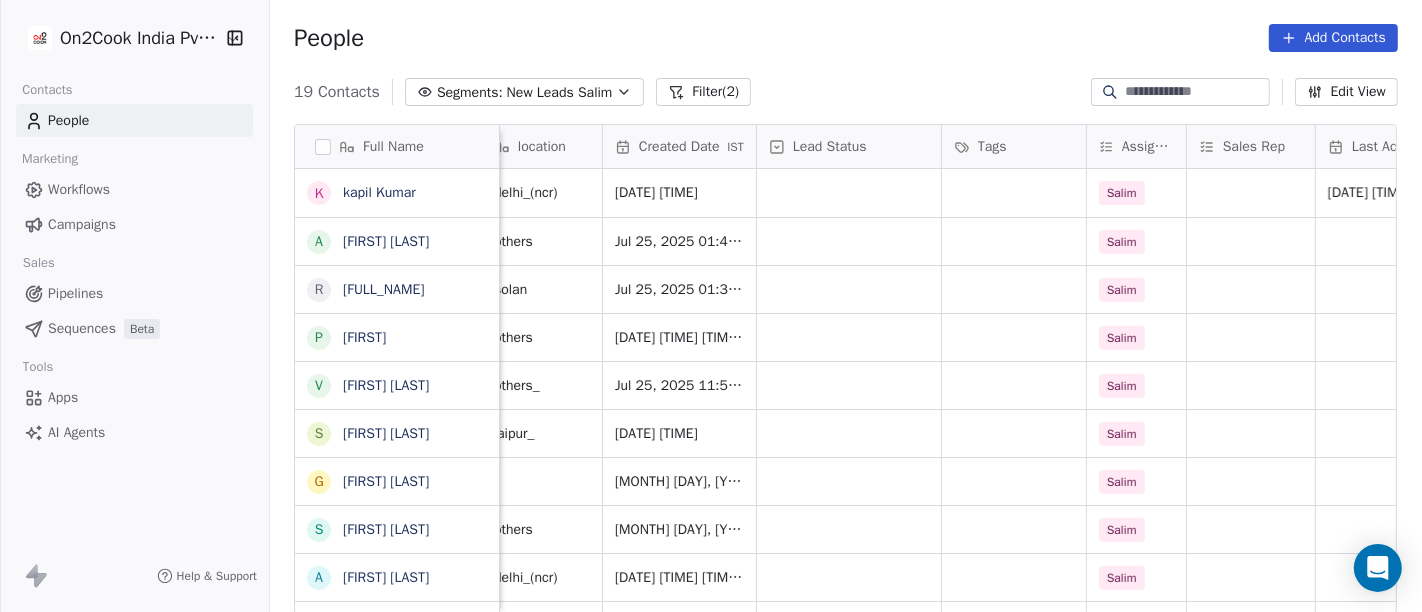 scroll, scrollTop: 0, scrollLeft: 452, axis: horizontal 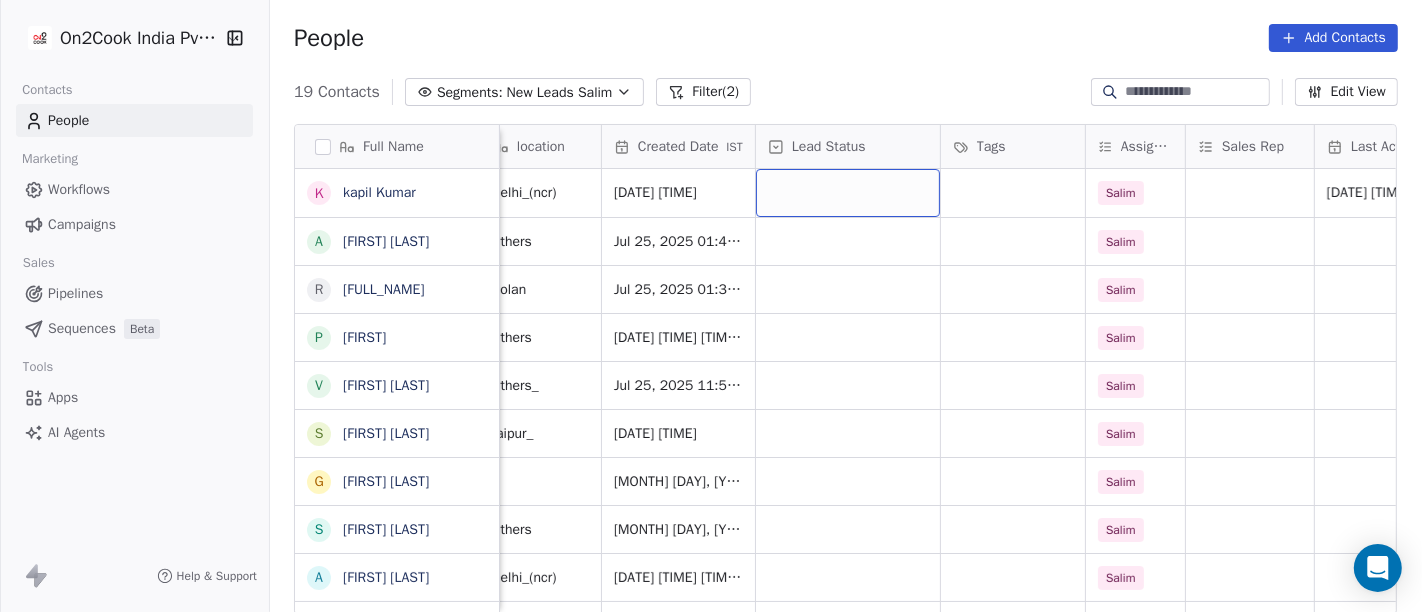 click at bounding box center (848, 193) 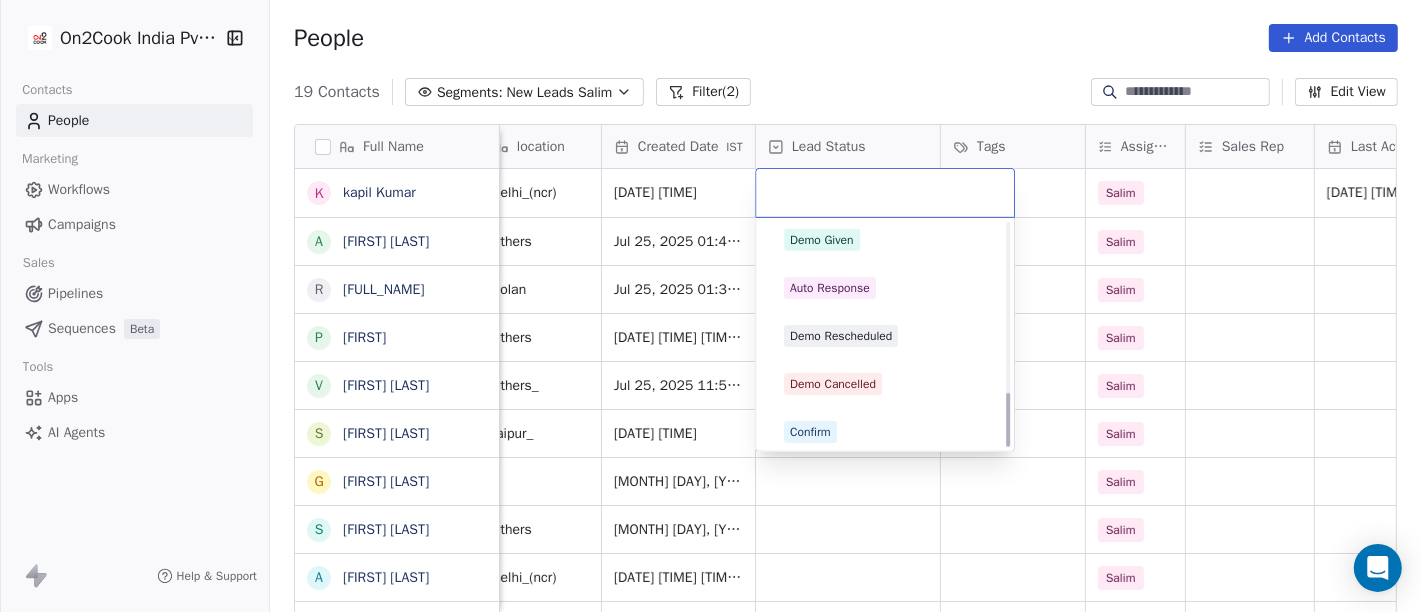 scroll, scrollTop: 686, scrollLeft: 0, axis: vertical 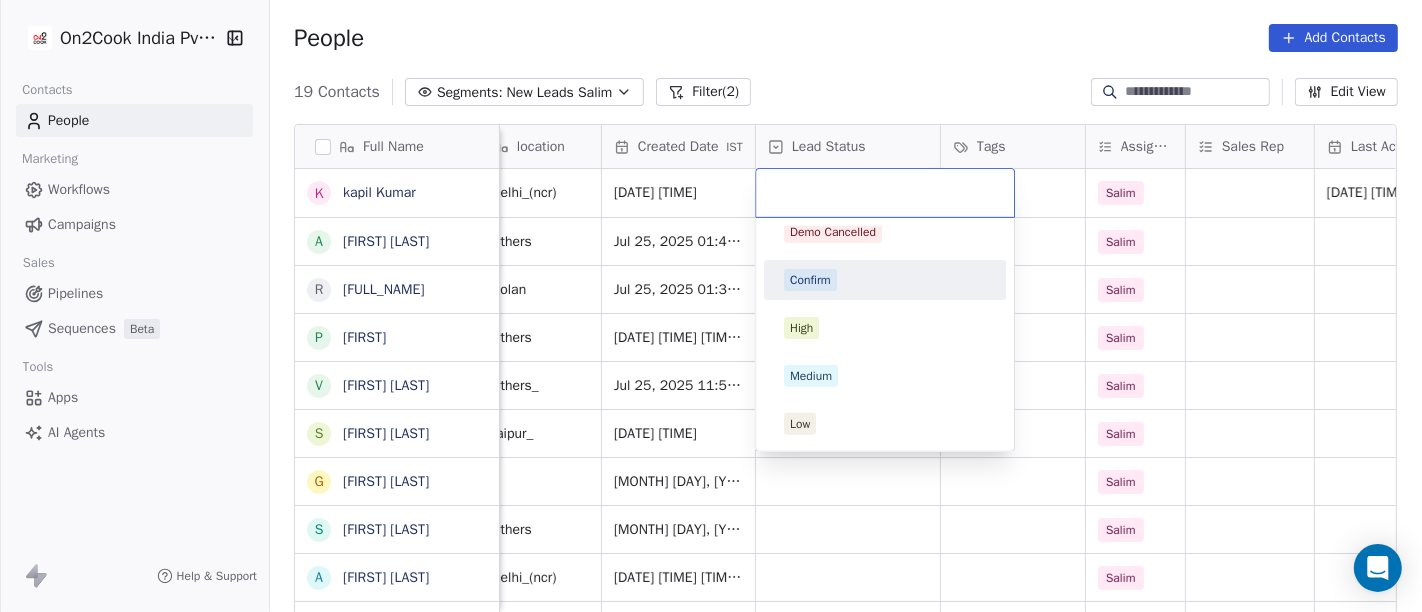 click on "Confirm" at bounding box center (810, 280) 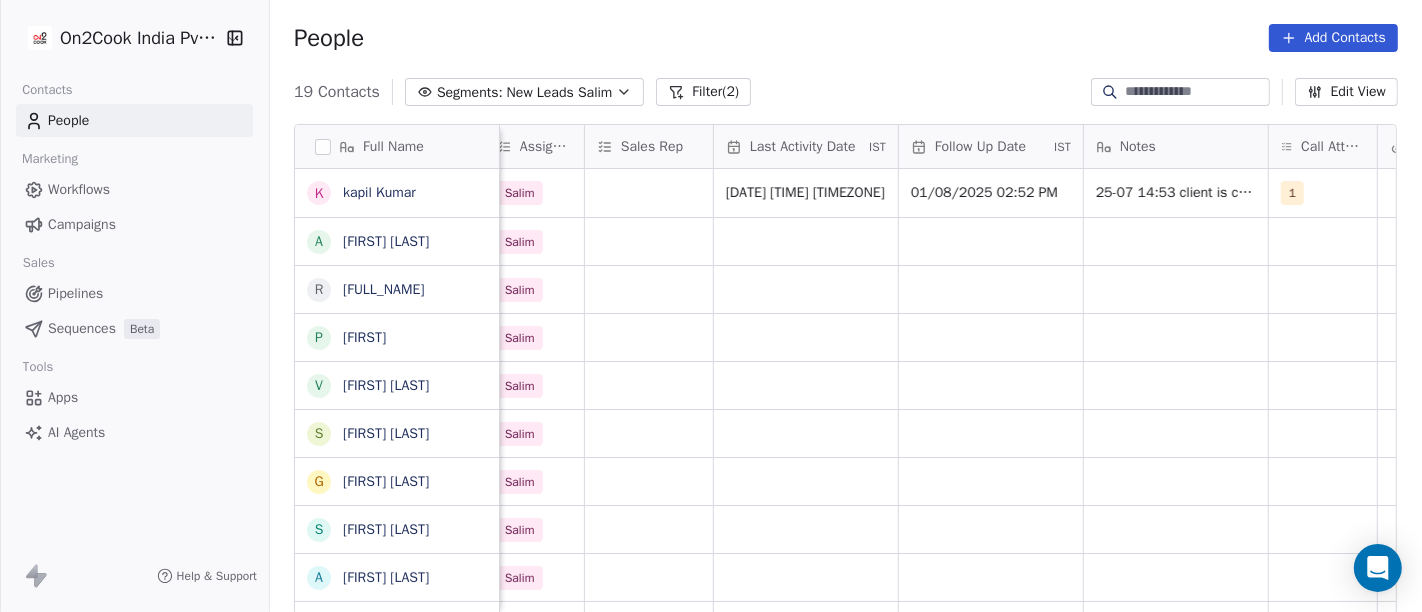 scroll, scrollTop: 0, scrollLeft: 1071, axis: horizontal 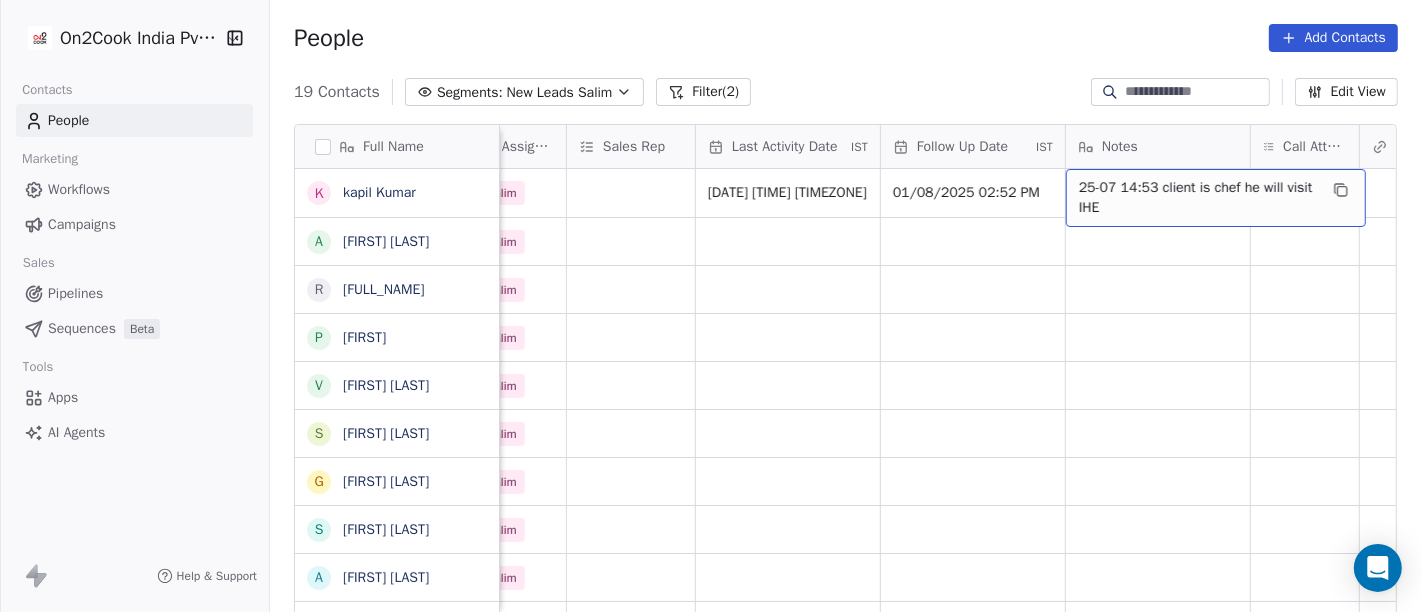 click on "19 Contacts Segments: New Leads Salim Filter  (2) Edit View" at bounding box center (846, 92) 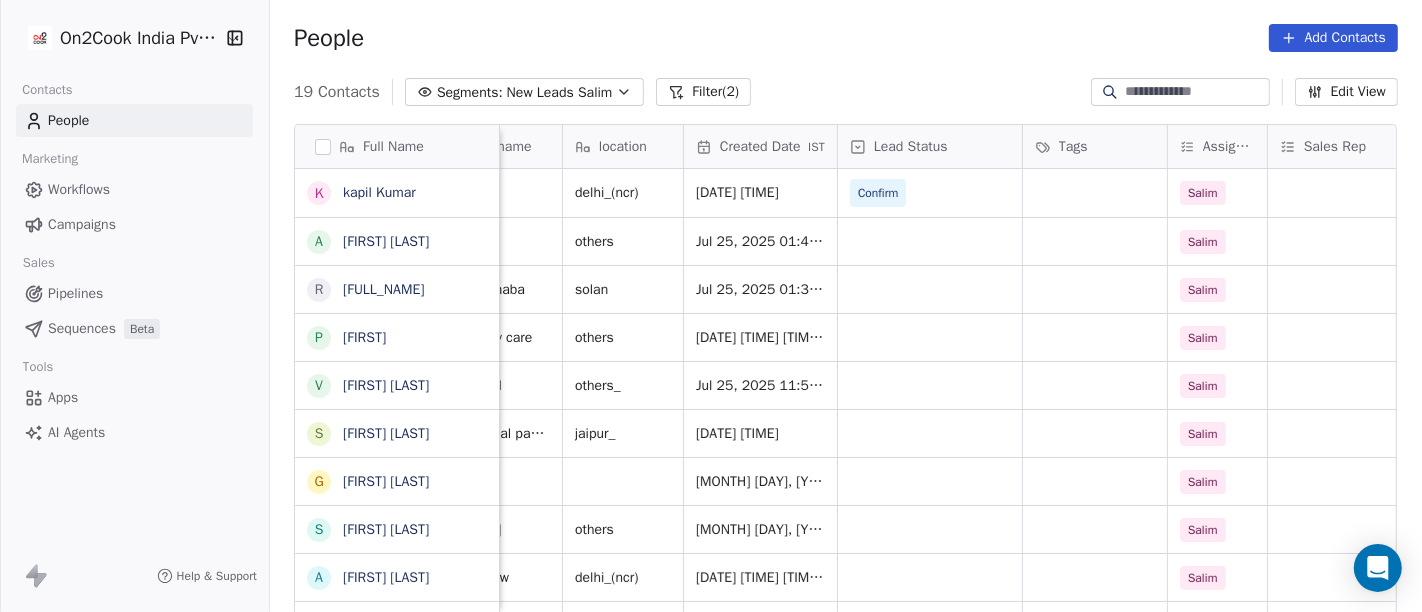 scroll, scrollTop: 0, scrollLeft: 0, axis: both 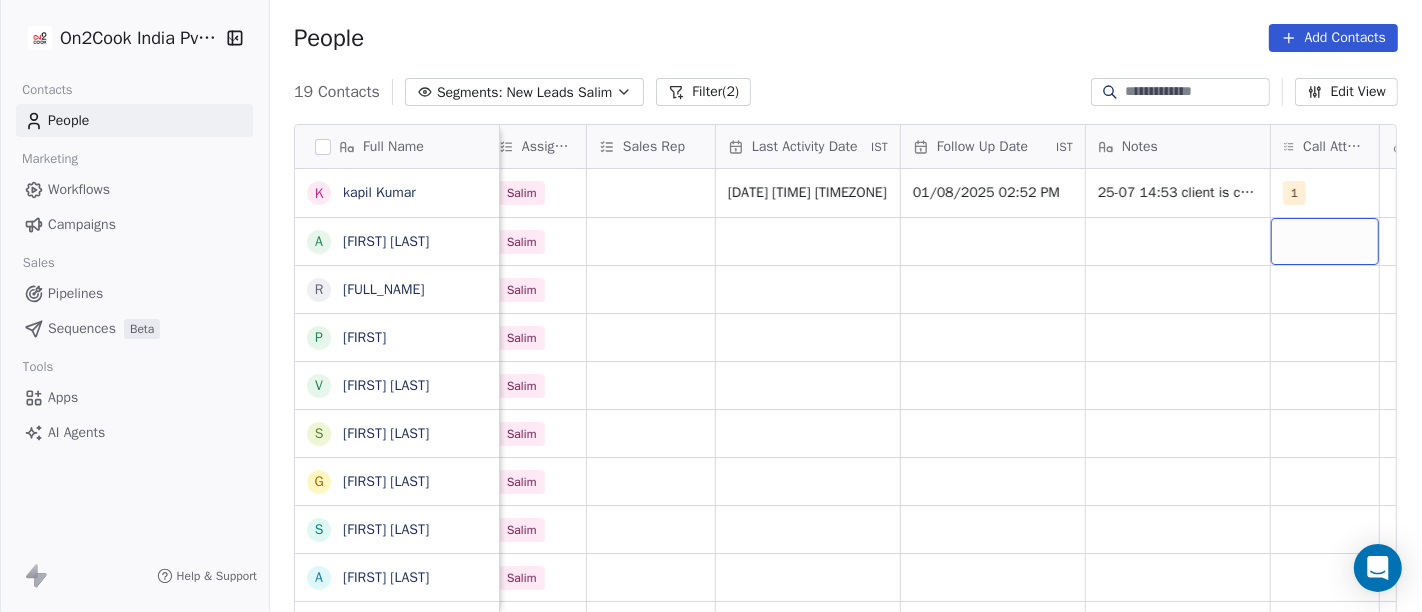 click at bounding box center (1325, 241) 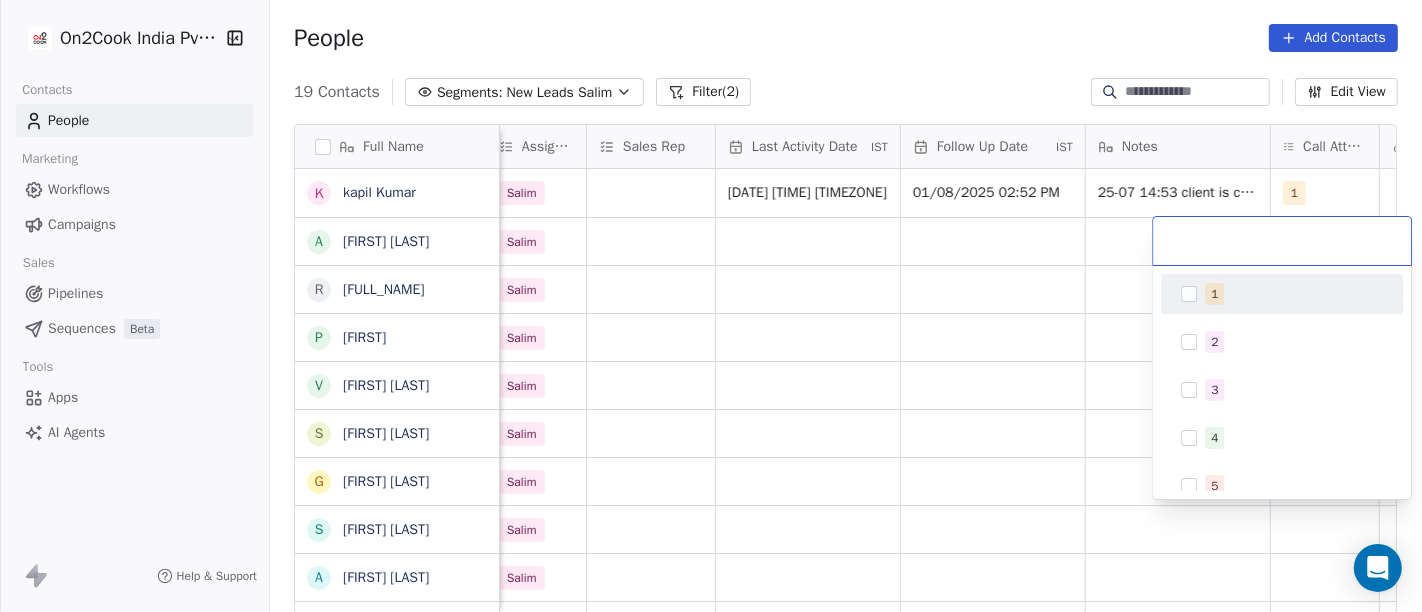 click on "1" at bounding box center (1294, 294) 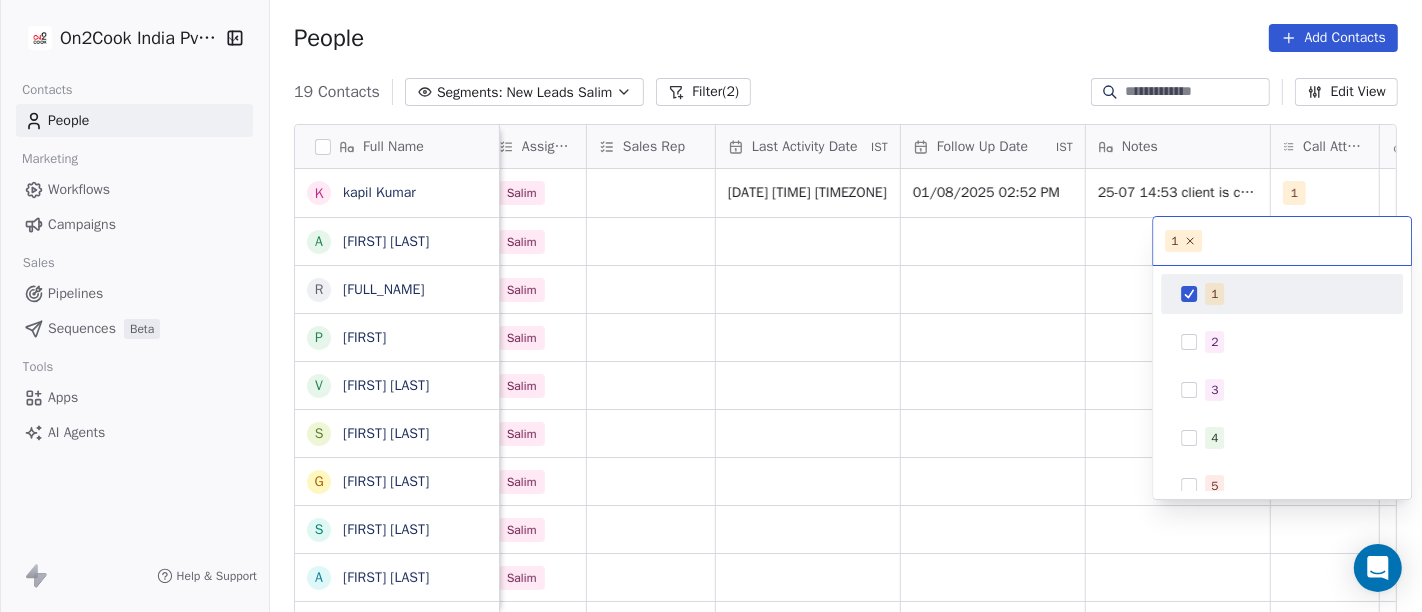 click on "On2Cook India Pvt. Ltd. Contacts People Marketing Workflows Campaigns Sales Pipelines Sequences Beta Tools Apps AI Agents Help & Support People  Add Contacts 19 Contacts Segments: New Leads Salim Filter  (2) Edit View Tag Add to Sequence Full Name k kapil Kumar A Aahha Dinesh R Rajender Singh Rajender Singh p papia V Vijay Tanwani S Sunil Kumar Yogi G Gajraj Singh Chandela s samneek kour A Alka Verma N Naseer Ahmad A Amit Gupta U Usha Prasad s susanta sasmal K Kaushik Patel M Mr.Adnan K Kâpil Gúpta P Priti SahebRao G Geeta bhatia M Mahendra Transport Created Date IST Lead Status Tags Assignee Sales Rep Last Activity Date IST Follow Up Date IST Notes Call Attempts Website zomato link outlet type Location   Jul 25, 2025 02:02 PM Confirm Salim Jul 25, 2025 02:52 PM 01/08/2025 02:52 PM 25-07 14:53 client is chef he will visit IHE 1 restaurants   Jul 25, 2025 01:43 PM Salim executive_kitchens   Jul 25, 2025 01:38 PM Salim restaurants   Jul 25, 2025 01:30 PM Salim cloud_kitchen   Jul 25, 2025 11:59 AM Salim" at bounding box center (711, 306) 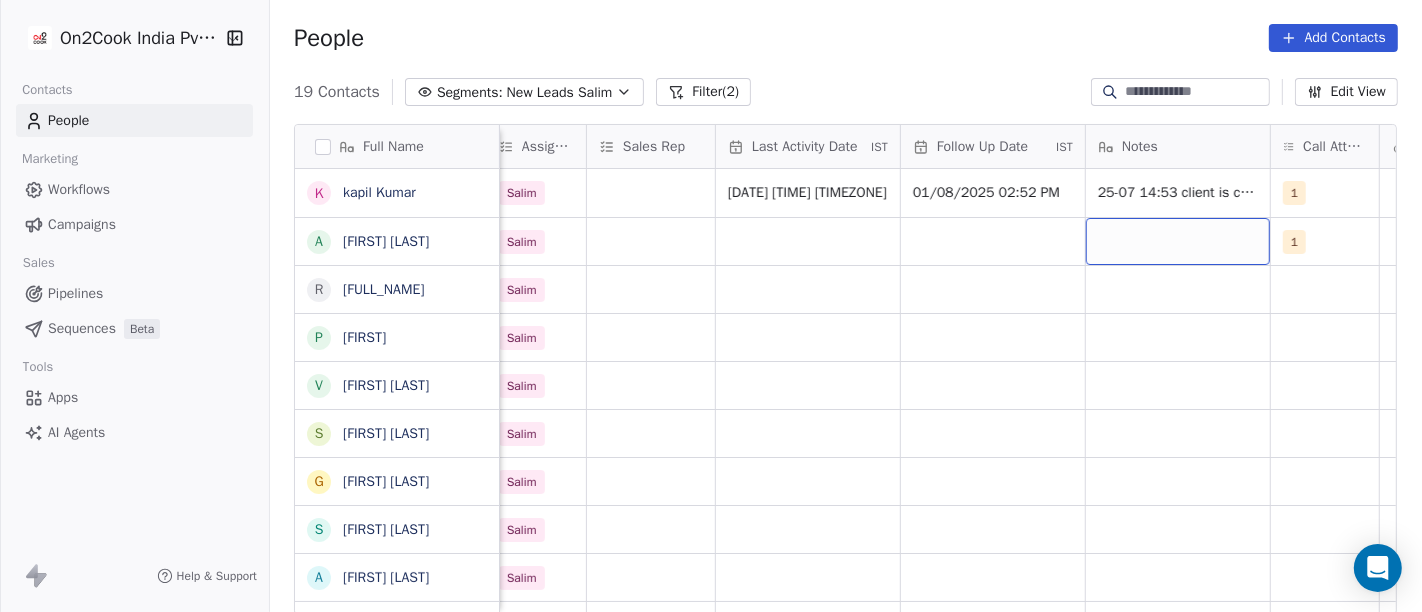 click at bounding box center (1178, 241) 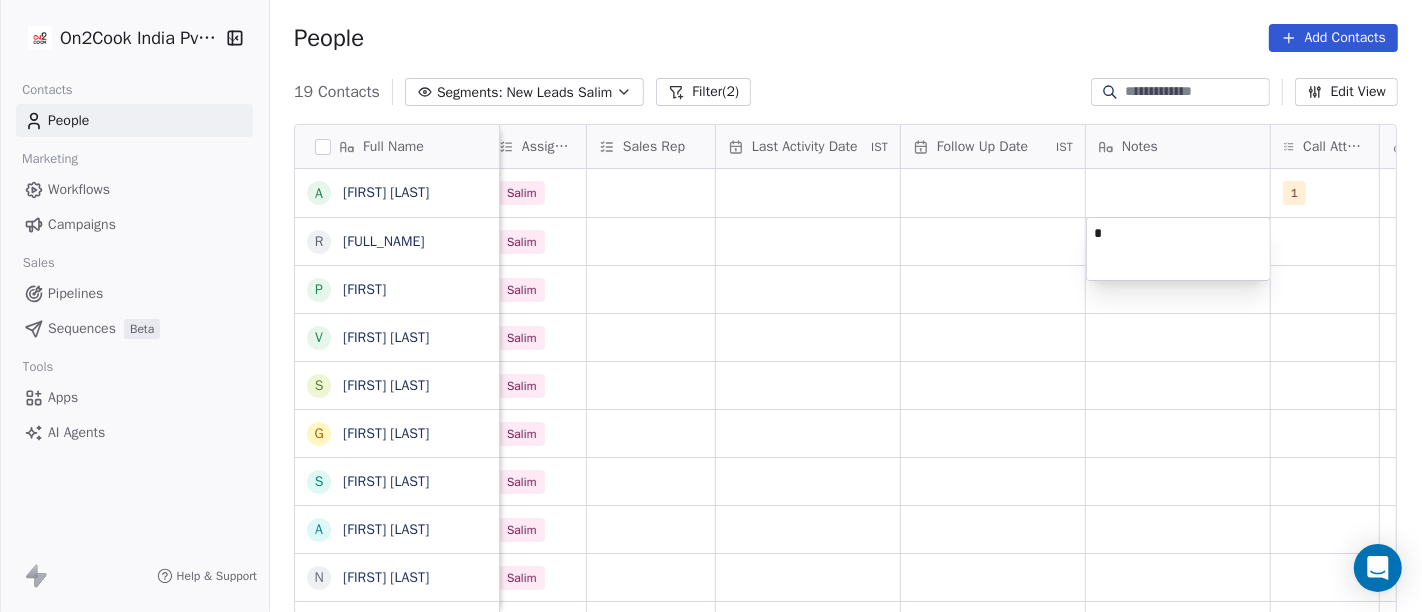 type on "**" 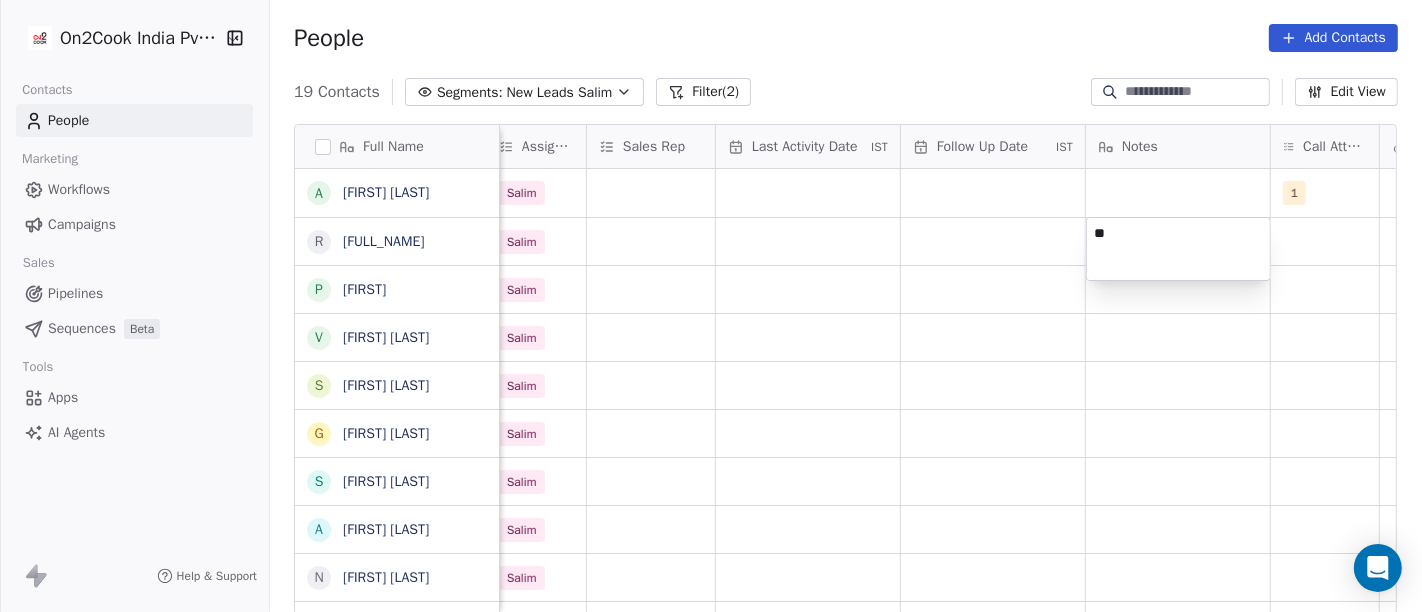 click on "On2Cook India Pvt. Ltd. Contacts People Marketing Workflows Campaigns Sales Pipelines Sequences Beta Tools Apps AI Agents Help & Support People  Add Contacts 19 Contacts Segments: New Leads Salim Filter  (2) Edit View Tag Add to Sequence Full Name A Aahha Dinesh R Rajender Singh Rajender Singh p papia V Vijay Tanwani S Sunil Kumar Yogi G Gajraj Singh Chandela s samneek kour A Alka Verma N Naseer Ahmad A Amit Gupta U Usha Prasad s susanta sasmal K Kaushik Patel M Mr.Adnan K Kâpil Gúpta P Priti SahebRao G Geeta bhatia M Mahendra Transport Created Date IST Lead Status Tags Assignee Sales Rep Last Activity Date IST Follow Up Date IST Notes Call Attempts Website zomato link outlet type Location   Jul 25, 2025 01:43 PM Salim 1 executive_kitchens   Jul 25, 2025 01:38 PM Salim restaurants   Jul 25, 2025 01:30 PM Salim cloud_kitchen   Jul 25, 2025 11:59 AM Salim restaurants   Jul 25, 2025 11:41 AM Salim restaurants   Jul 24, 2025 10:06 PM Salim   Jul 24, 2025 09:49 PM Salim restaurants   Jul 24, 2025 09:40 PM" at bounding box center [711, 306] 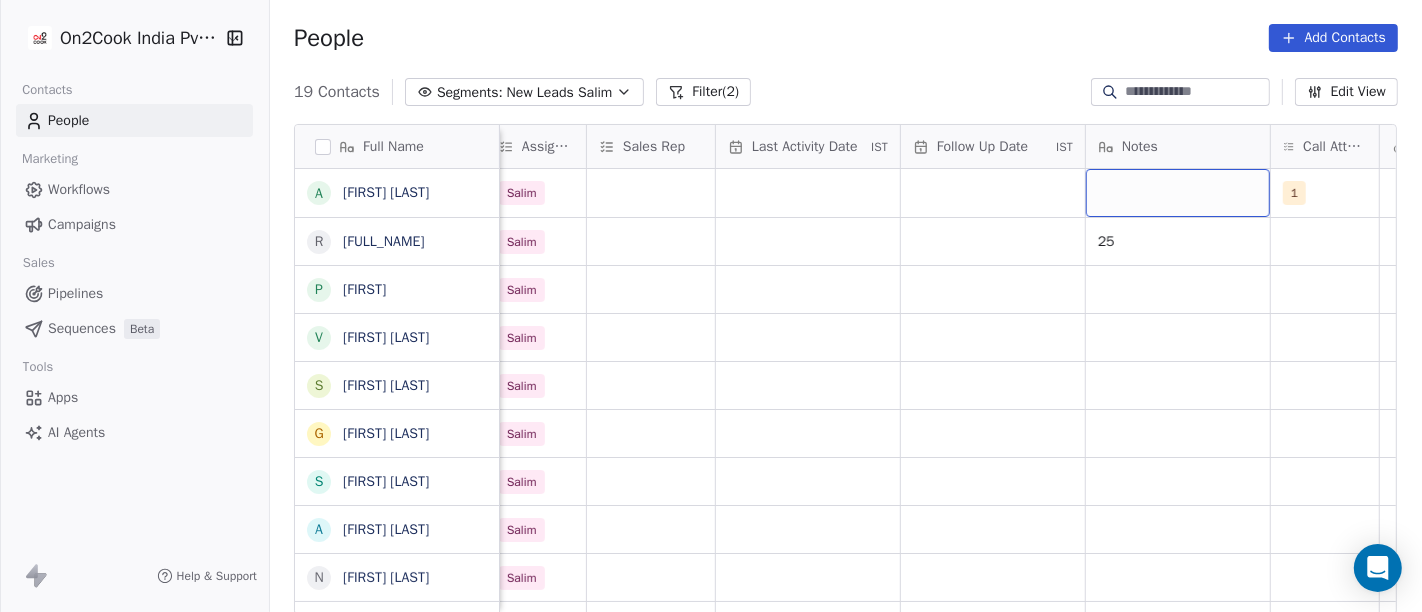 click at bounding box center (1178, 193) 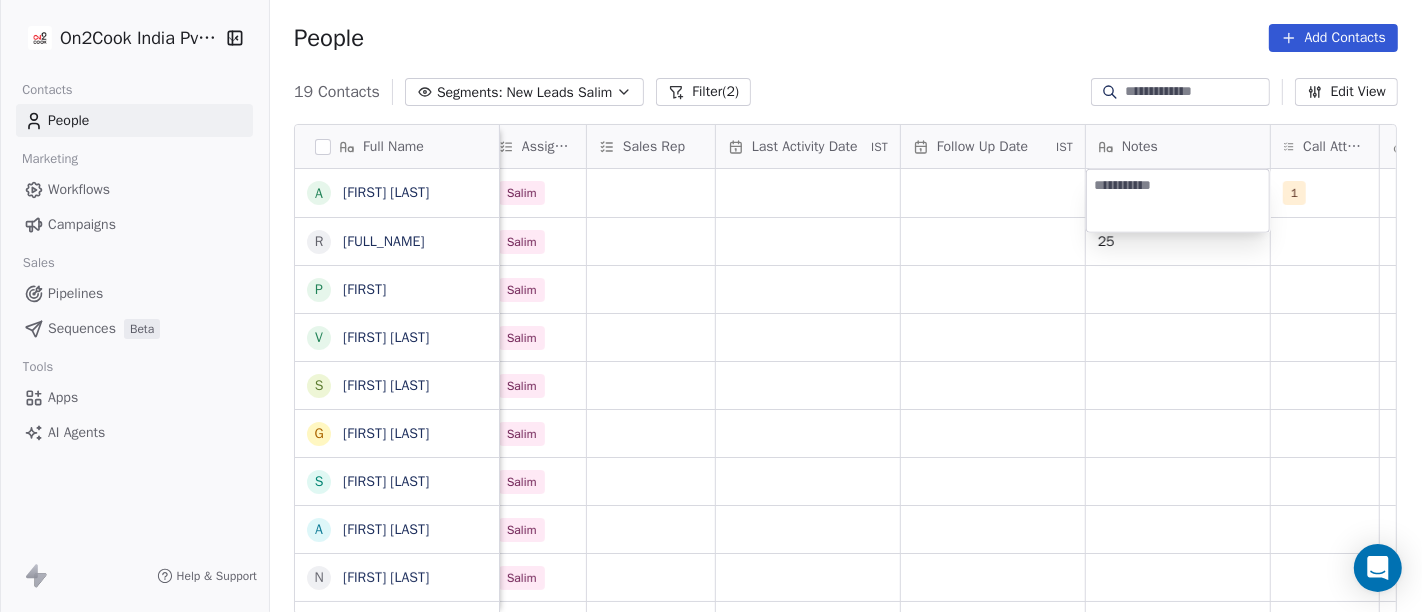 click at bounding box center [1178, 201] 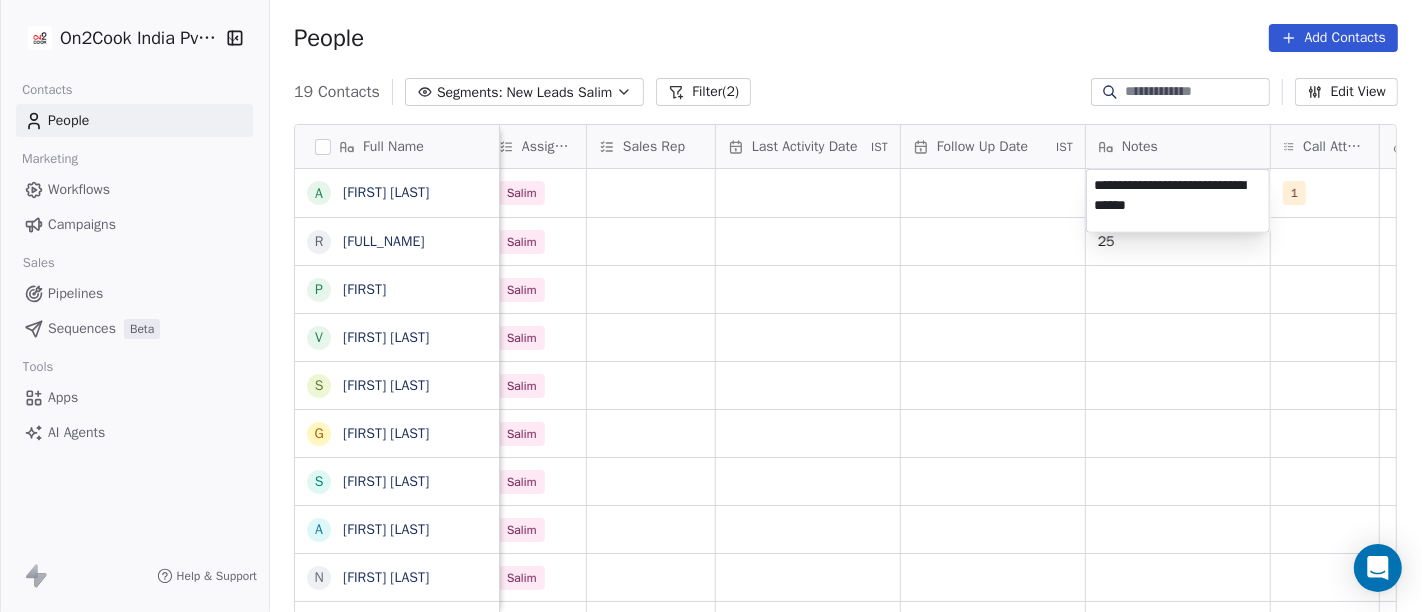 type on "**********" 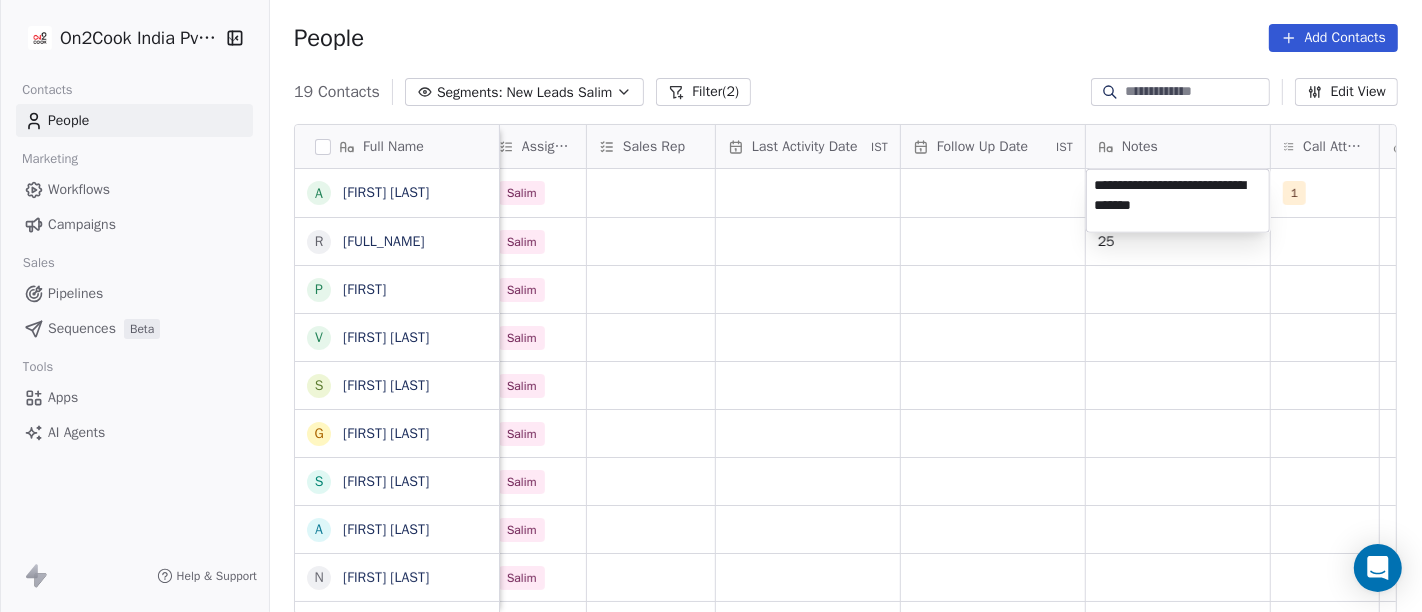 click on "On2Cook India Pvt. Ltd. Contacts People Marketing Workflows Campaigns Sales Pipelines Sequences Beta Tools Apps AI Agents Help & Support People  Add Contacts 19 Contacts Segments: New Leads Salim Filter  (2) Edit View Tag Add to Sequence Full Name A Aahha Dinesh R Rajender Singh Rajender Singh p papia V Vijay Tanwani S Sunil Kumar Yogi G Gajraj Singh Chandela s samneek kour A Alka Verma N Naseer Ahmad A Amit Gupta U Usha Prasad s susanta sasmal K Kaushik Patel M Mr.Adnan K Kâpil Gúpta P Priti SahebRao G Geeta bhatia M Mahendra Transport Created Date IST Lead Status Tags Assignee Sales Rep Last Activity Date IST Follow Up Date IST Notes Call Attempts Website zomato link outlet type Location   Jul 25, 2025 01:43 PM Salim 1 executive_kitchens   Jul 25, 2025 01:38 PM Salim 25 restaurants   Jul 25, 2025 01:30 PM Salim cloud_kitchen   Jul 25, 2025 11:59 AM Salim restaurants   Jul 25, 2025 11:41 AM Salim restaurants   Jul 24, 2025 10:06 PM Salim   Jul 24, 2025 09:49 PM Salim restaurants   Jul 24, 2025 09:40 PM" at bounding box center (711, 306) 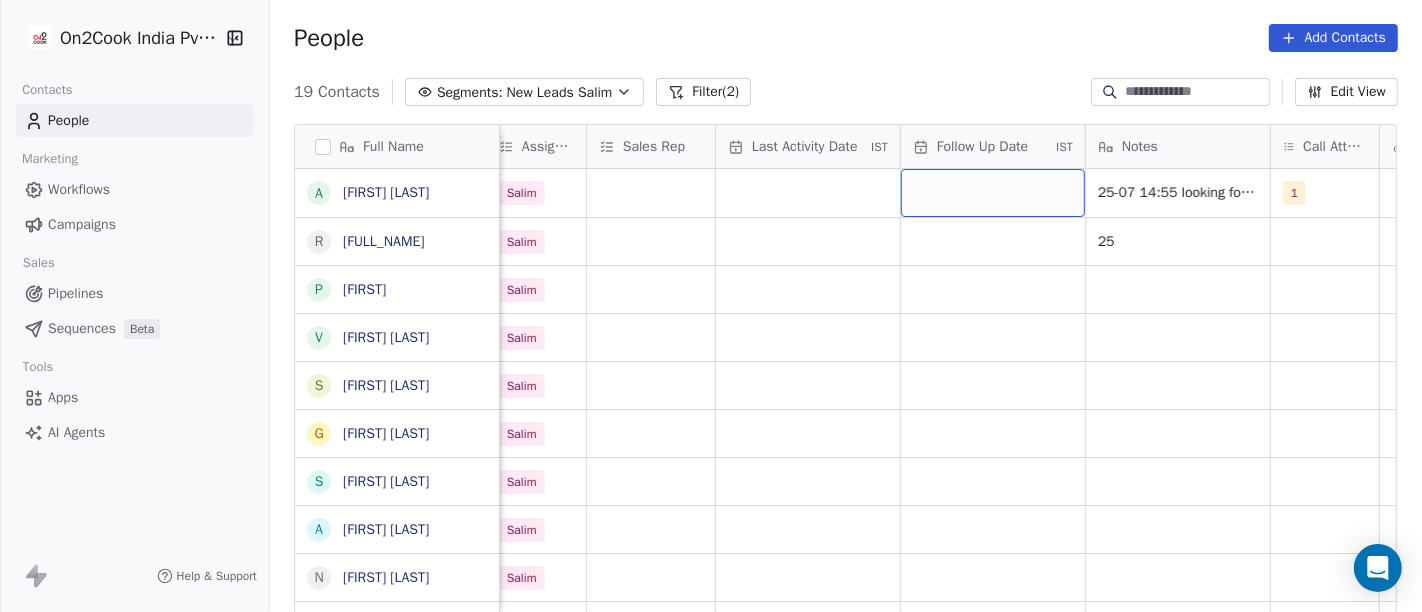 click at bounding box center [993, 193] 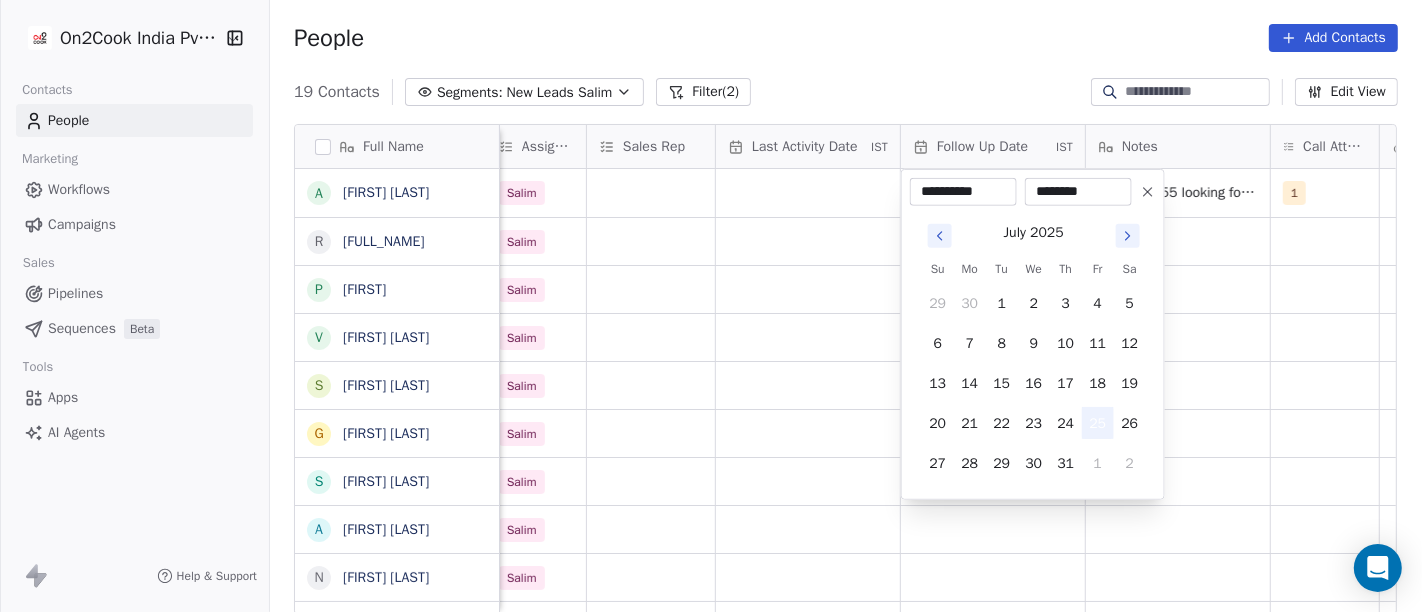 click on "25" at bounding box center (1098, 423) 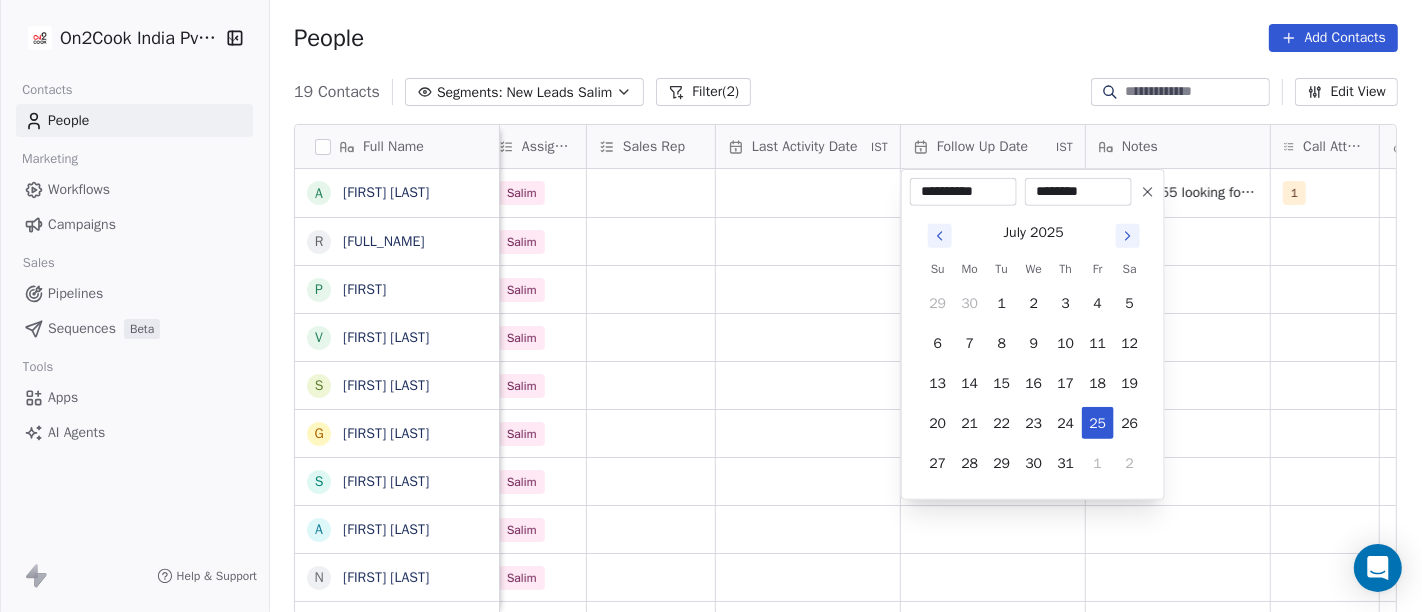 click on "On2Cook India Pvt. Ltd. Contacts People Marketing Workflows Campaigns Sales Pipelines Sequences Beta Tools Apps AI Agents Help & Support People  Add Contacts 19 Contacts Segments: New Leads Salim Filter  (2) Edit View Tag Add to Sequence Full Name A Aahha Dinesh R Rajender Singh Rajender Singh p papia V Vijay Tanwani S Sunil Kumar Yogi G Gajraj Singh Chandela s samneek kour A Alka Verma N Naseer Ahmad A Amit Gupta U Usha Prasad s susanta sasmal K Kaushik Patel M Mr.Adnan K Kâpil Gúpta P Priti SahebRao G Geeta bhatia M Mahendra Transport Created Date IST Lead Status Tags Assignee Sales Rep Last Activity Date IST Follow Up Date IST Notes Call Attempts Website zomato link outlet type Location   Jul 25, 2025 01:43 PM Salim 25-07 14:55 looking for personal use 1 executive_kitchens   Jul 25, 2025 01:38 PM Salim 25 restaurants   Jul 25, 2025 01:30 PM Salim cloud_kitchen   Jul 25, 2025 11:59 AM Salim restaurants   Jul 25, 2025 11:41 AM Salim restaurants   Jul 24, 2025 10:06 PM Salim   Jul 24, 2025 09:49 PM Salim" at bounding box center (711, 306) 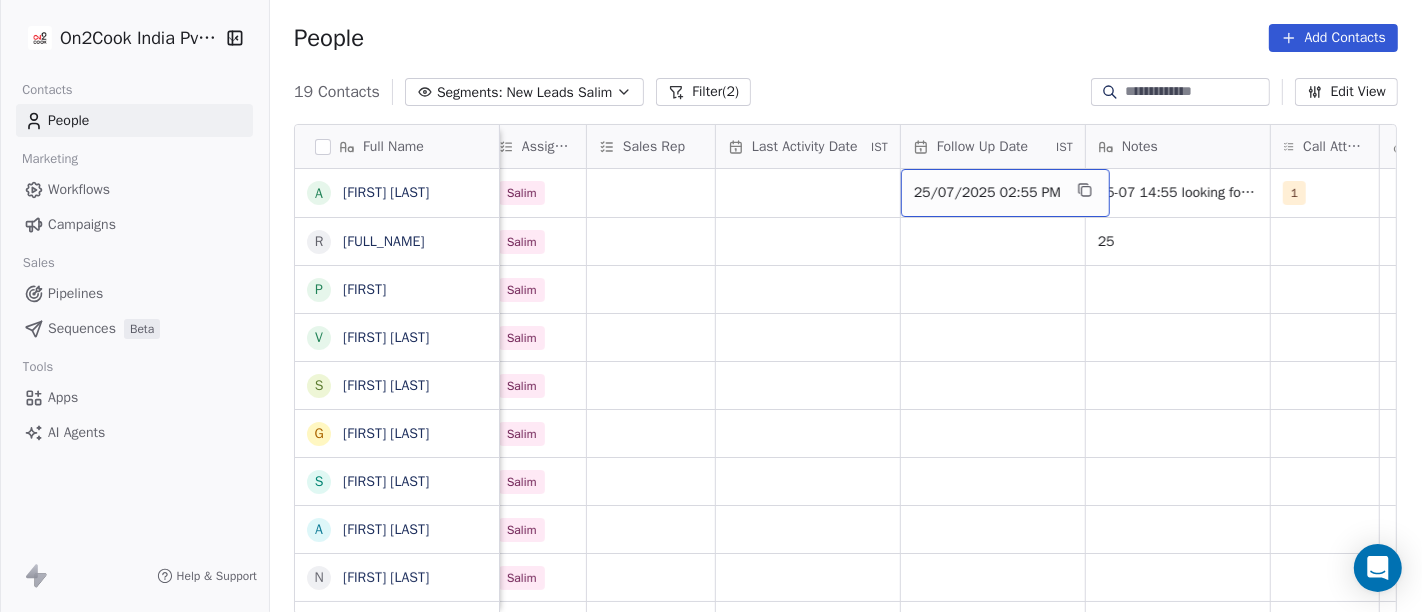 click on "25/07/2025 02:55 PM" at bounding box center [987, 193] 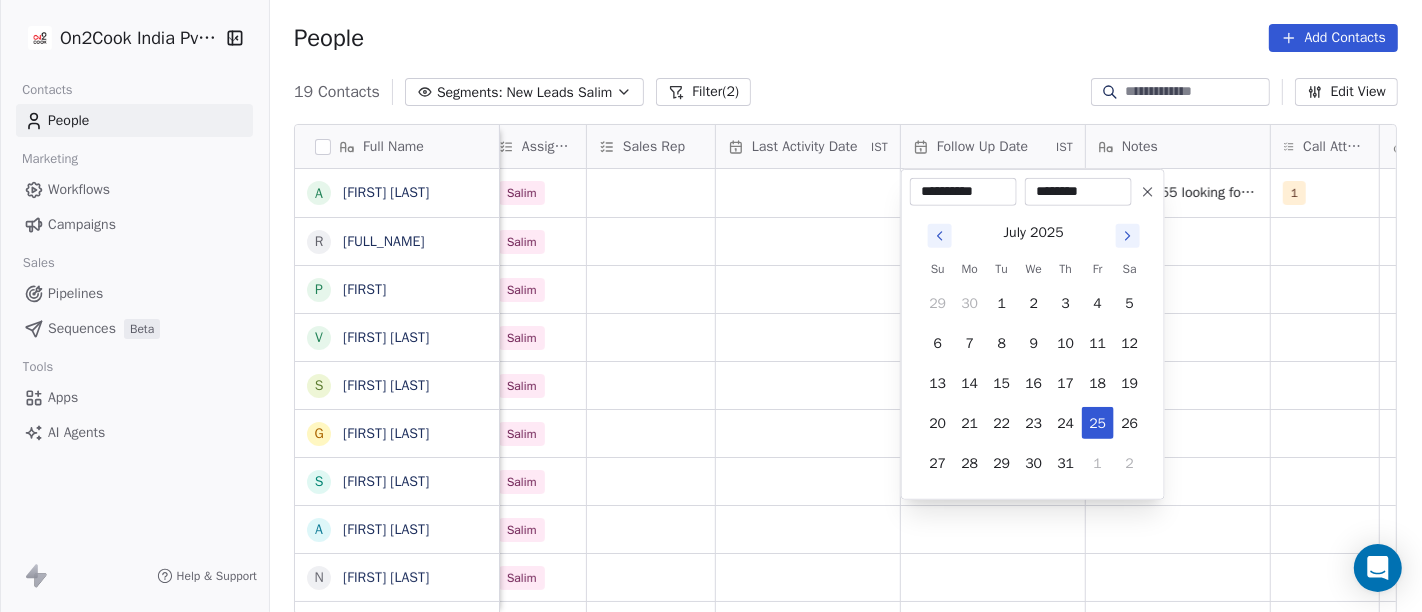 click 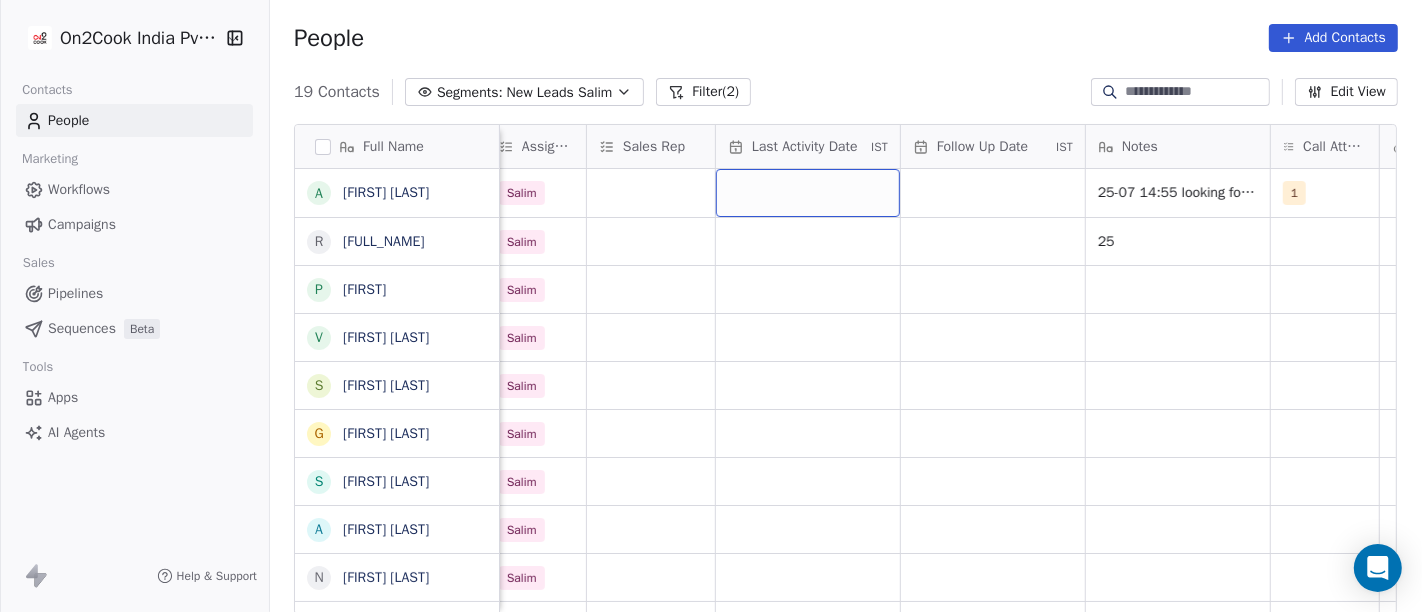click at bounding box center (808, 193) 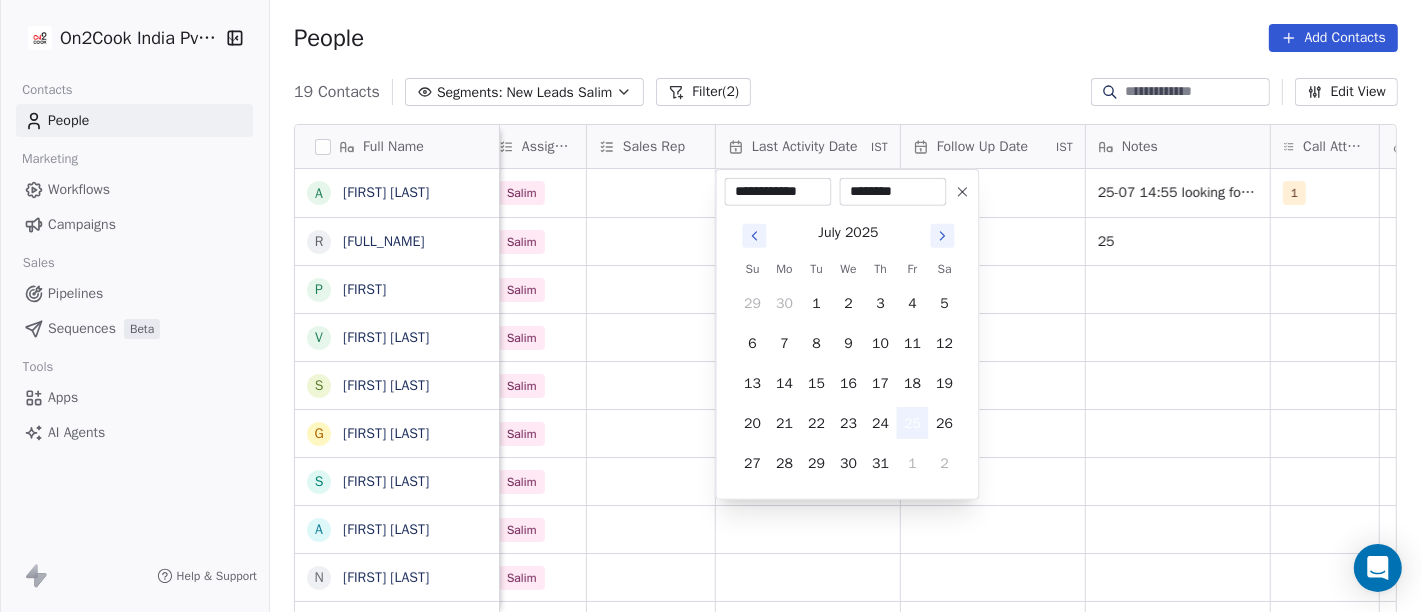 click on "25" at bounding box center [913, 423] 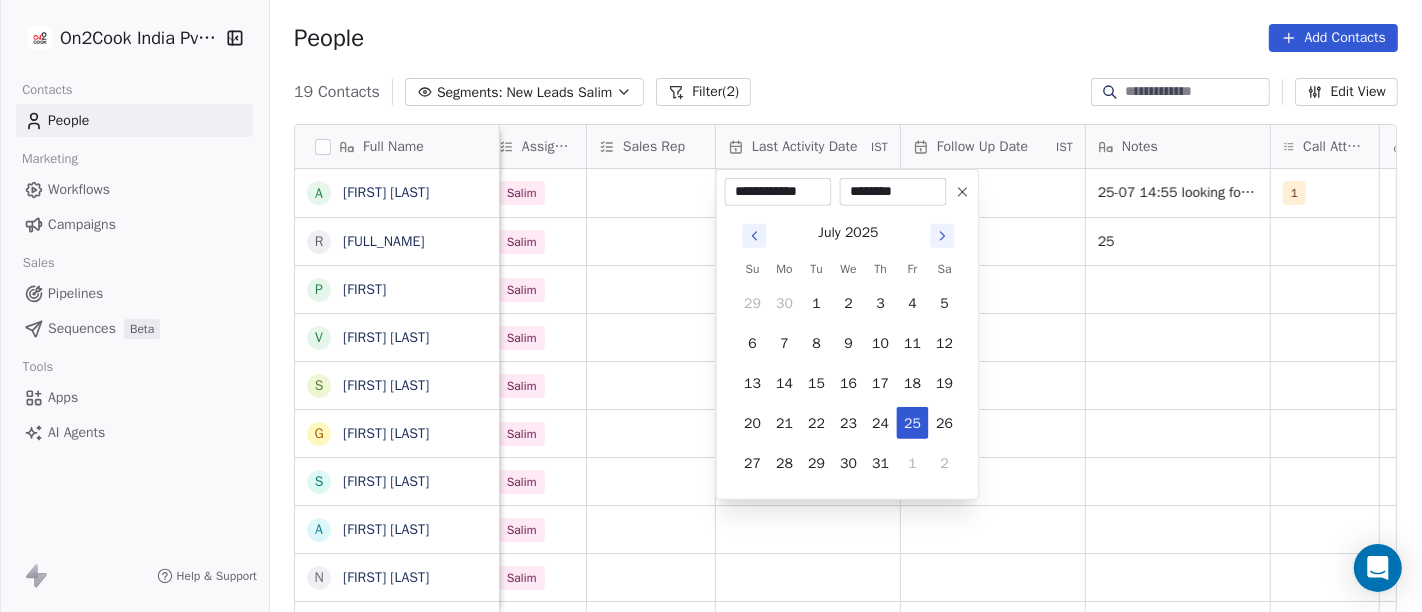 click on "On2Cook India Pvt. Ltd. Contacts People Marketing Workflows Campaigns Sales Pipelines Sequences Beta Tools Apps AI Agents Help & Support People  Add Contacts 19 Contacts Segments: New Leads Salim Filter  (2) Edit View Tag Add to Sequence Full Name A Aahha Dinesh R Rajender Singh Rajender Singh p papia V Vijay Tanwani S Sunil Kumar Yogi G Gajraj Singh Chandela s samneek kour A Alka Verma N Naseer Ahmad A Amit Gupta U Usha Prasad s susanta sasmal K Kaushik Patel M Mr.Adnan K Kâpil Gúpta P Priti SahebRao G Geeta bhatia M Mahendra Transport Created Date IST Lead Status Tags Assignee Sales Rep Last Activity Date IST Follow Up Date IST Notes Call Attempts Website zomato link outlet type Location   Jul 25, 2025 01:43 PM Salim 25-07 14:55 looking for personal use 1 executive_kitchens   Jul 25, 2025 01:38 PM Salim 25 restaurants   Jul 25, 2025 01:30 PM Salim cloud_kitchen   Jul 25, 2025 11:59 AM Salim restaurants   Jul 25, 2025 11:41 AM Salim restaurants   Jul 24, 2025 10:06 PM Salim   Jul 24, 2025 09:49 PM Salim" at bounding box center (711, 306) 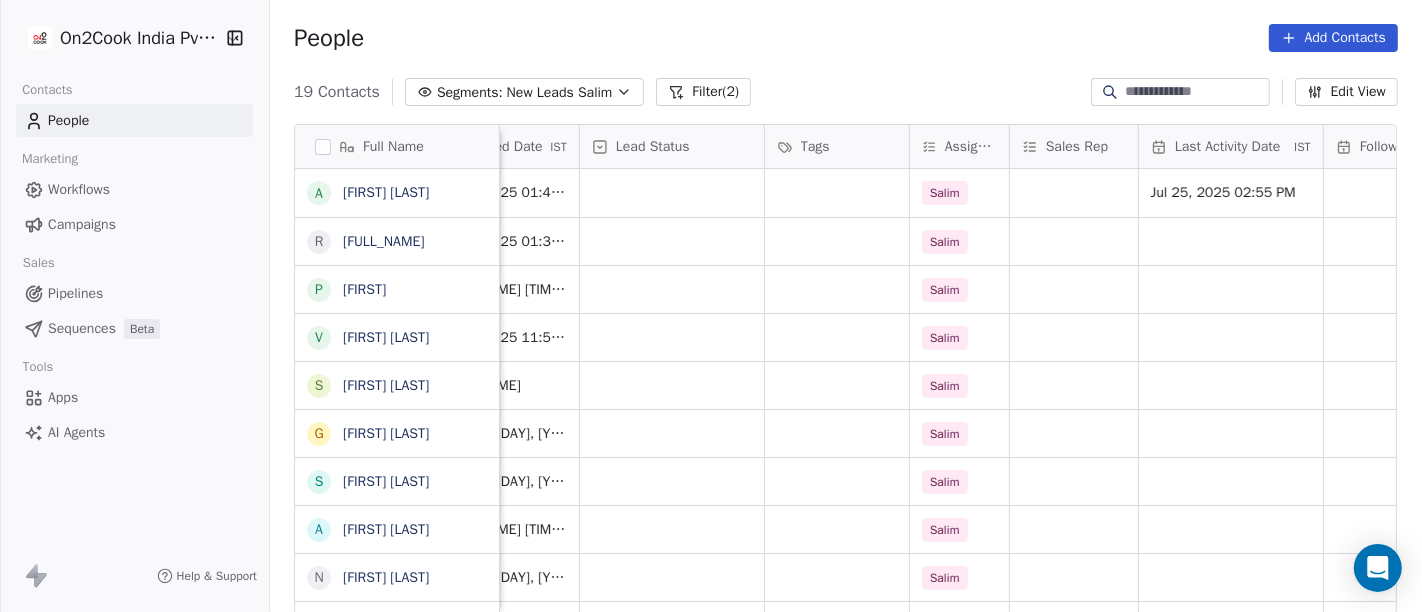 scroll, scrollTop: 2, scrollLeft: 625, axis: both 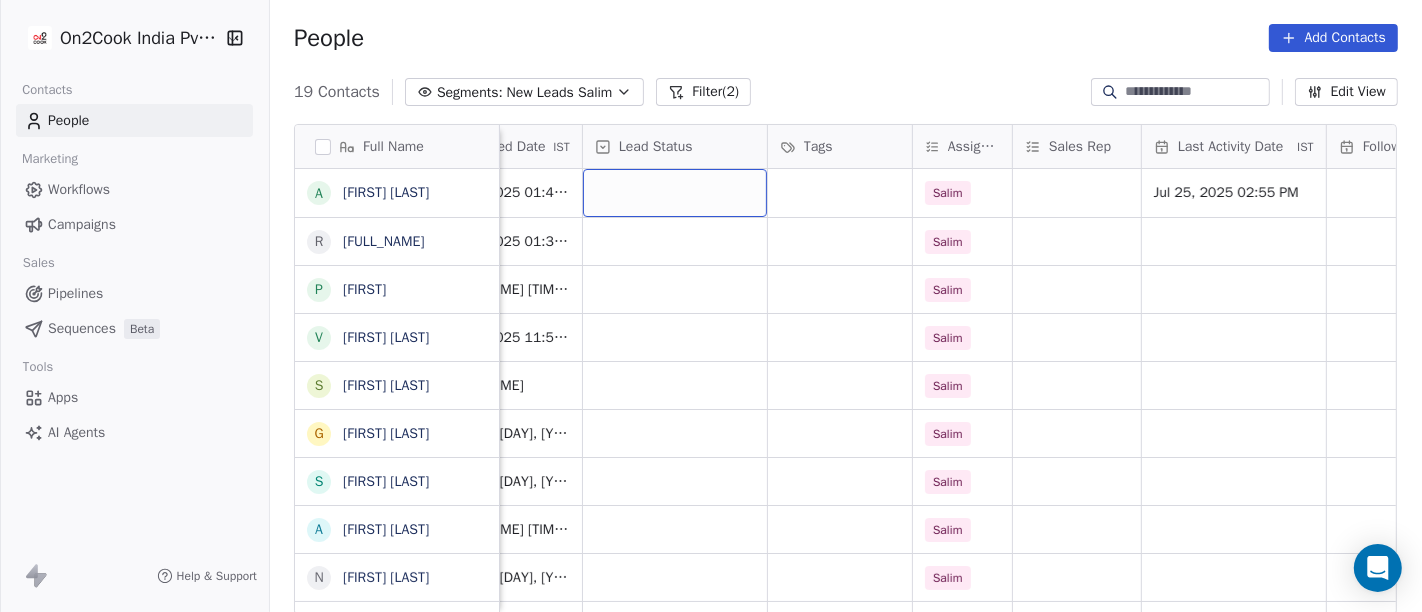 click at bounding box center (675, 193) 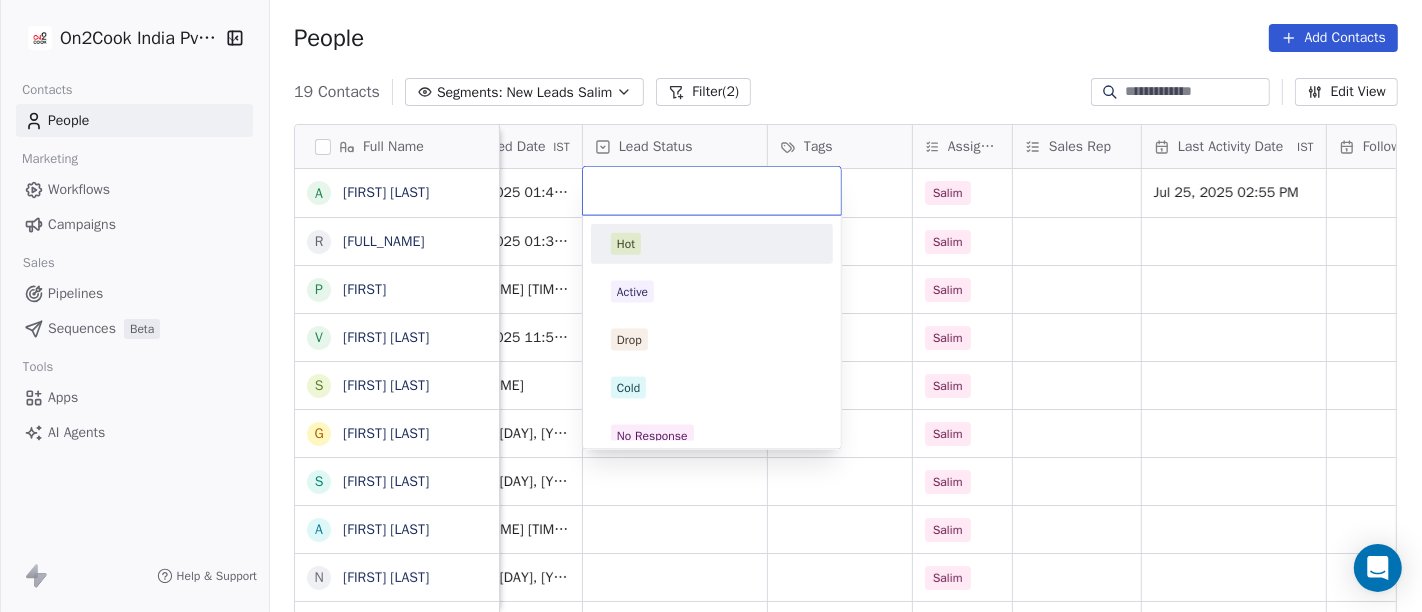 click on "On2Cook India Pvt. Ltd. Contacts People Marketing Workflows Campaigns Sales Pipelines Sequences Beta Tools Apps AI Agents Help & Support People  Add Contacts 19 Contacts Segments: New Leads Salim Filter  (2) Edit View Tag Add to Sequence Full Name A Aahha Dinesh R Rajender Singh Rajender Singh p papia V Vijay Tanwani S Sunil Kumar Yogi G Gajraj Singh Chandela s samneek kour A Alka Verma N Naseer Ahmad A Amit Gupta U Usha Prasad s susanta sasmal K Kaushik Patel M Mr.Adnan K Kâpil Gúpta P Priti SahebRao G Geeta bhatia M Mahendra Transport Phone Number company name location Created Date IST Lead Status Tags Assignee Sales Rep Last Activity Date IST Follow Up Date IST Notes Call Attempts Website   +918528723966 आहा मिरेकल्स others Jul 25, 2025 01:43 PM Salim Jul 25, 2025 02:55 PM 25-07 14:55 looking for personal use 1   +919897445311 SardarJi ka dhaba solan Jul 25, 2025 01:38 PM Salim 25   +918584011960 Banani beauty care others Jul 25, 2025 01:30 PM Salim   +919529222653 Self-Employed" at bounding box center (711, 306) 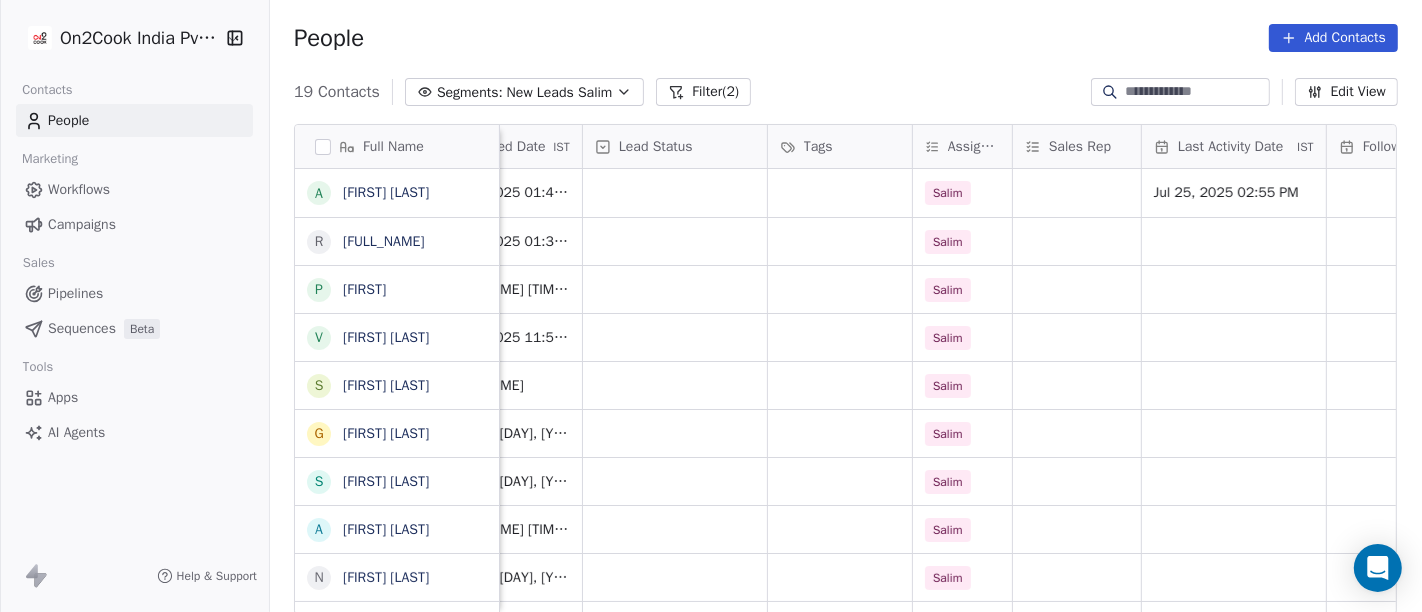 click on "Tags" at bounding box center (840, 146) 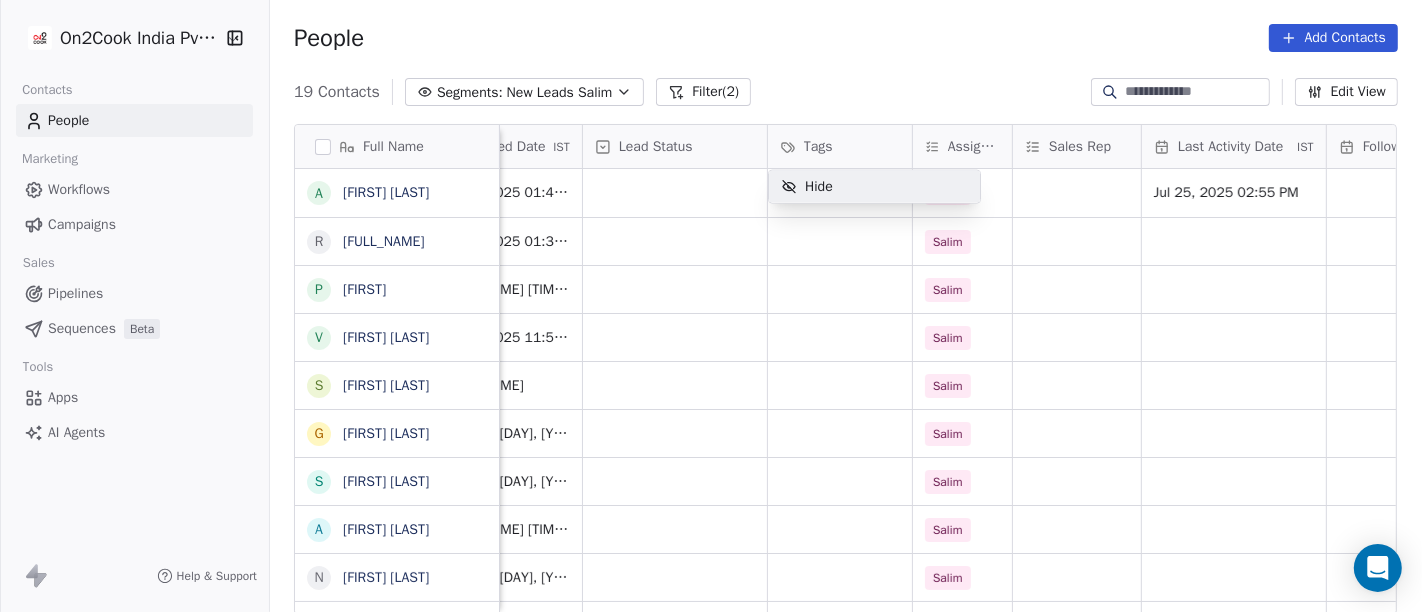 click on "On2Cook India Pvt. Ltd. Contacts People Marketing Workflows Campaigns Sales Pipelines Sequences Beta Tools Apps AI Agents Help & Support People  Add Contacts 19 Contacts Segments: New Leads Salim Filter  (2) Edit View Tag Add to Sequence Full Name A Aahha Dinesh R Rajender Singh Rajender Singh p papia V Vijay Tanwani S Sunil Kumar Yogi G Gajraj Singh Chandela s samneek kour A Alka Verma N Naseer Ahmad A Amit Gupta U Usha Prasad s susanta sasmal K Kaushik Patel M Mr.Adnan K Kâpil Gúpta P Priti SahebRao G Geeta bhatia M Mahendra Transport Phone Number company name location Created Date IST Lead Status Tags Assignee Sales Rep Last Activity Date IST Follow Up Date IST Notes Call Attempts Website   +918528723966 आहा मिरेकल्स others Jul 25, 2025 01:43 PM Salim Jul 25, 2025 02:55 PM 25-07 14:55 looking for personal use 1   +919897445311 SardarJi ka dhaba solan Jul 25, 2025 01:38 PM Salim 25   +918584011960 Banani beauty care others Jul 25, 2025 01:30 PM Salim   +919529222653 Self-Employed" at bounding box center (711, 306) 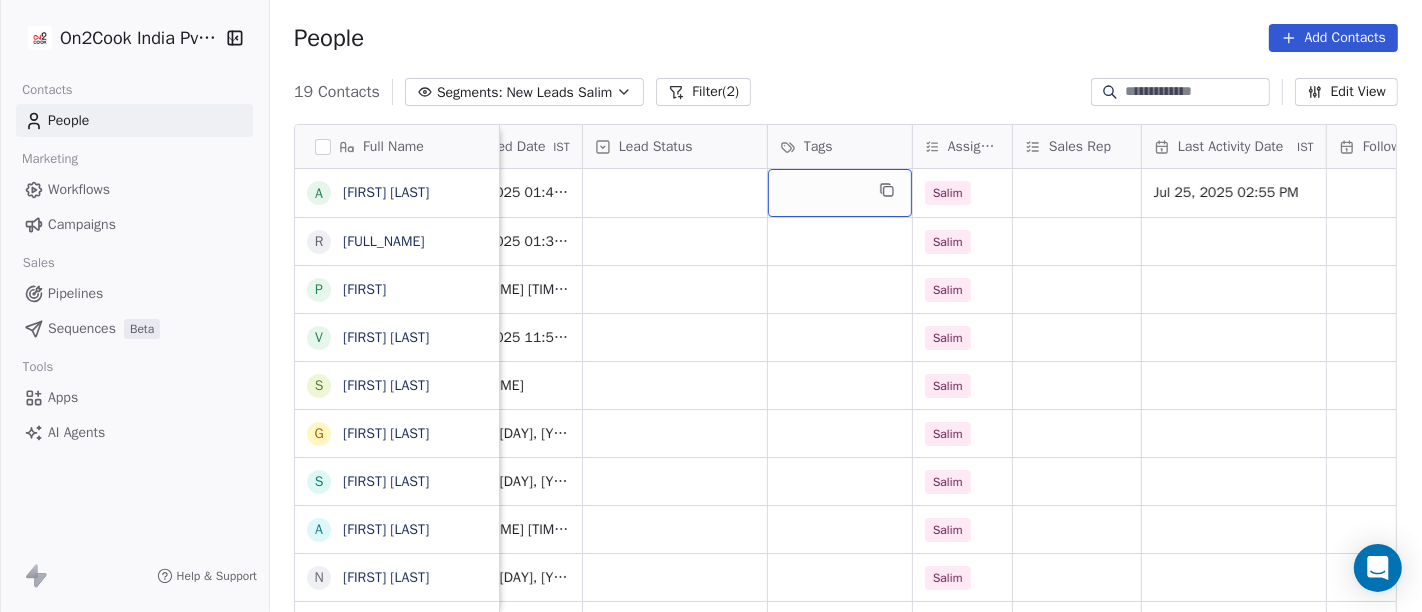 click at bounding box center (840, 193) 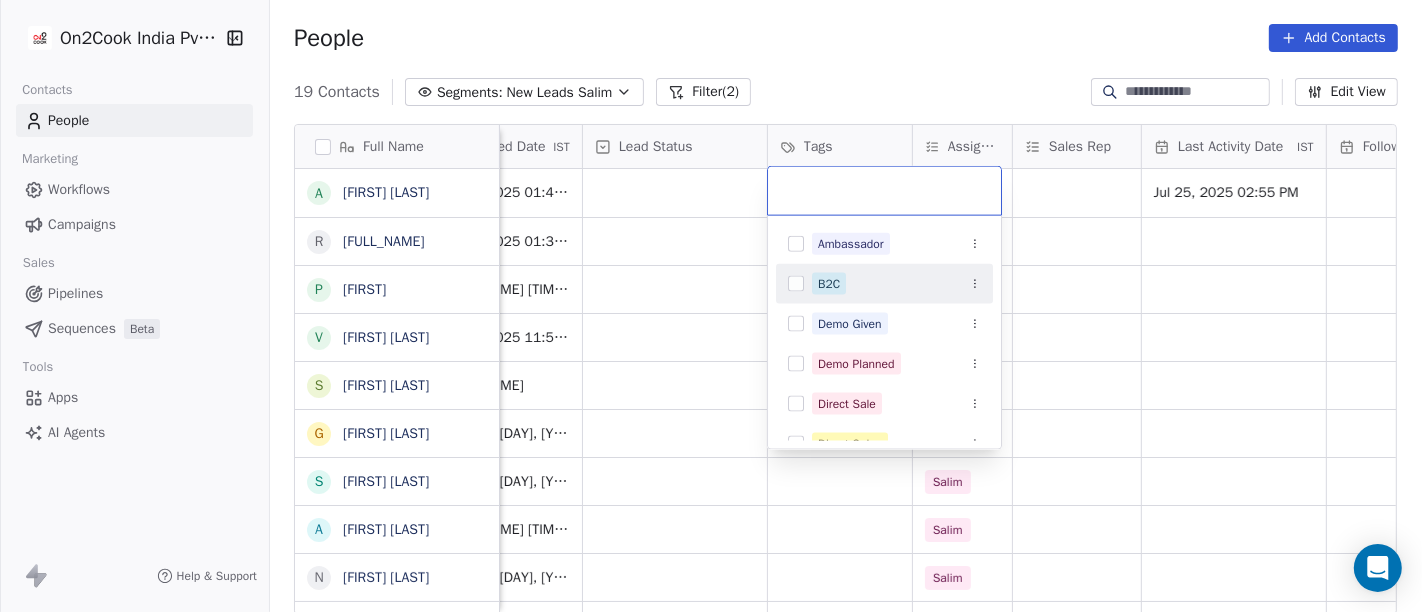 click on "B2C" at bounding box center (896, 284) 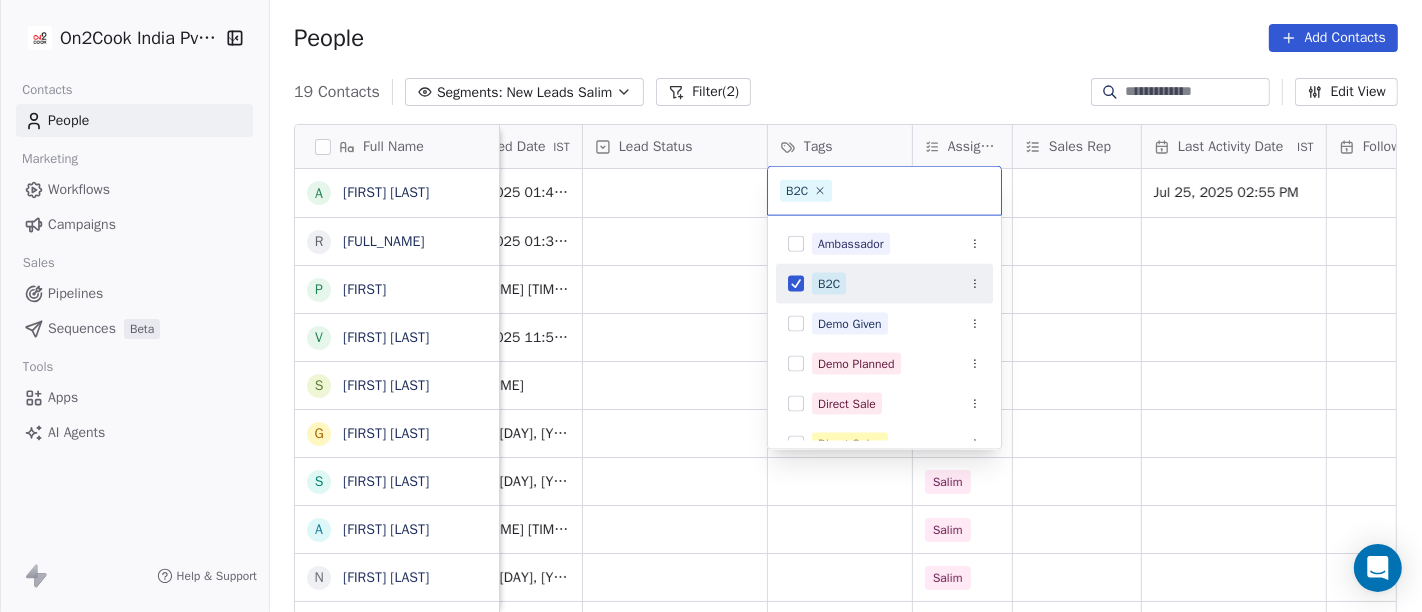 click on "On2Cook India Pvt. Ltd. Contacts People Marketing Workflows Campaigns Sales Pipelines Sequences Beta Tools Apps AI Agents Help & Support People  Add Contacts 19 Contacts Segments: New Leads Salim Filter  (2) Edit View Tag Add to Sequence Full Name A Aahha Dinesh R Rajender Singh Rajender Singh p papia V Vijay Tanwani S Sunil Kumar Yogi G Gajraj Singh Chandela s samneek kour A Alka Verma N Naseer Ahmad A Amit Gupta U Usha Prasad s susanta sasmal K Kaushik Patel M Mr.Adnan K Kâpil Gúpta P Priti SahebRao G Geeta bhatia M Mahendra Transport Phone Number company name location Created Date IST Lead Status Tags Assignee Sales Rep Last Activity Date IST Follow Up Date IST Notes Call Attempts Website   +918528723966 आहा मिरेकल्स others Jul 25, 2025 01:43 PM Salim Jul 25, 2025 02:55 PM 25-07 14:55 looking for personal use 1   +919897445311 SardarJi ka dhaba solan Jul 25, 2025 01:38 PM Salim 25   +918584011960 Banani beauty care others Jul 25, 2025 01:30 PM Salim   +919529222653 Self-Employed" at bounding box center [711, 306] 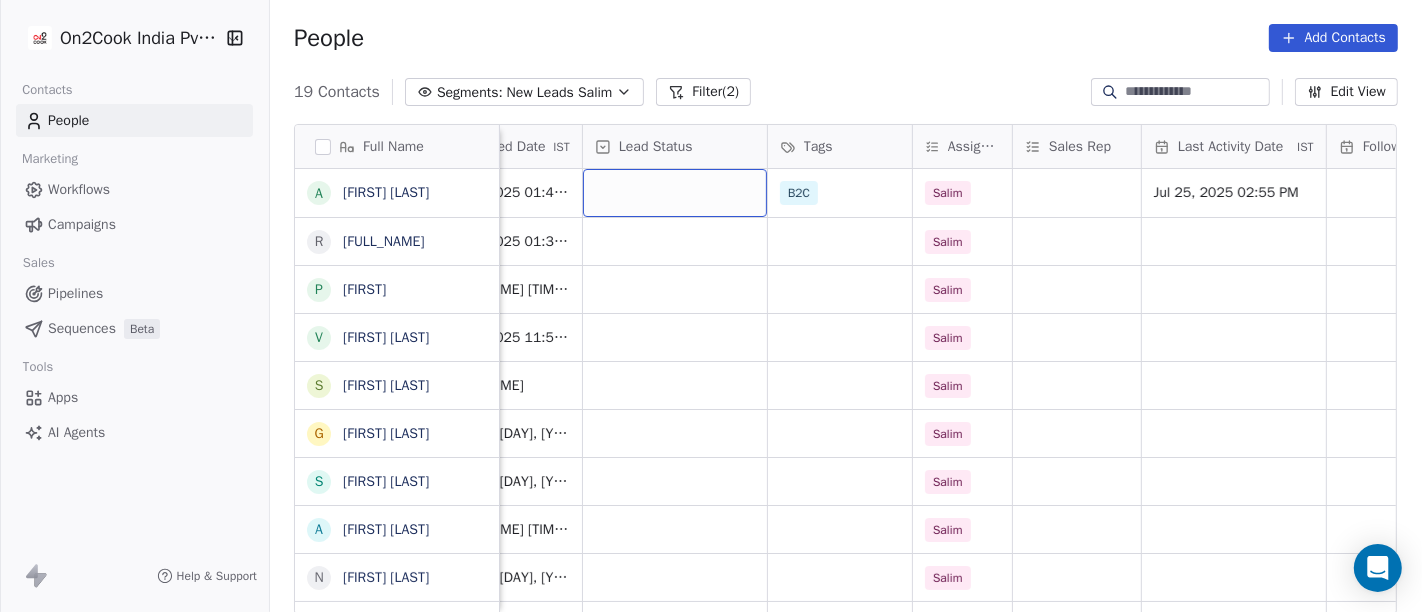 click at bounding box center [675, 193] 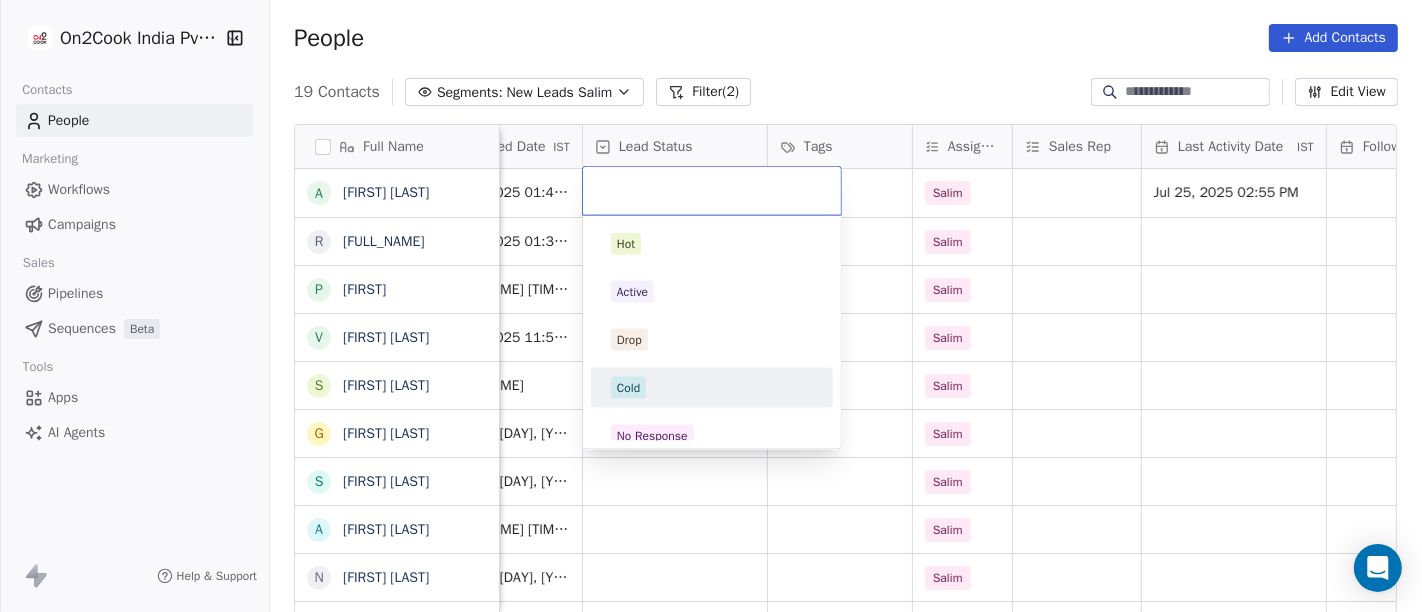 click on "Cold" at bounding box center [712, 388] 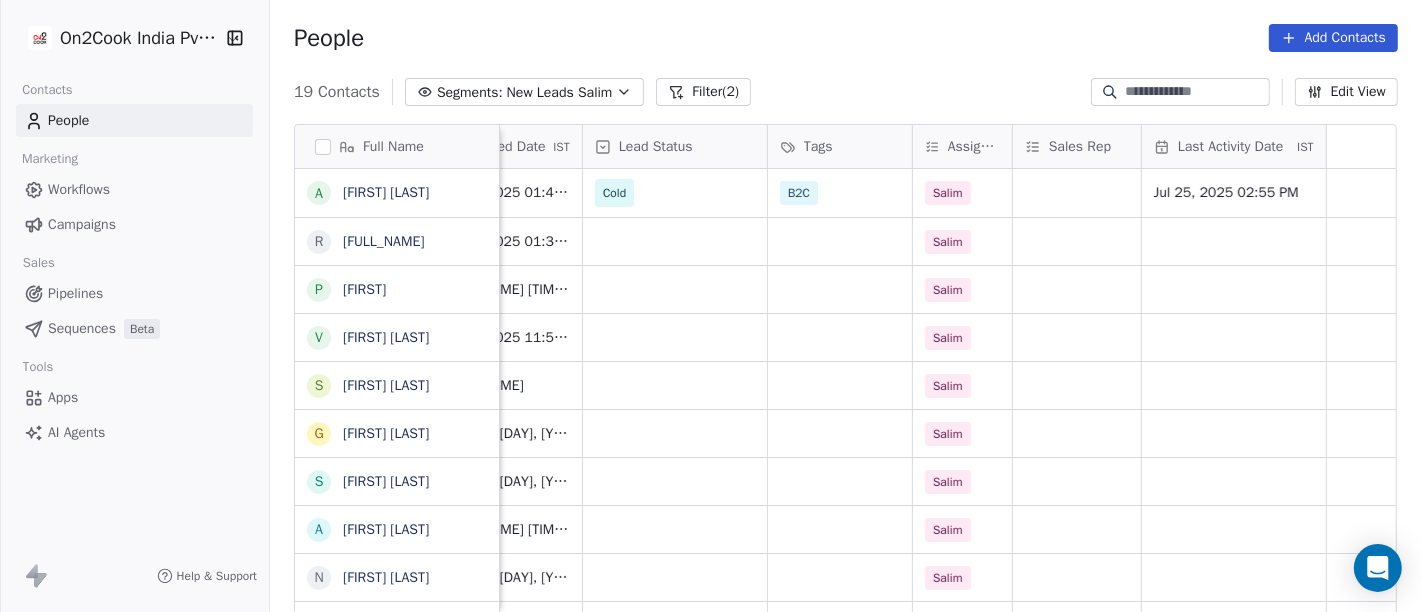 scroll, scrollTop: 2, scrollLeft: 0, axis: vertical 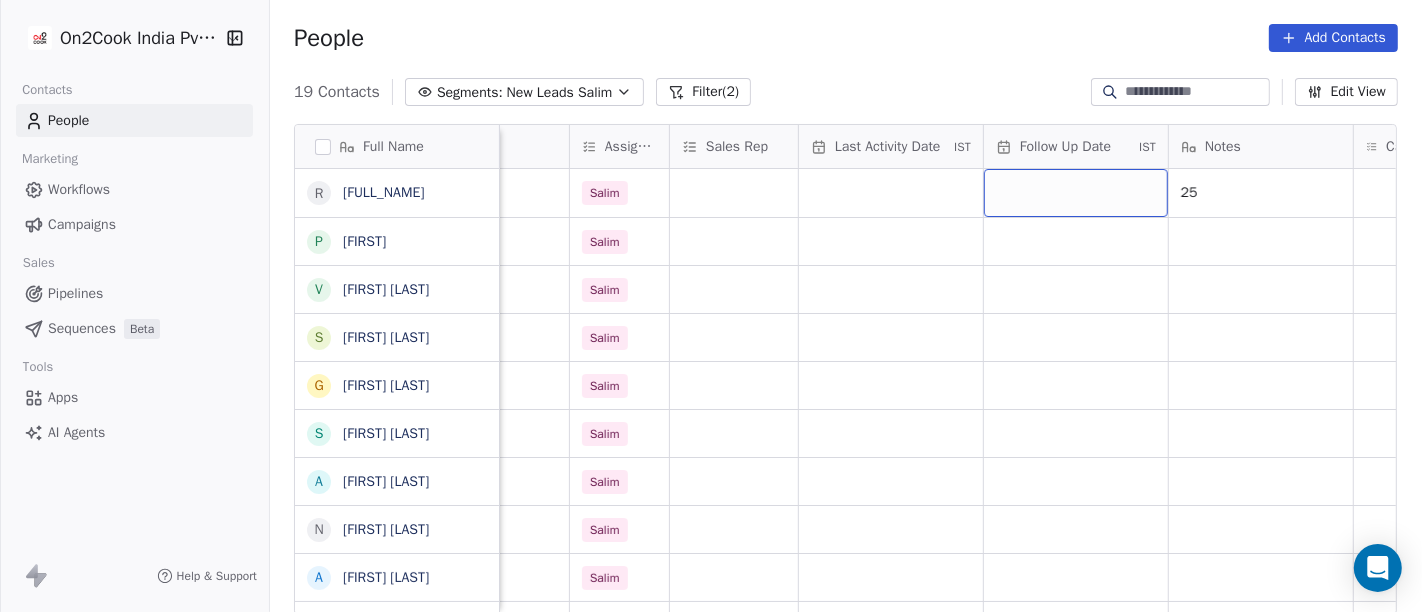 click at bounding box center [1076, 193] 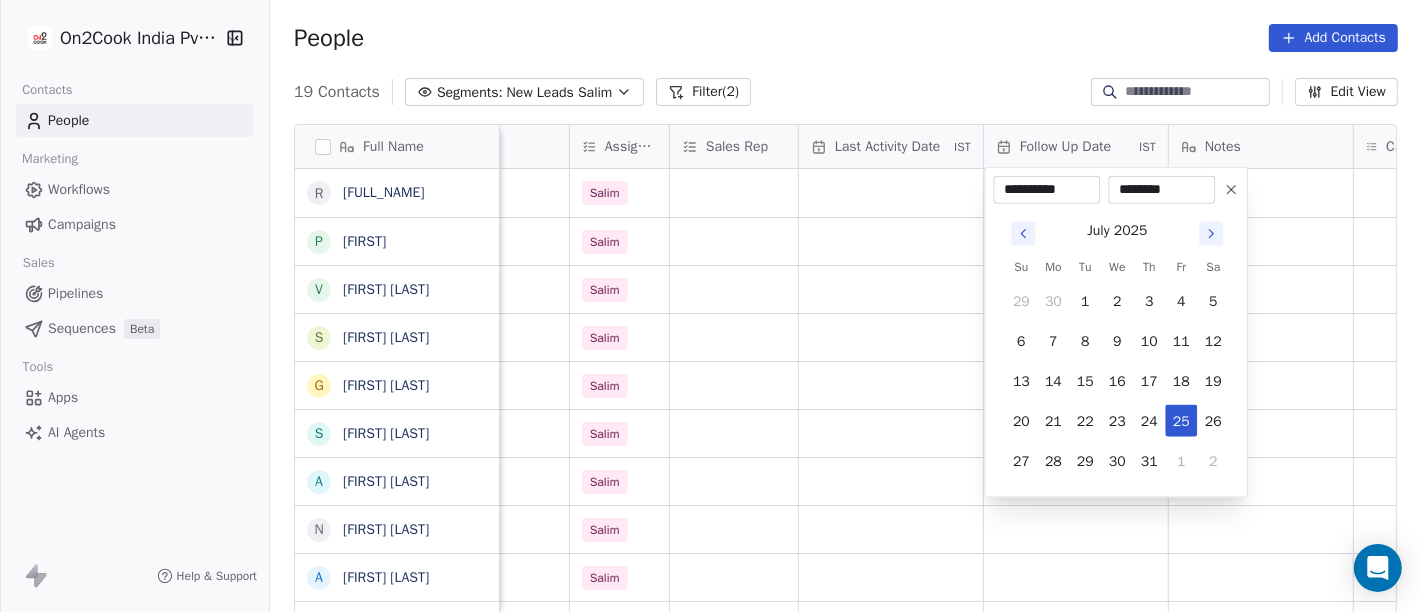 click on "On2Cook India Pvt. Ltd. Contacts People Marketing Workflows Campaigns Sales Pipelines Sequences Beta Tools Apps AI Agents Help & Support People  Add Contacts 19 Contacts Segments: New Leads Salim Filter  (2) Edit View Tag Add to Sequence Full Name R Rajender Singh Rajender Singh p papia V Vijay Tanwani S Sunil Kumar Yogi G Gajraj Singh Chandela s samneek kour A Alka Verma N Naseer Ahmad A Amit Gupta U Usha Prasad s susanta sasmal K Kaushik Patel M Mr.Adnan K Kâpil Gúpta P Priti SahebRao G Geeta bhatia M Mahendra Transport location Created Date IST Lead Status Tags Assignee Sales Rep Last Activity Date IST Follow Up Date IST Notes Call Attempts Website zomato link outlet type   solan Jul 25, 2025 01:38 PM Salim 25 restaurants   others Jul 25, 2025 01:30 PM Salim cloud_kitchen   others_ Jul 25, 2025 11:59 AM Salim restaurants   jaipur_ Jul 25, 2025 11:41 AM Salim restaurants   Jul 24, 2025 10:06 PM Salim   others Jul 24, 2025 09:49 PM Salim restaurants   delhi_(ncr) Jul 24, 2025 09:40 PM Salim restaurants" at bounding box center (711, 306) 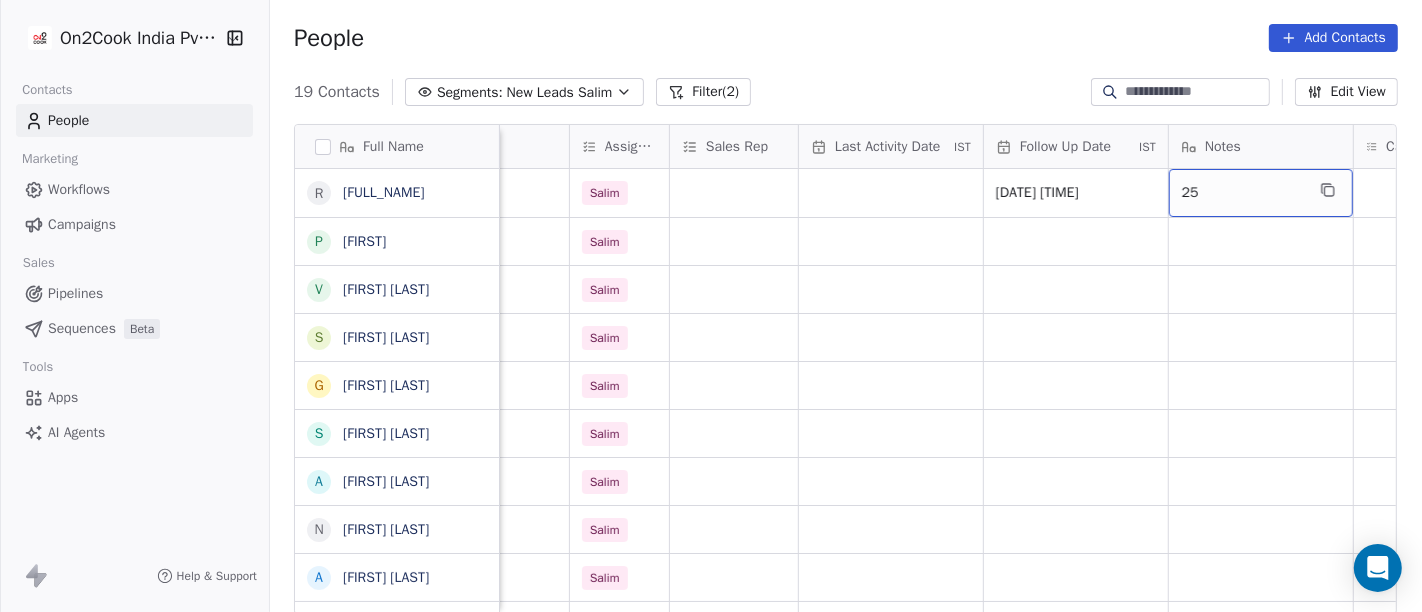click on "25" at bounding box center (1261, 193) 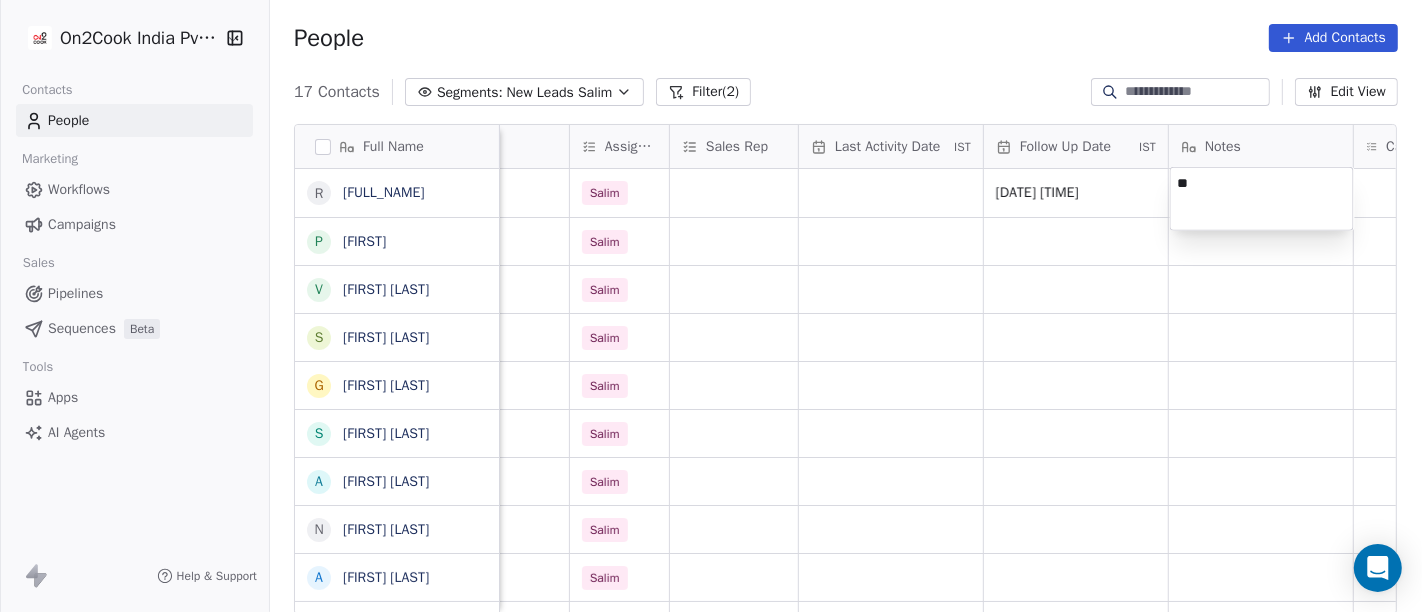 click on "On2Cook India Pvt. Ltd. Contacts People Marketing Workflows Campaigns Sales Pipelines Sequences Beta Tools Apps AI Agents Help & Support People  Add Contacts 17 Contacts Segments: New Leads Salim Filter  (2) Edit View Tag Add to Sequence Full Name R Rajender Singh Rajender Singh p papia V Vijay Tanwani S Sunil Kumar Yogi G Gajraj Singh Chandela s samneek kour A Alka Verma N Naseer Ahmad A Amit Gupta U Usha Prasad s susanta sasmal K Kaushik Patel M Mr.Adnan K Kâpil Gúpta P Priti SahebRao G Geeta bhatia M Mahendra Transport location Created Date IST Lead Status Tags Assignee Sales Rep Last Activity Date IST Follow Up Date IST Notes Call Attempts Website zomato link outlet type   solan Jul 25, 2025 01:38 PM Salim 25/07/2025 02:57 PM 25 restaurants   others Jul 25, 2025 01:30 PM Salim cloud_kitchen   others_ Jul 25, 2025 11:59 AM Salim restaurants   jaipur_ Jul 25, 2025 11:41 AM Salim restaurants   Jul 24, 2025 10:06 PM Salim   others Jul 24, 2025 09:49 PM Salim restaurants   delhi_(ncr) Jul 24, 2025 09:40 PM" at bounding box center (711, 306) 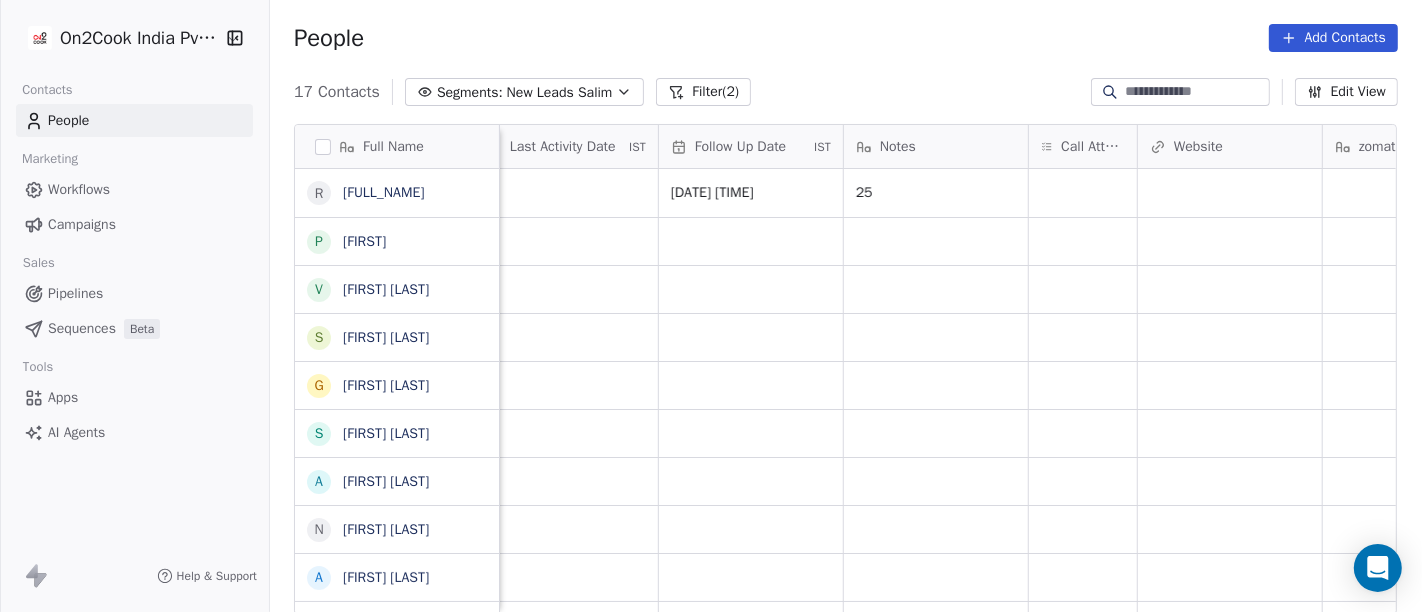 scroll, scrollTop: 2, scrollLeft: 1303, axis: both 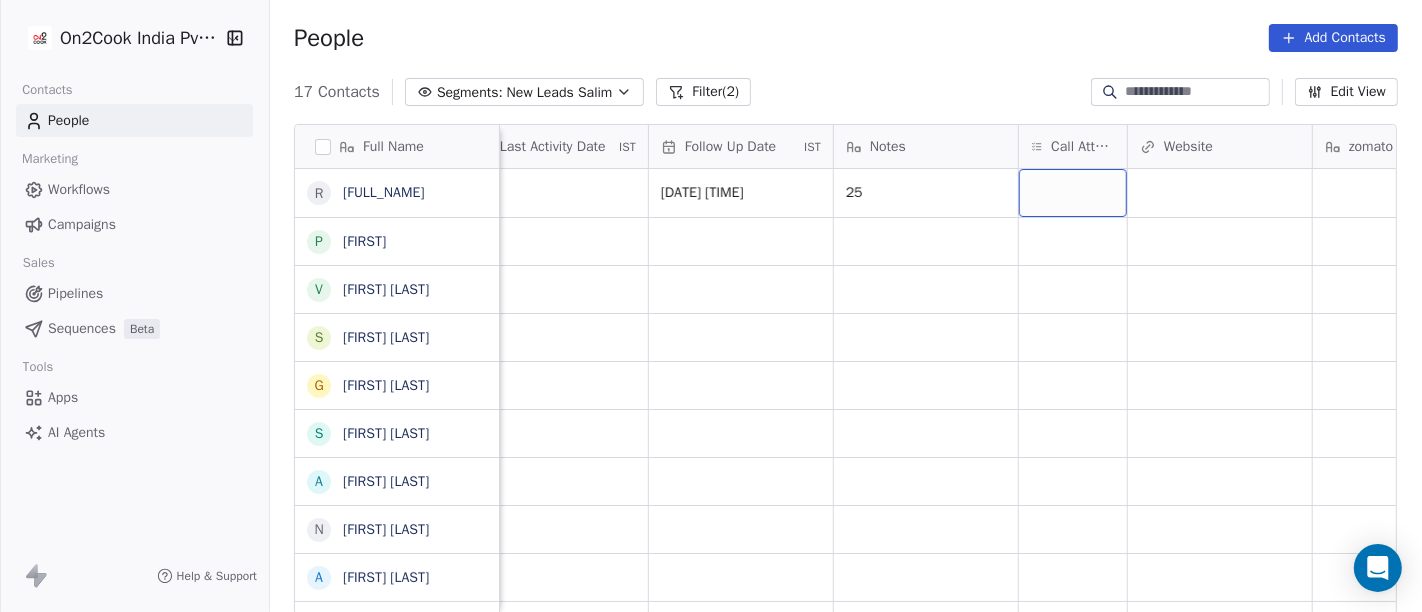 click at bounding box center [1073, 193] 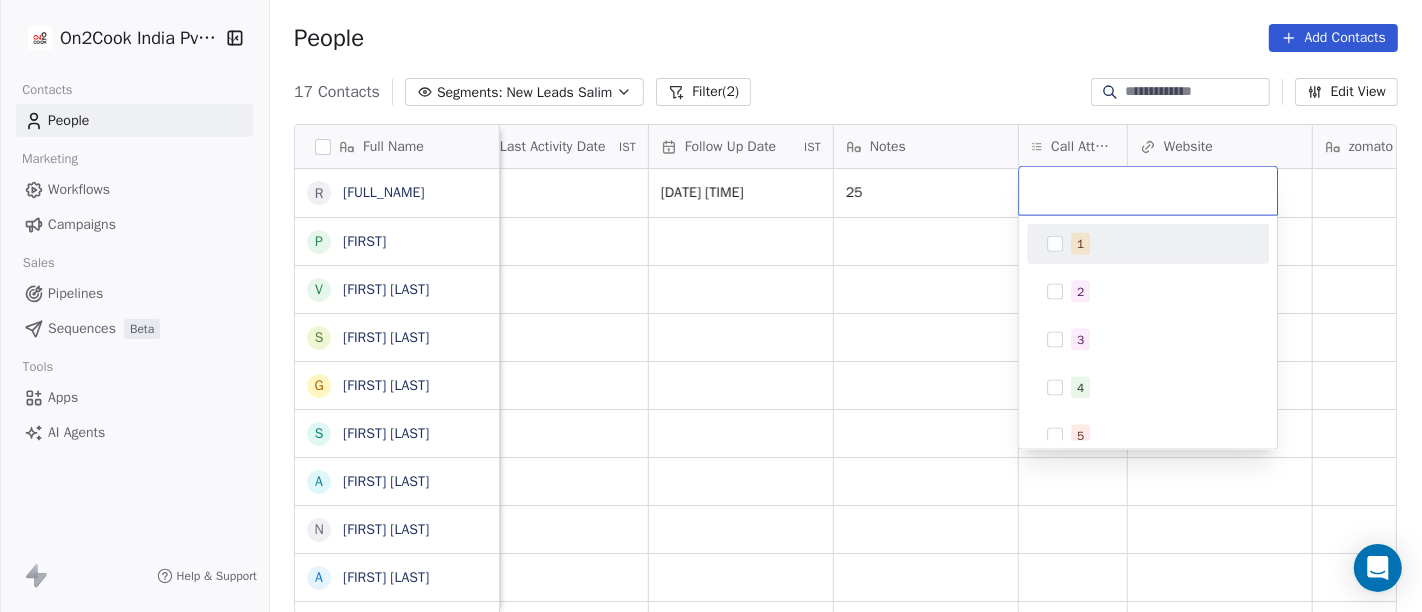 click on "1" at bounding box center [1080, 244] 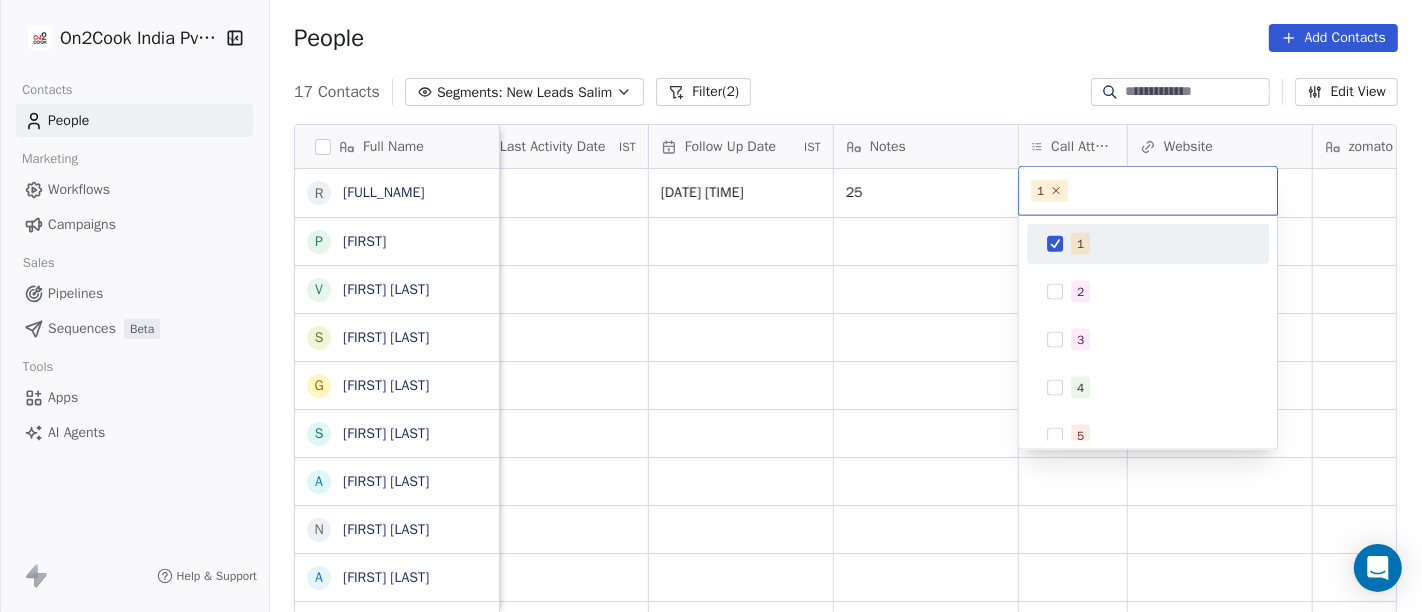 click on "On2Cook India Pvt. Ltd. Contacts People Marketing Workflows Campaigns Sales Pipelines Sequences Beta Tools Apps AI Agents Help & Support People  Add Contacts 17 Contacts Segments: New Leads Salim Filter  (2) Edit View Tag Add to Sequence Full Name R Rajender Singh Rajender Singh p papia V Vijay Tanwani S Sunil Kumar Yogi G Gajraj Singh Chandela s samneek kour A Alka Verma N Naseer Ahmad A Amit Gupta U Usha Prasad s susanta sasmal K Kaushik Patel M Mr.Adnan K Kâpil Gúpta P Priti SahebRao G Geeta bhatia M Mahendra Transport Tags Assignee Sales Rep Last Activity Date IST Follow Up Date IST Notes Call Attempts Website zomato link outlet type Location Job Title   Salim 25/07/2025 02:57 PM 25 restaurants   Salim cloud_kitchen   Salim restaurants   Salim restaurants   Salim   Salim restaurants   Salim restaurants   Salim cloud_kitchen   Salim cafeteria   Salim cloud_kitchen   Salim cloud_kitchen   Salim restaurants   Salim food_consultants   Salim cloud_kitchen   Salim cloud_kitchen   Salim cloud_kitchen   Salim" at bounding box center [711, 306] 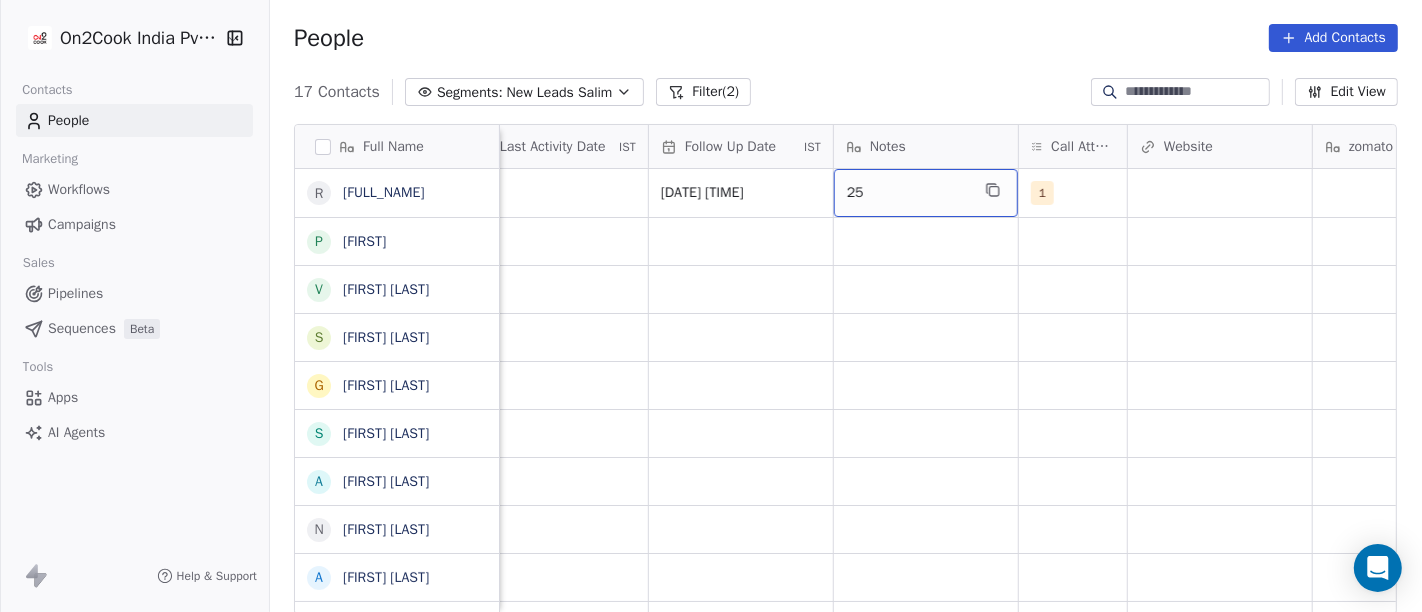 click on "25" at bounding box center (908, 193) 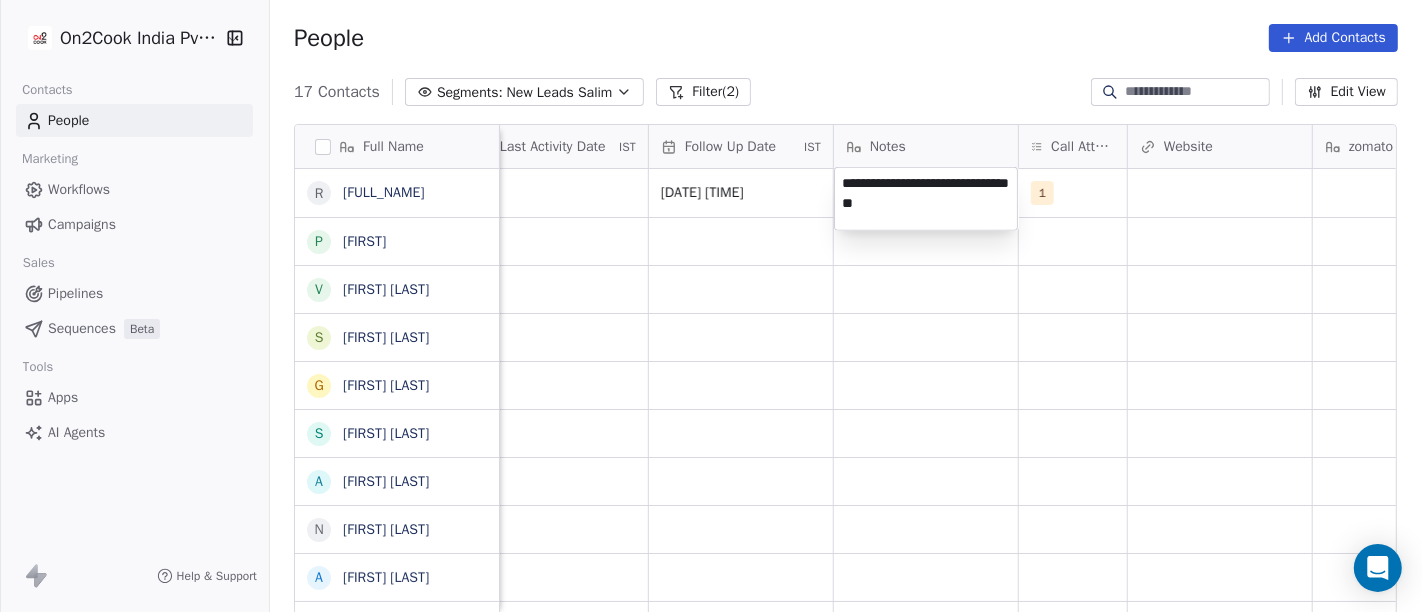 type on "**********" 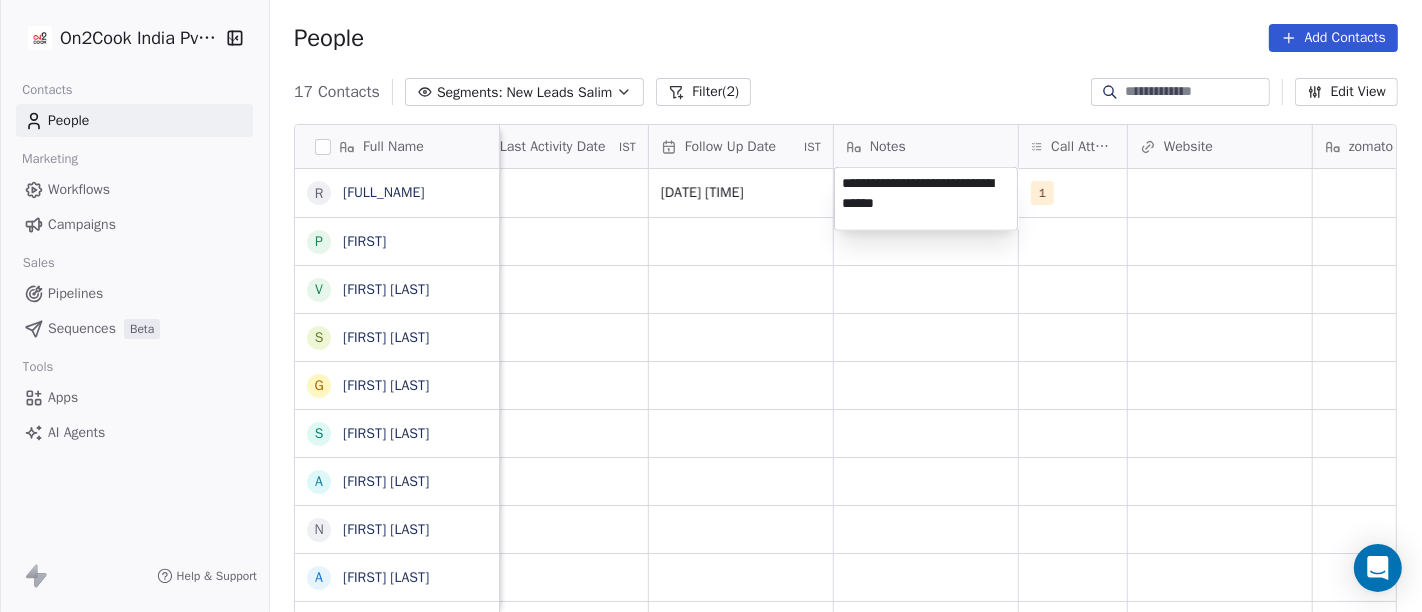 click on "On2Cook India Pvt. Ltd. Contacts People Marketing Workflows Campaigns Sales Pipelines Sequences Beta Tools Apps AI Agents Help & Support People  Add Contacts 17 Contacts Segments: New Leads Salim Filter  (2) Edit View Tag Add to Sequence Full Name R Rajender Singh Rajender Singh p papia V Vijay Tanwani S Sunil Kumar Yogi G Gajraj Singh Chandela s samneek kour A Alka Verma N Naseer Ahmad A Amit Gupta U Usha Prasad s susanta sasmal K Kaushik Patel M Mr.Adnan K Kâpil Gúpta P Priti SahebRao G Geeta bhatia M Mahendra Transport Tags Assignee Sales Rep Last Activity Date IST Follow Up Date IST Notes Call Attempts Website zomato link outlet type Location Job Title   Salim 25/07/2025 02:57 PM 25 1 restaurants   Salim cloud_kitchen   Salim restaurants   Salim restaurants   Salim   Salim restaurants   Salim restaurants   Salim cloud_kitchen   Salim cafeteria   Salim cloud_kitchen   Salim cloud_kitchen   Salim restaurants   Salim food_consultants   Salim cloud_kitchen   Salim cloud_kitchen   Salim cloud_kitchen" at bounding box center (711, 306) 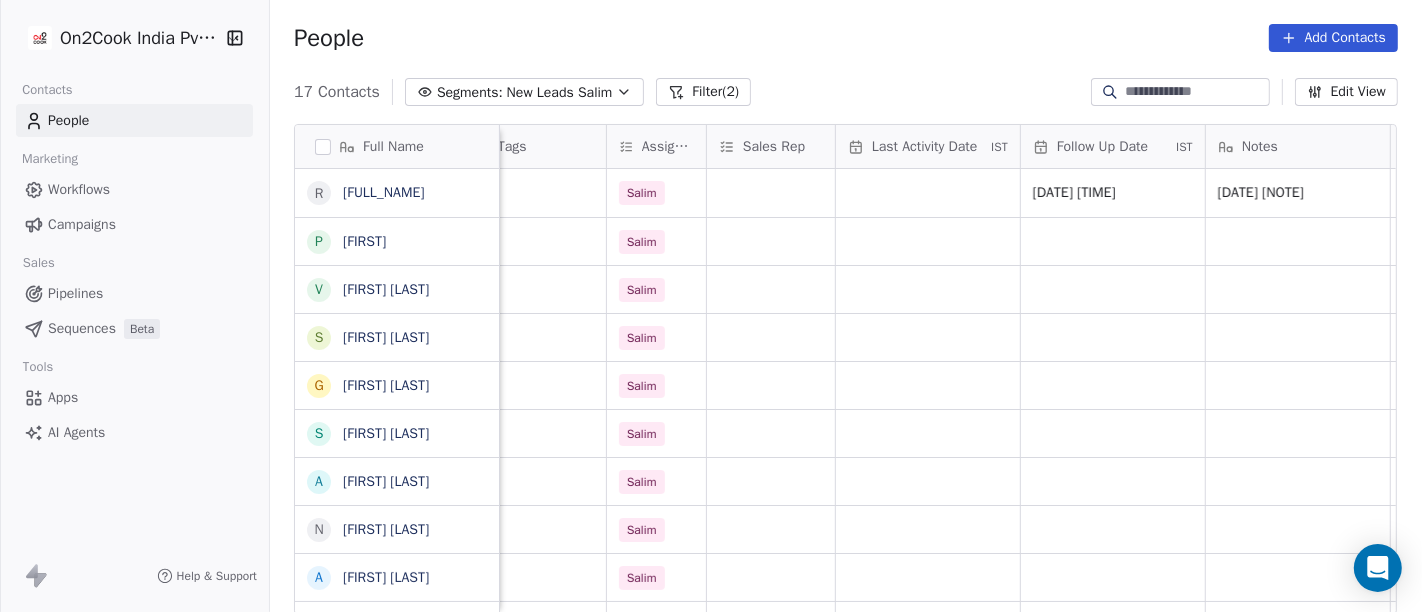 scroll, scrollTop: 2, scrollLeft: 914, axis: both 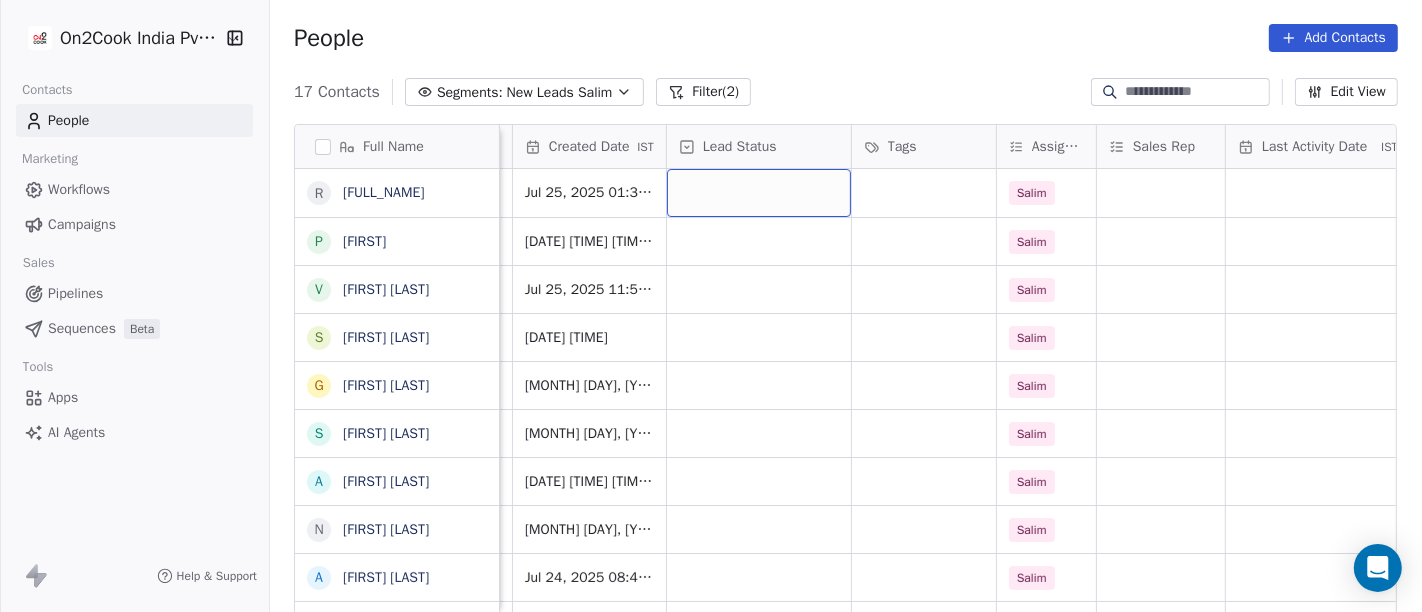 click at bounding box center (759, 193) 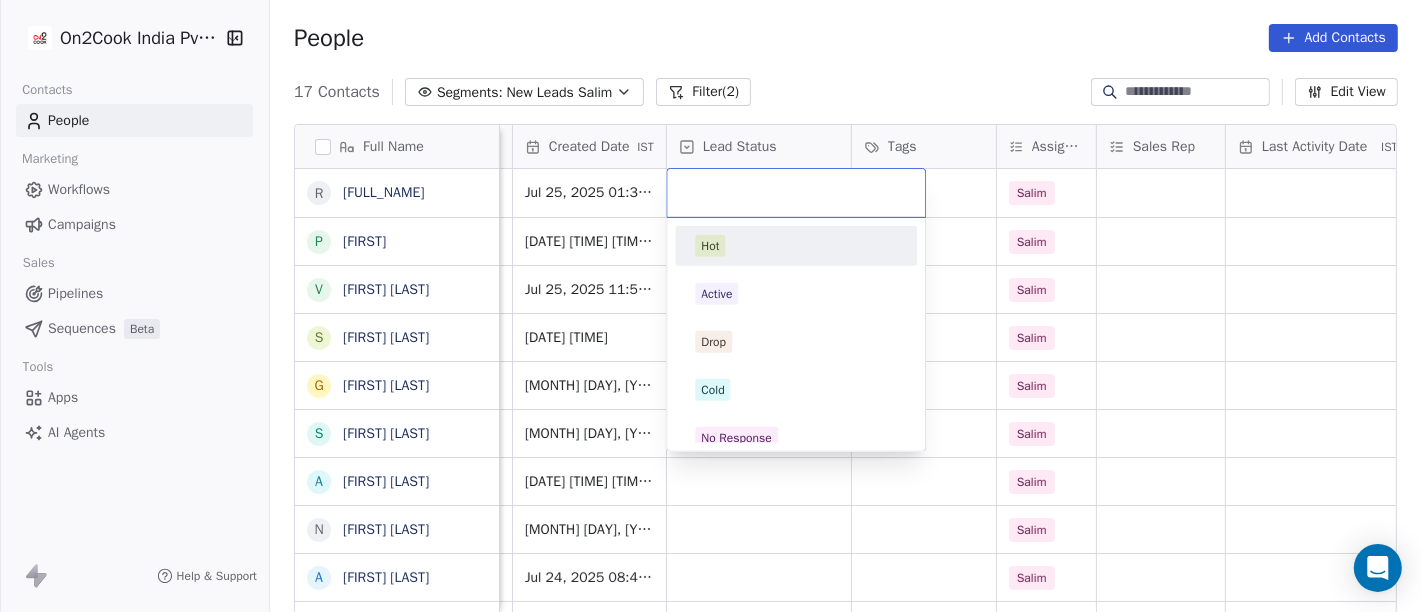 click on "On2Cook India Pvt. Ltd. Contacts People Marketing Workflows Campaigns Sales Pipelines Sequences Beta Tools Apps AI Agents Help & Support People  Add Contacts 17 Contacts Segments: New Leads Salim Filter  (2) Edit View Tag Add to Sequence Full Name R Rajender Singh Rajender Singh p papia V Vijay Tanwani S Sunil Kumar Yogi G Gajraj Singh Chandela s samneek kour A Alka Verma N Naseer Ahmad A Amit Gupta U Usha Prasad s susanta sasmal K Kaushik Patel M Mr.Adnan K Kâpil Gúpta P Priti SahebRao G Geeta bhatia M Mahendra Transport Email Phone Number company name location Created Date IST Lead Status Tags Assignee Sales Rep Last Activity Date IST Follow Up Date IST Notes Call Attempts rajendersinghprince885@gmail.com +919897445311 SardarJi ka dhaba solan Jul 25, 2025 01:38 PM Salim 25/07/2025 02:57 PM 25-07 said im busy and hang up call 1 piadas1998@gmail.com +918584011960 Banani beauty care others Jul 25, 2025 01:30 PM Salim dr.vijaytanwani@gmail.com +919529222653 Self-Employed others_ Jul 25, 2025 11:59 AM Salim" at bounding box center [711, 306] 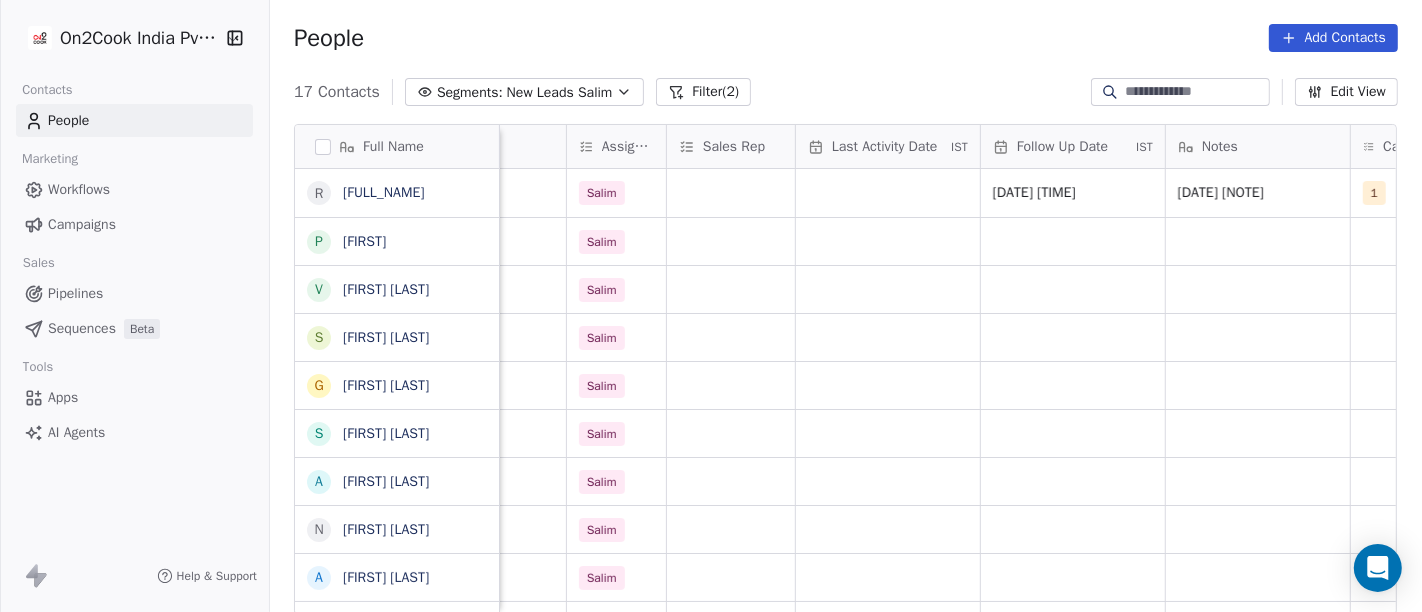 scroll, scrollTop: 0, scrollLeft: 970, axis: horizontal 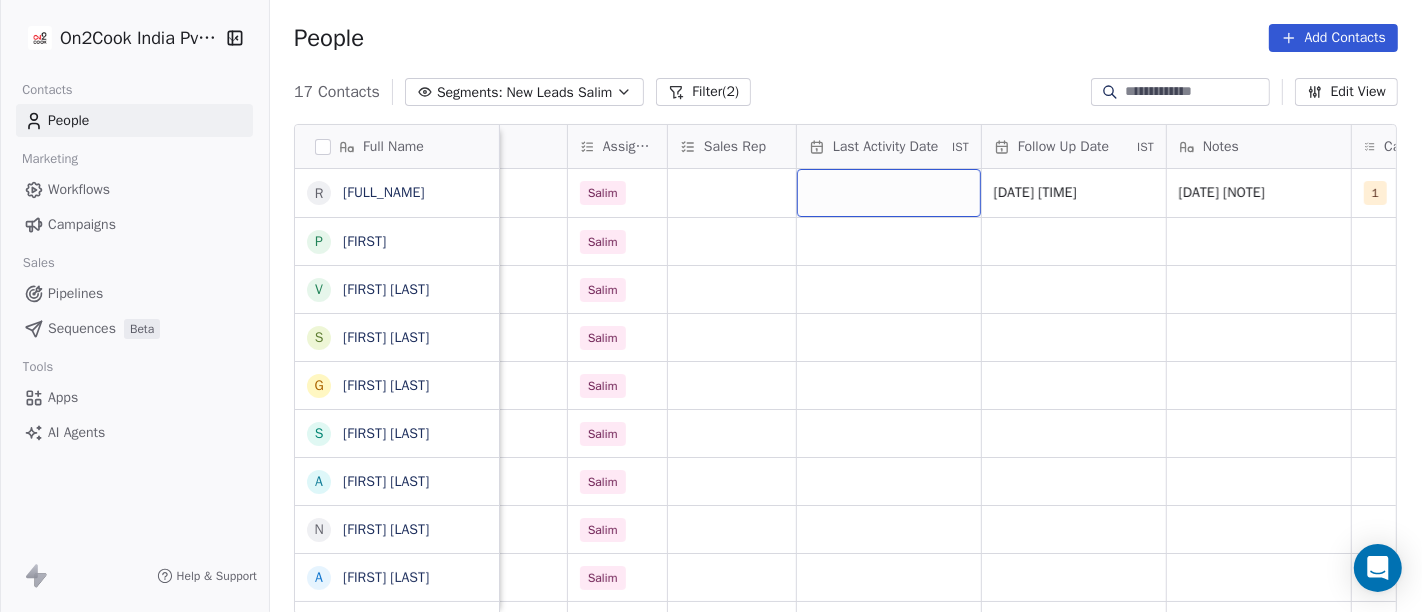 click at bounding box center [889, 193] 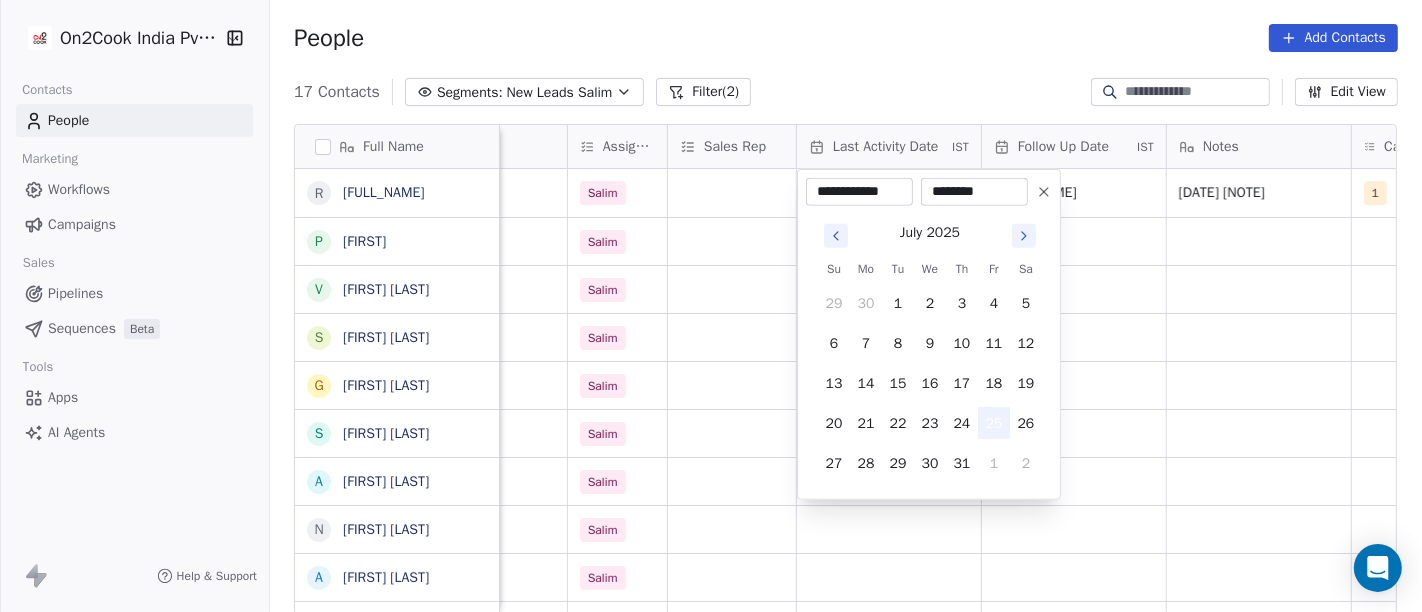 click on "25" at bounding box center (994, 423) 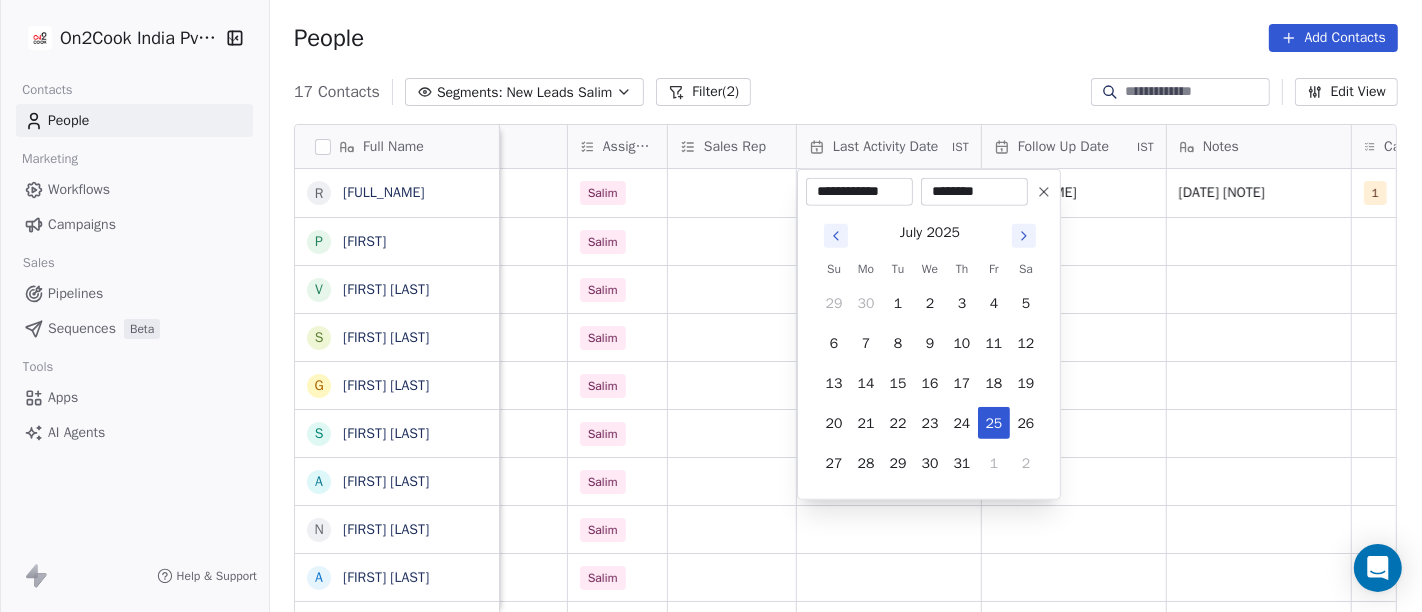 click on "On2Cook India Pvt. Ltd. Contacts People Marketing Workflows Campaigns Sales Pipelines Sequences Beta Tools Apps AI Agents Help & Support People  Add Contacts 17 Contacts Segments: New Leads Salim Filter  (2) Edit View Tag Add to Sequence Full Name R Rajender Singh Rajender Singh p papia V Vijay Tanwani S Sunil Kumar Yogi G Gajraj Singh Chandela s samneek kour A Alka Verma N Naseer Ahmad A Amit Gupta U Usha Prasad s susanta sasmal K Kaushik Patel M Mr.Adnan K Kâpil Gúpta P Priti SahebRao G Geeta bhatia M Mahendra Transport location Created Date IST Lead Status Tags Assignee Sales Rep Last Activity Date IST Follow Up Date IST Notes Call Attempts Website zomato link outlet type   solan Jul 25, 2025 01:38 PM Salim 25/07/2025 02:57 PM 25-07 said im busy and hang up call 1 restaurants   others Jul 25, 2025 01:30 PM Salim cloud_kitchen   others_ Jul 25, 2025 11:59 AM Salim restaurants   jaipur_ Jul 25, 2025 11:41 AM Salim restaurants   Jul 24, 2025 10:06 PM Salim   others Jul 24, 2025 09:49 PM Salim restaurants" at bounding box center (711, 306) 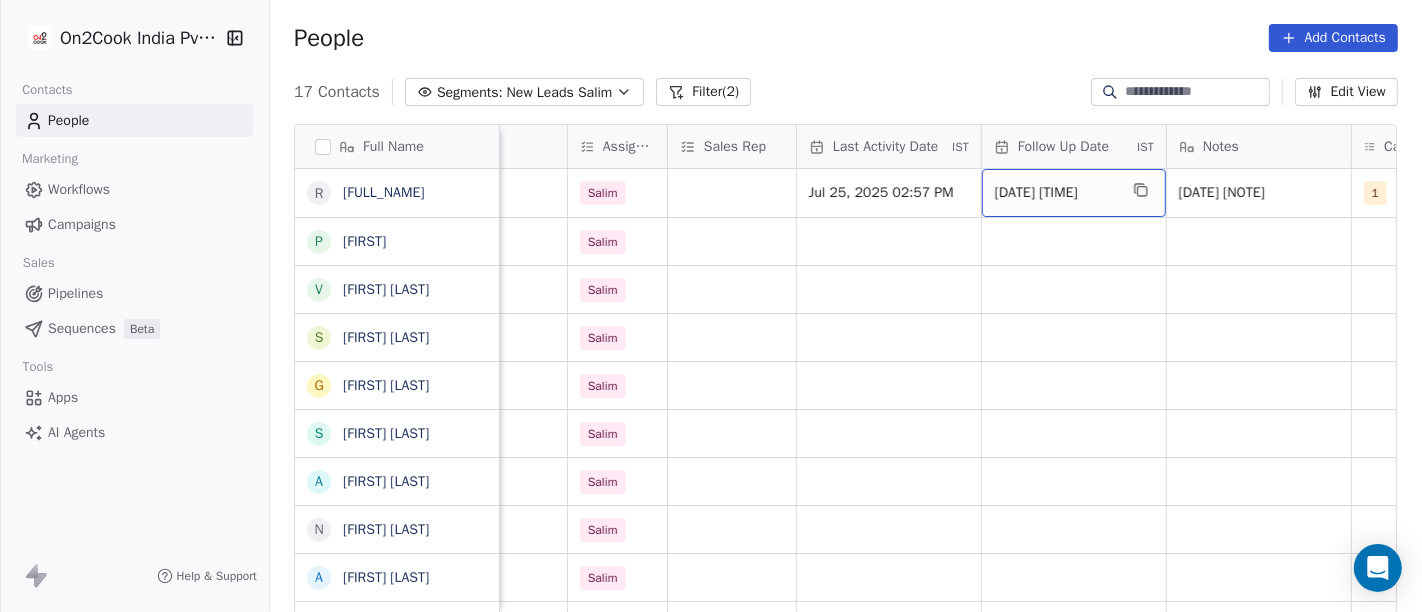 click on "25/07/2025 02:57 PM" at bounding box center [1056, 193] 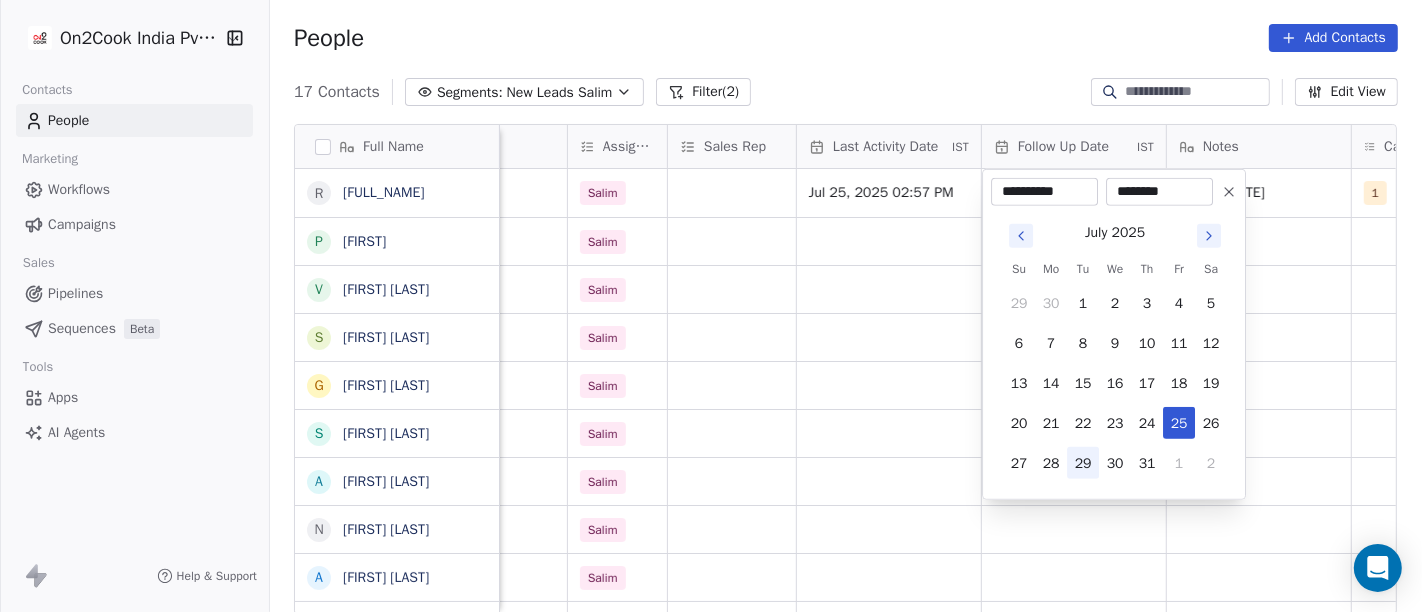 click on "29" at bounding box center [1083, 463] 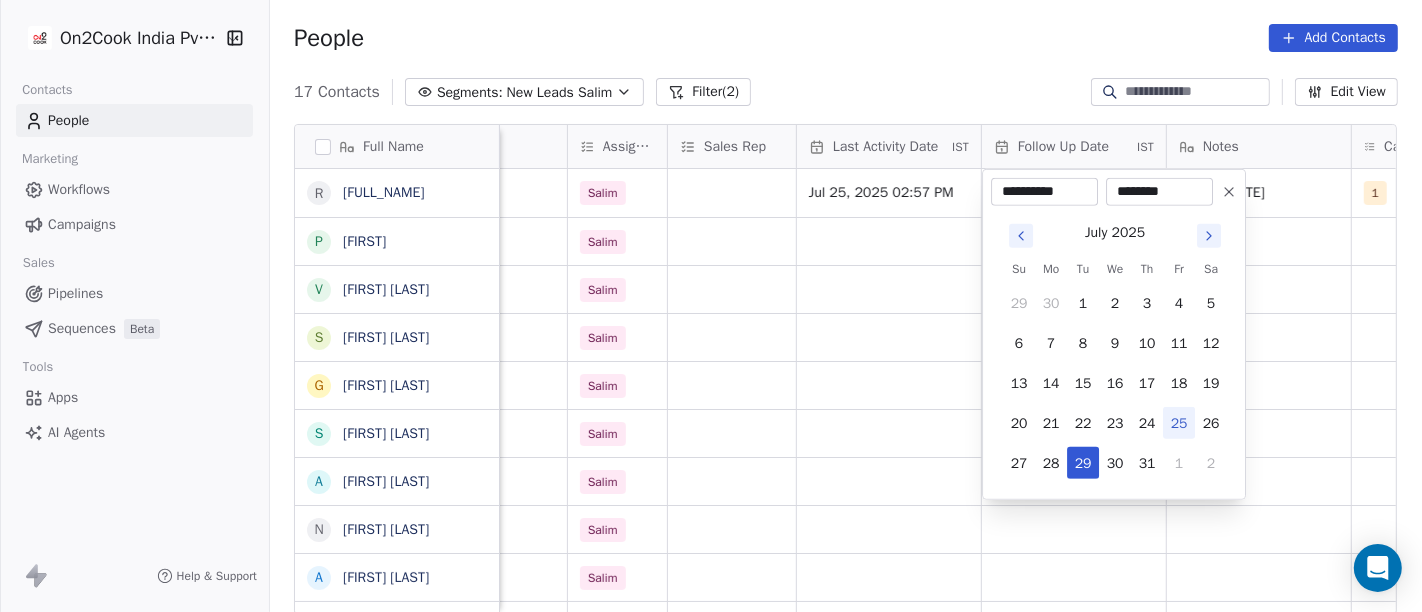 click on "On2Cook India Pvt. Ltd. Contacts People Marketing Workflows Campaigns Sales Pipelines Sequences Beta Tools Apps AI Agents Help & Support People  Add Contacts 17 Contacts Segments: New Leads Salim Filter  (2) Edit View Tag Add to Sequence Full Name R Rajender Singh Rajender Singh p papia V Vijay Tanwani S Sunil Kumar Yogi G Gajraj Singh Chandela s samneek kour A Alka Verma N Naseer Ahmad A Amit Gupta U Usha Prasad s susanta sasmal K Kaushik Patel M Mr.Adnan K Kâpil Gúpta P Priti SahebRao G Geeta bhatia M Mahendra Transport location Created Date IST Lead Status Tags Assignee Sales Rep Last Activity Date IST Follow Up Date IST Notes Call Attempts Website zomato link outlet type   solan Jul 25, 2025 01:38 PM Salim Jul 25, 2025 02:57 PM 25/07/2025 02:57 PM 25-07 said im busy and hang up call 1 restaurants   others Jul 25, 2025 01:30 PM Salim cloud_kitchen   others_ Jul 25, 2025 11:59 AM Salim restaurants   jaipur_ Jul 25, 2025 11:41 AM Salim restaurants   Jul 24, 2025 10:06 PM Salim   others Salim restaurants" at bounding box center (711, 306) 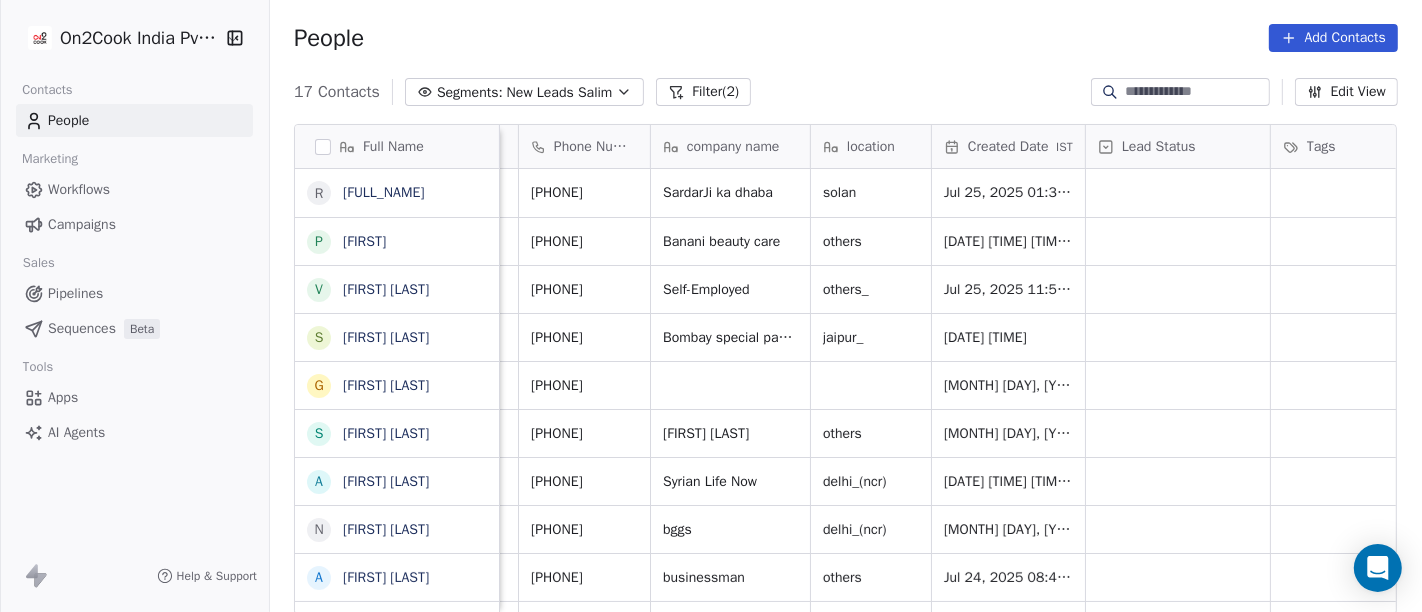 scroll, scrollTop: 0, scrollLeft: 0, axis: both 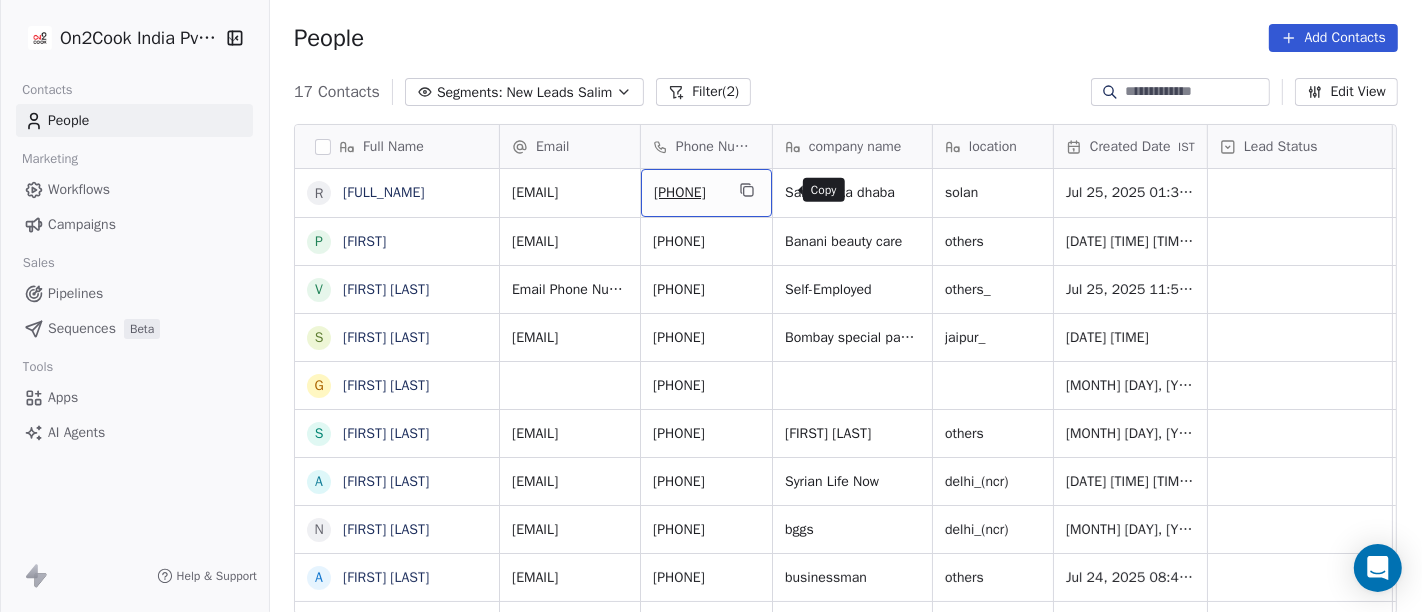 click at bounding box center [747, 190] 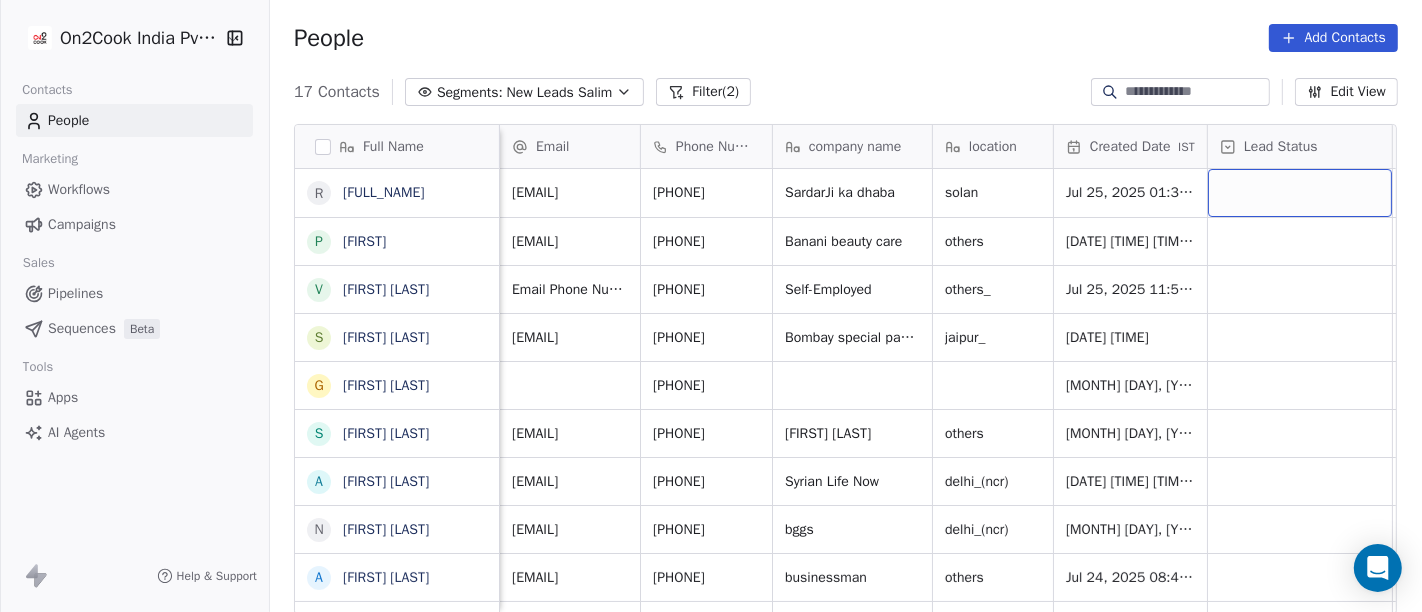 scroll, scrollTop: 0, scrollLeft: 14, axis: horizontal 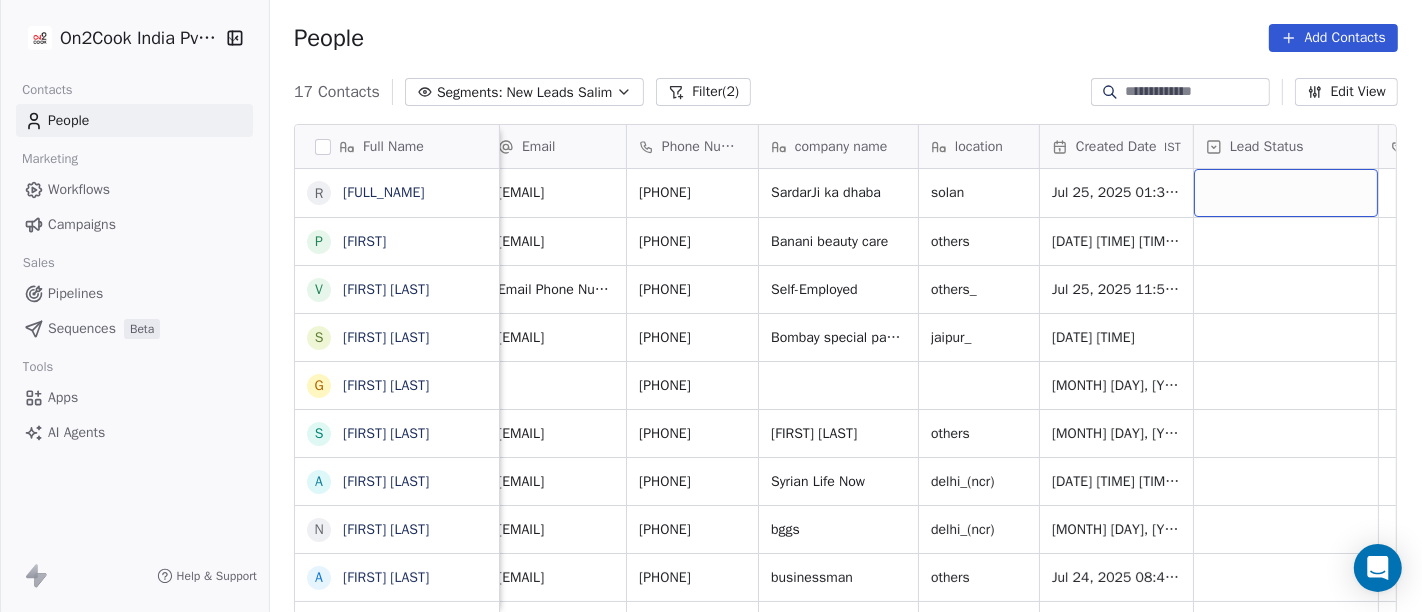 click at bounding box center (1286, 193) 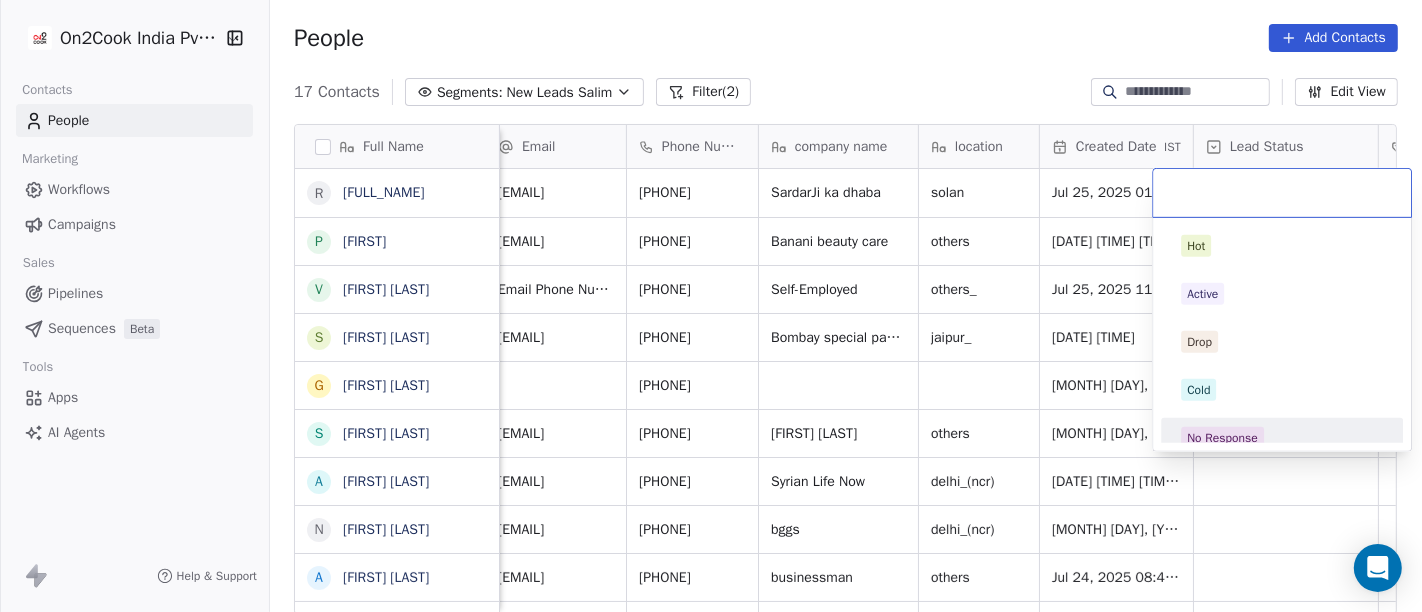 click on "No Response" at bounding box center [1282, 438] 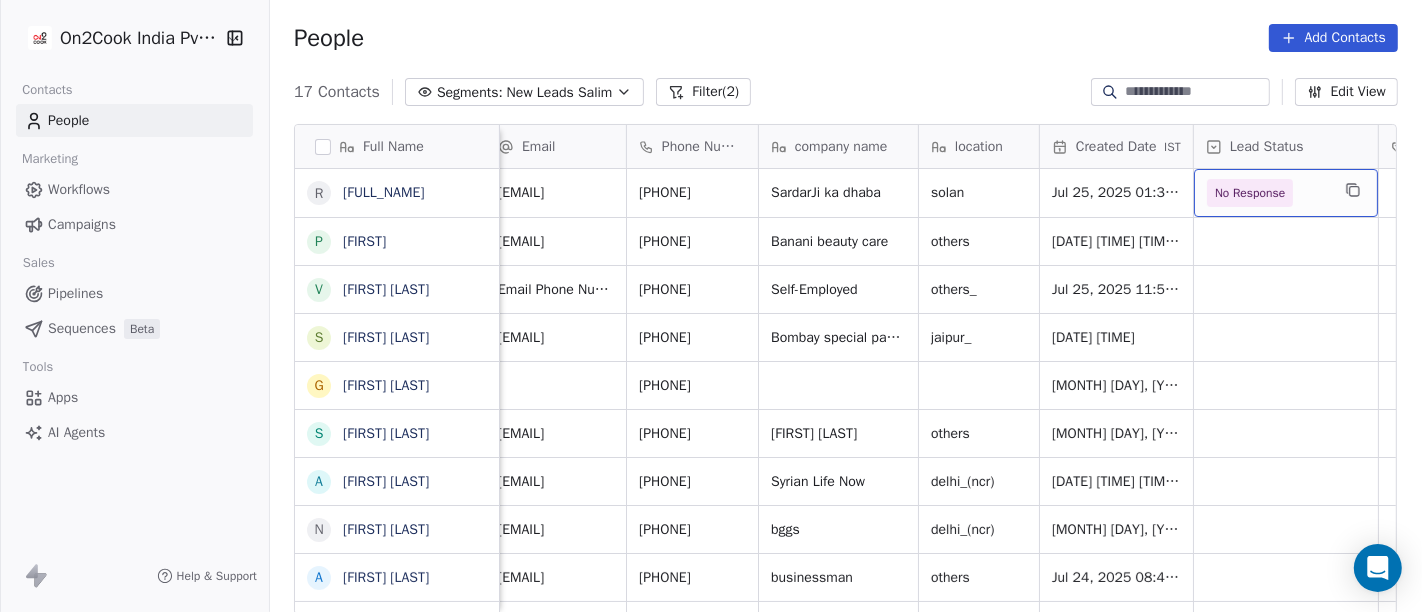 click on "No Response" at bounding box center (1286, 193) 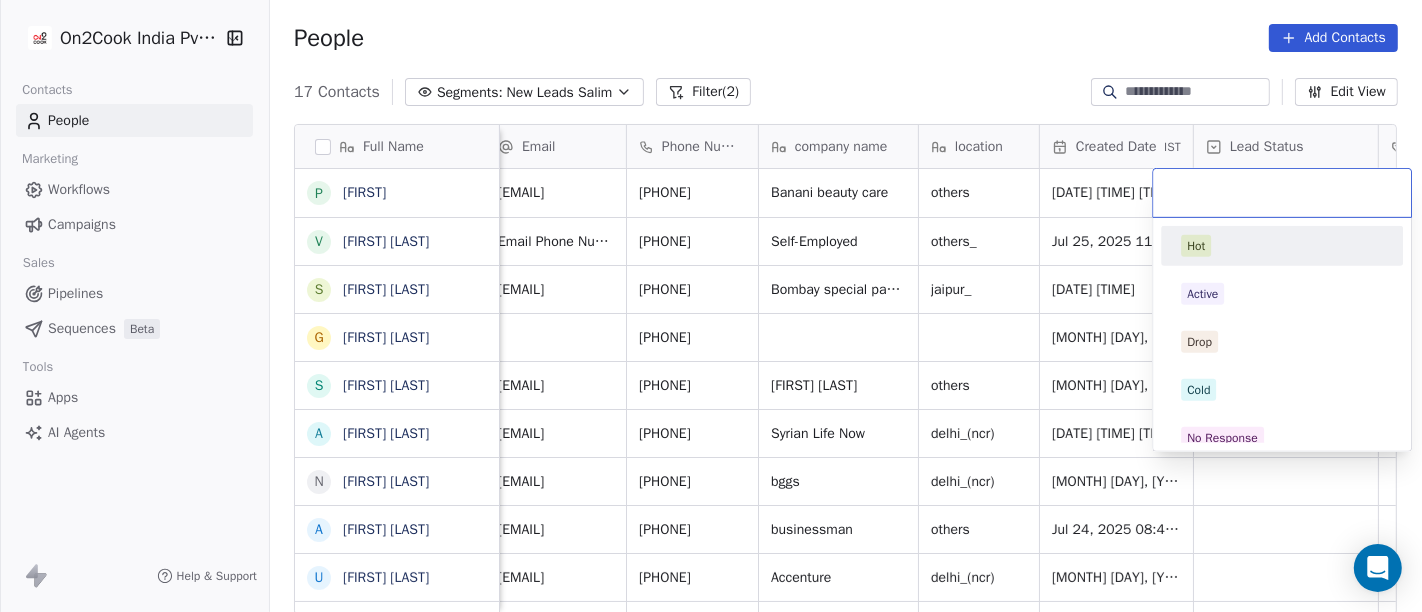 click on "On2Cook India Pvt. Ltd. Contacts People Marketing Workflows Campaigns Sales Pipelines Sequences Beta Tools Apps AI Agents Help & Support People  Add Contacts 17 Contacts Segments: New Leads Salim Filter  (2) Edit View Tag Add to Sequence Full Name p papia V Vijay Tanwani S Sunil Kumar Yogi G Gajraj Singh Chandela s samneek kour A Alka Verma N Naseer Ahmad A Amit Gupta U Usha Prasad s susanta sasmal K Kaushik Patel M Mr.Adnan K Kâpil Gúpta P Priti SahebRao G Geeta bhatia M Mahendra Transport Email Phone Number company name location Created Date IST Lead Status Tags Assignee Sales Rep Last Activity Date IST piadas1998@gmail.com +918584011960 Banani beauty care others Jul 25, 2025 01:30 PM Salim dr.vijaytanwani@gmail.com +919529222653 Self-Employed others_ Jul 25, 2025 11:59 AM Salim bombayspecialpav72@gmail.com +19018884444 Bombay special pav bhaji jaipur_ Jul 25, 2025 11:41 AM Salim +919636666721 Jul 24, 2025 10:06 PM Salim pushpsr@gmail.com +919419078554 Pushpinder singh others Jul 24, 2025 09:49 PM Salim" at bounding box center (711, 306) 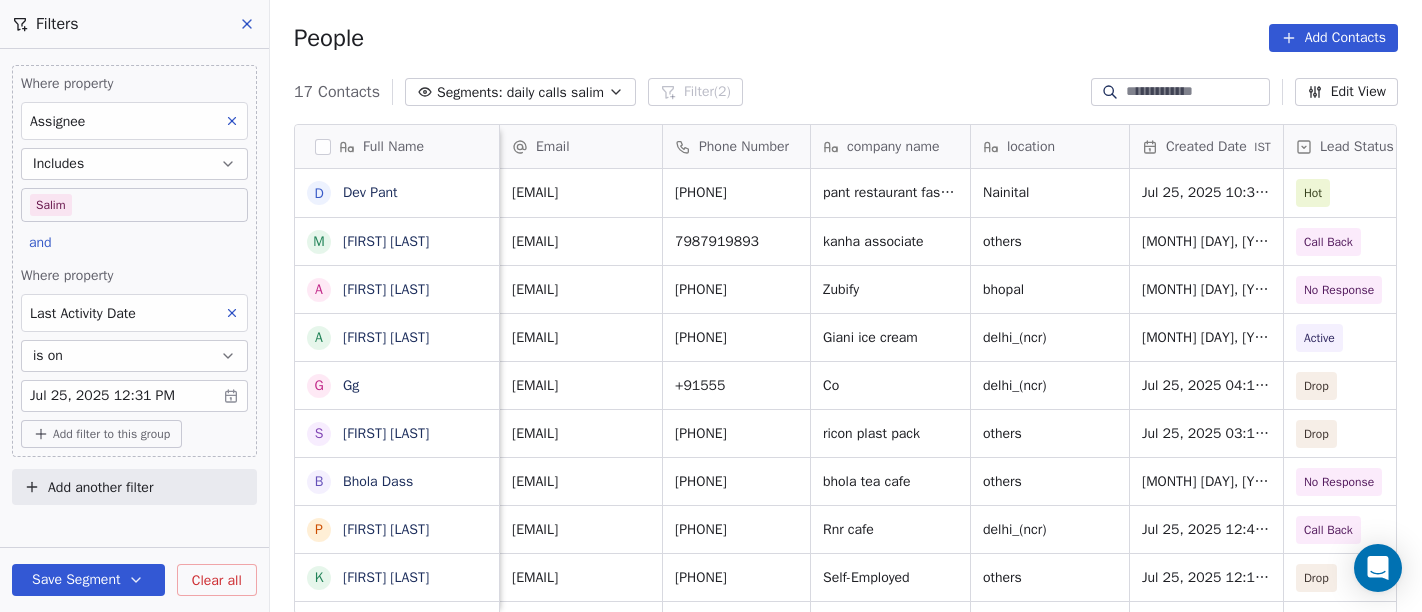 scroll, scrollTop: 0, scrollLeft: 0, axis: both 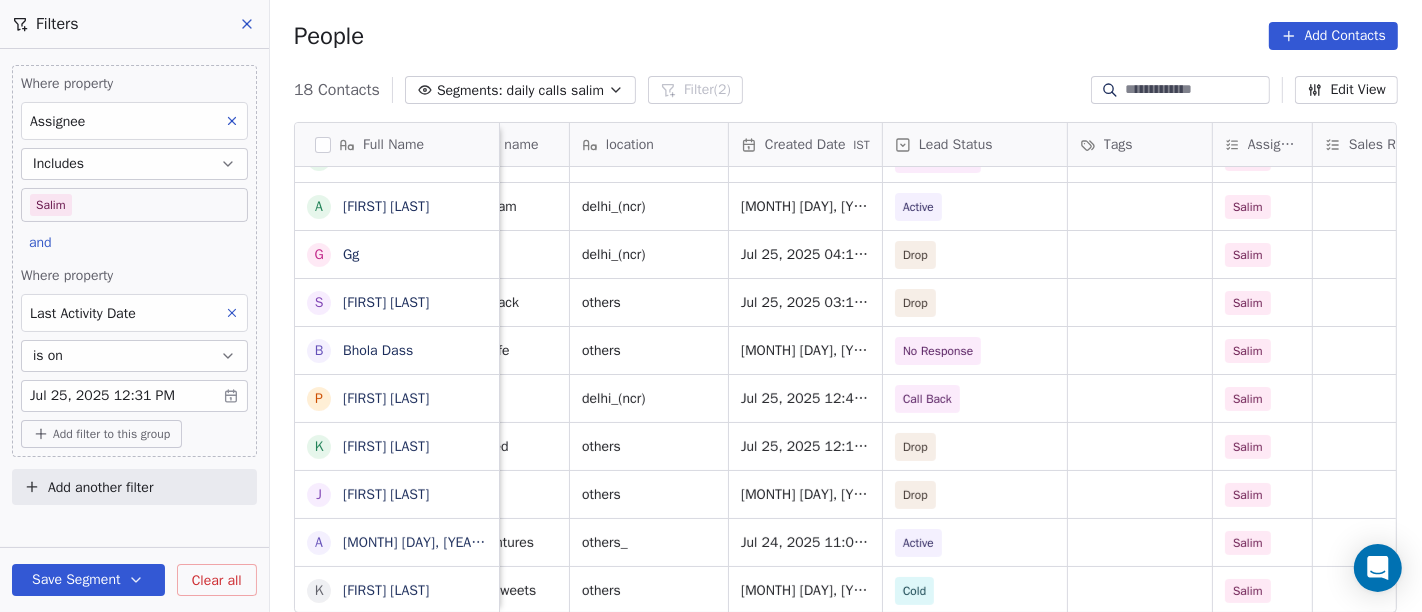 click on "daily calls salim" at bounding box center (555, 90) 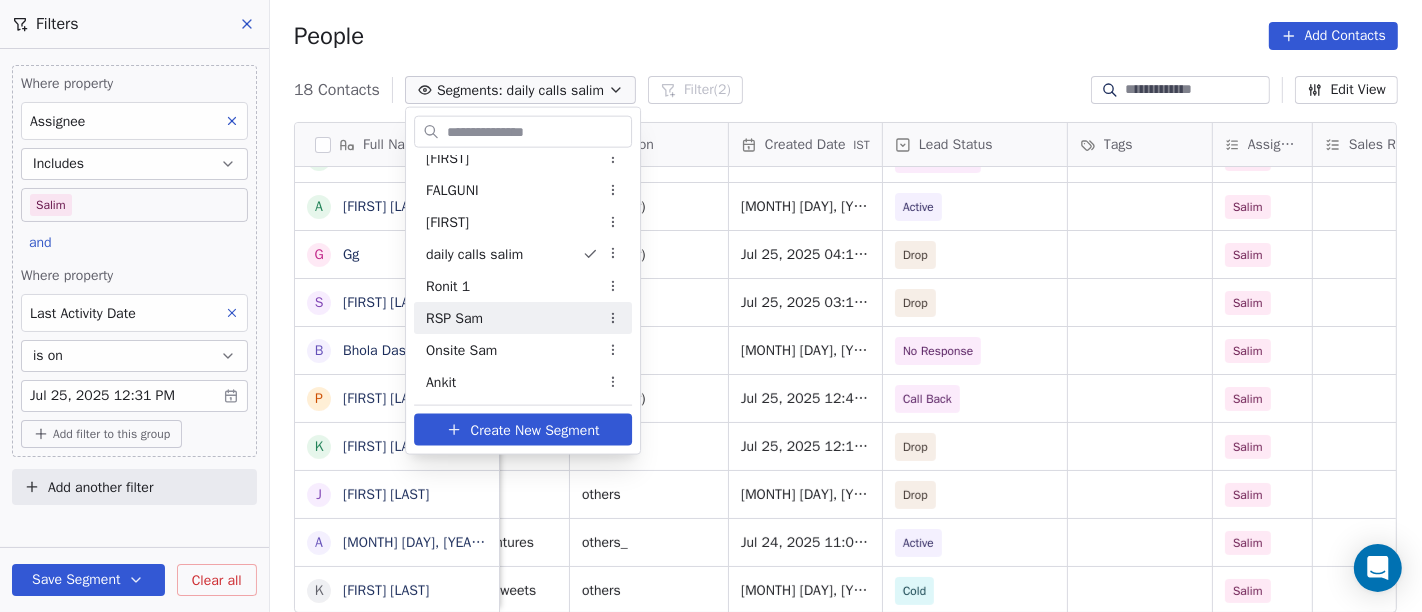 scroll, scrollTop: 288, scrollLeft: 0, axis: vertical 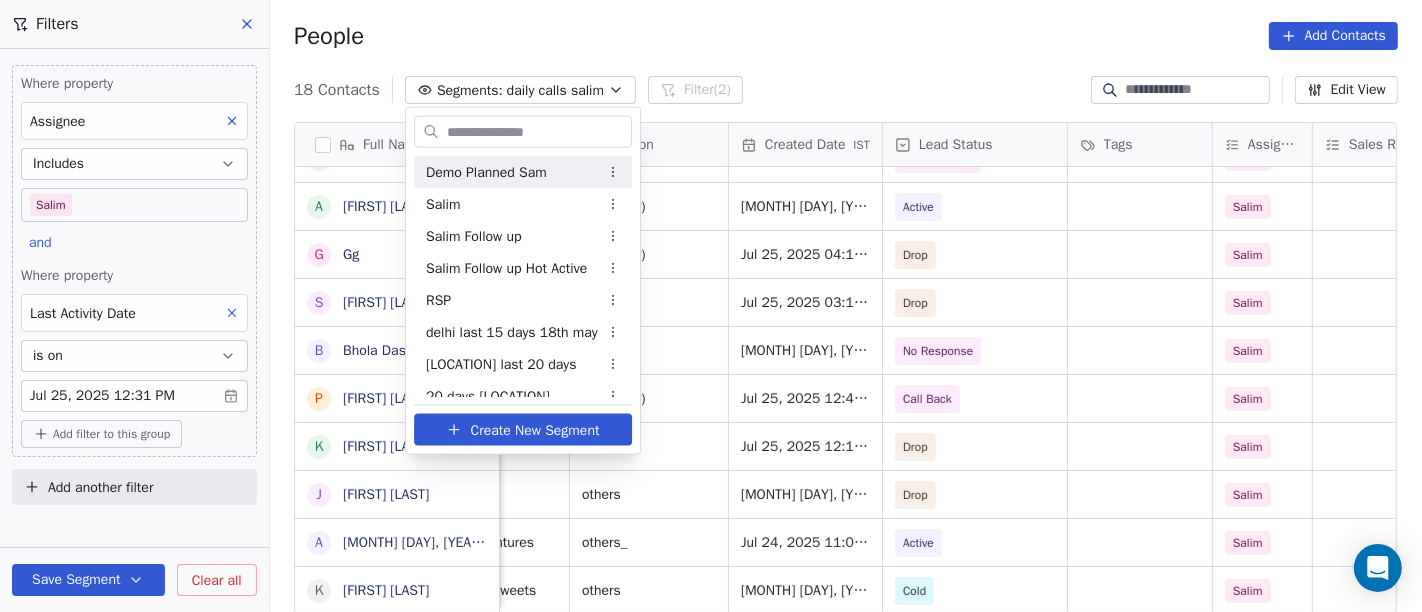 click on "On2Cook India Pvt. Ltd. Contacts People Marketing Workflows Campaigns Sales Pipelines Sequences Beta Tools Apps AI Agents Help & Support Filters Where property   Assignee   Includes Salim and Where property   Last Activity Date   is on Jul 25, 2025 12:31 PM Add filter to this group Add another filter Save Segment Clear all People  Add Contacts 18 Contacts Segments: daily calls salim  Filter  (2) Edit View Tag Add to Sequence Full Name R Rakesh Sharma D Dev Pant M Mirchandani A Azhar Uddin A Amit Gulati G Gg S Shailesh Patel B Bhola Dass P Pankaj rawat K Kiran Darda J Jay Bharde A Anish Prabhakar K Kandula Madhava A Anwar B Bhaskar Pratim Dutta M Mahesh Modi N Navin v Shah A Alvin de Souza Email Phone Number company name location Created Date IST Lead Status Tags Assignee Sales Rep Last Activity Date IST Follow Up Date IST Notes aar.kay.sharma@gmail.com +919891598844 Ozone Genesis delhi_(ncr) Jul 25, 2025 02:16 PM Confirm Salim Jul 25, 2025 02:49 PM 01/08/2025 02:49 PM gpant430@gmail.com +918909890143 Hot Co" at bounding box center [711, 306] 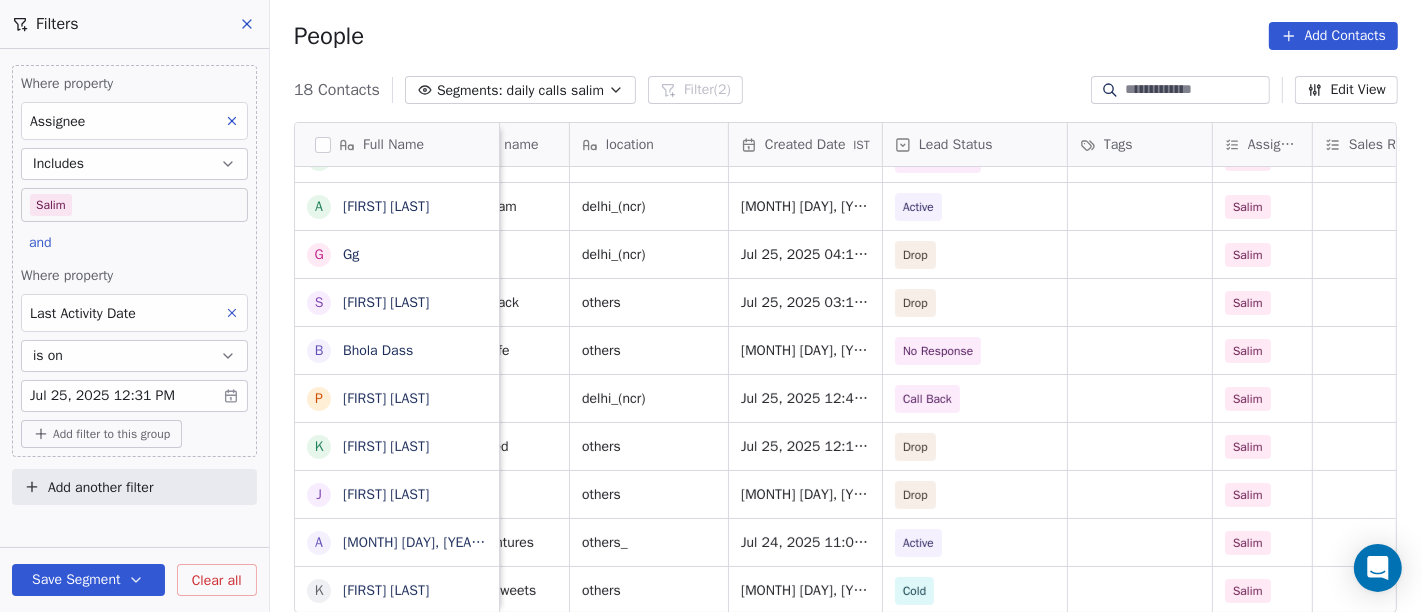 click on "On2Cook India Pvt. Ltd. Contacts People Marketing Workflows Campaigns Sales Pipelines Sequences Beta Tools Apps AI Agents Help & Support Filters Where property   Assignee   Includes Salim and Where property   Last Activity Date   is on Jul 25, 2025 12:31 PM Add filter to this group Add another filter Save Segment Clear all People  Add Contacts 18 Contacts Segments: daily calls salim  Filter  (2) Edit View Tag Add to Sequence Full Name R Rakesh Sharma D Dev Pant M Mirchandani A Azhar Uddin A Amit Gulati G Gg S Shailesh Patel B Bhola Dass P Pankaj rawat K Kiran Darda J Jay Bharde A Anish Prabhakar K Kandula Madhava A Anwar B Bhaskar Pratim Dutta M Mahesh Modi N Navin v Shah A Alvin de Souza Email Phone Number company name location Created Date IST Lead Status Tags Assignee Sales Rep Last Activity Date IST Follow Up Date IST Notes aar.kay.sharma@gmail.com +919891598844 Ozone Genesis delhi_(ncr) Jul 25, 2025 02:16 PM Confirm Salim Jul 25, 2025 02:49 PM 01/08/2025 02:49 PM gpant430@gmail.com +918909890143 Hot Co" at bounding box center (711, 306) 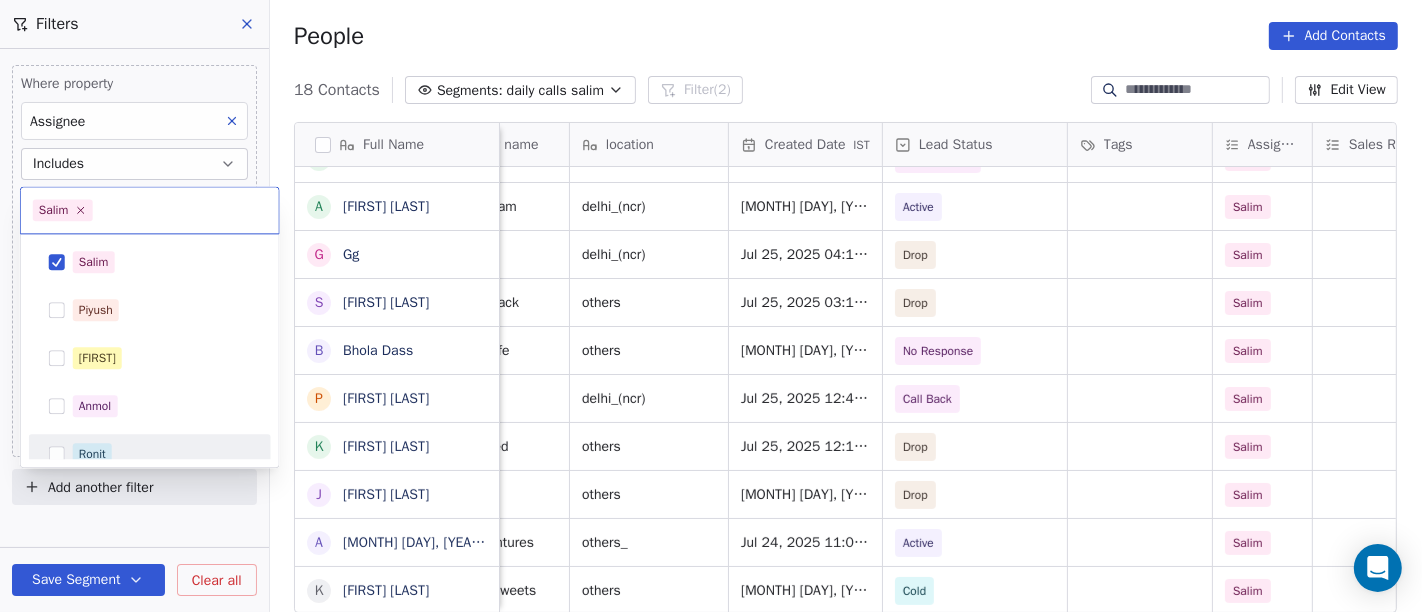 click on "Ronit" at bounding box center (162, 454) 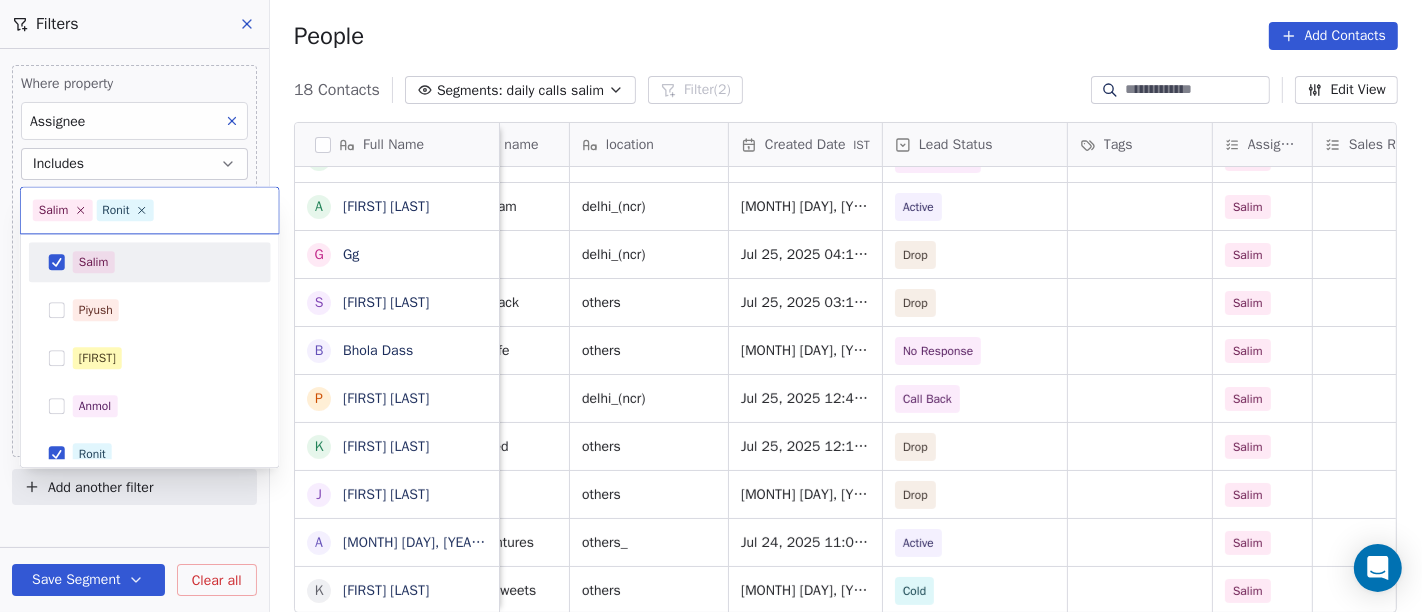 click on "Salim" at bounding box center (162, 262) 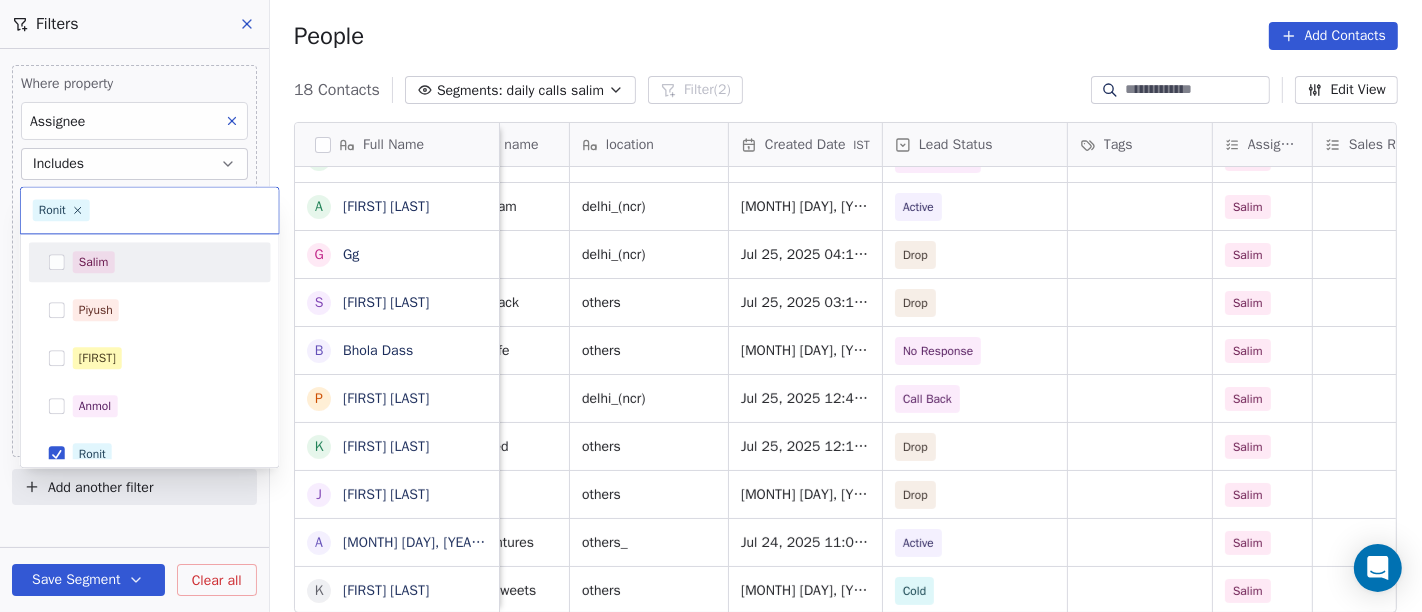 click on "On2Cook India Pvt. Ltd. Contacts People Marketing Workflows Campaigns Sales Pipelines Sequences Beta Tools Apps AI Agents Help & Support Filters Where property   Assignee   Includes Salim and Where property   Last Activity Date   is on Jul 25, 2025 12:31 PM Add filter to this group Add another filter Save Segment Clear all People  Add Contacts 18 Contacts Segments: daily calls salim  Filter  (2) Edit View Tag Add to Sequence Full Name R Rakesh Sharma D Dev Pant M Mirchandani A Azhar Uddin A Amit Gulati G Gg S Shailesh Patel B Bhola Dass P Pankaj rawat K Kiran Darda J Jay Bharde A Anish Prabhakar K Kandula Madhava A Anwar B Bhaskar Pratim Dutta M Mahesh Modi N Navin v Shah A Alvin de Souza Email Phone Number company name location Created Date IST Lead Status Tags Assignee Sales Rep Last Activity Date IST Follow Up Date IST Notes aar.kay.sharma@gmail.com +919891598844 Ozone Genesis delhi_(ncr) Jul 25, 2025 02:16 PM Confirm Salim Jul 25, 2025 02:49 PM 01/08/2025 02:49 PM gpant430@gmail.com +918909890143 Hot Co" at bounding box center [711, 306] 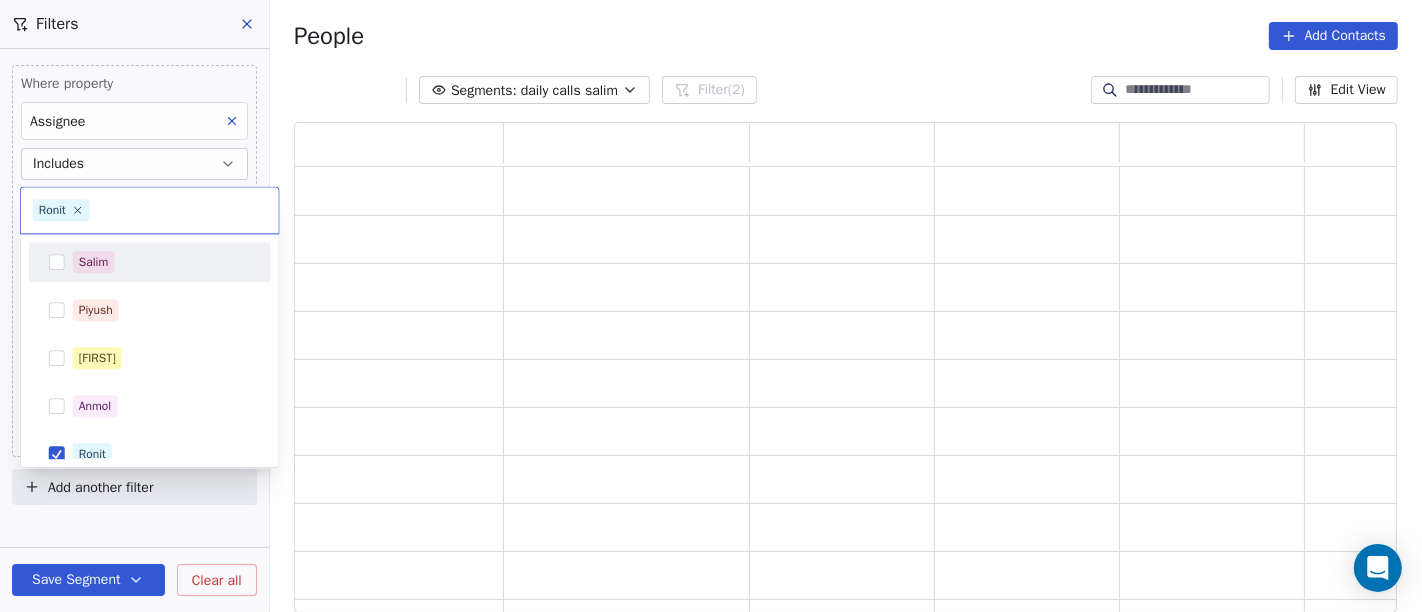scroll, scrollTop: 17, scrollLeft: 17, axis: both 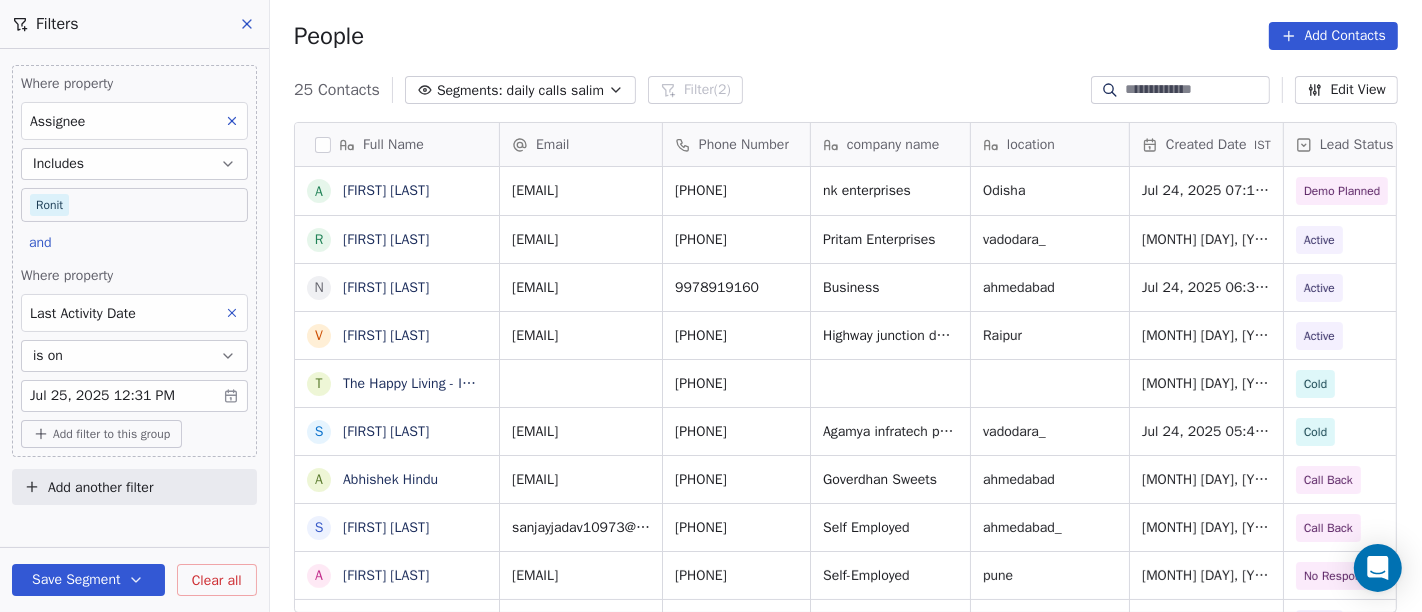 click on "On2Cook India Pvt. Ltd. Contacts People Marketing Workflows Campaigns Sales Pipelines Sequences Beta Tools Apps AI Agents Help & Support Filters Where property   Assignee   Includes Ronit and Where property   Last Activity Date   is on Jul 25, 2025 12:31 PM Add filter to this group Add another filter Save Segment Clear all People  Add Contacts 25 Contacts Segments: daily calls salim  Filter  (2) Edit View Tag Add to Sequence Full Name A Anil Kumar Sahu R Rinku Sidhu N Neeraj Modi V Vinod Daga T The Happy Living - Imperia S Sudhir Singh A Abhishek Hindu S Sanjay Jadav A Arun Bhandari P PIYUSHBHAI Patel J Juzer Sendhi D Deb Singh S Samir Mahetar N Nasirul Haq P Pooja Kumari R Rajiv Vyas S Satheesh Shankar B Bhupesh F Fakhruddin m magnetic world V Vijay Chandran C Chandan Prajapati R Rajesh A Anjali Bhate V Vidya Bhushan Email Phone Number company name location Created Date IST Lead Status Tags Assignee Sales Rep sahu.anil569@gmail.com +919861131008 nk enterprises Odisha Jul 24, 2025 07:13 PM Demo Planned Cold" at bounding box center (711, 306) 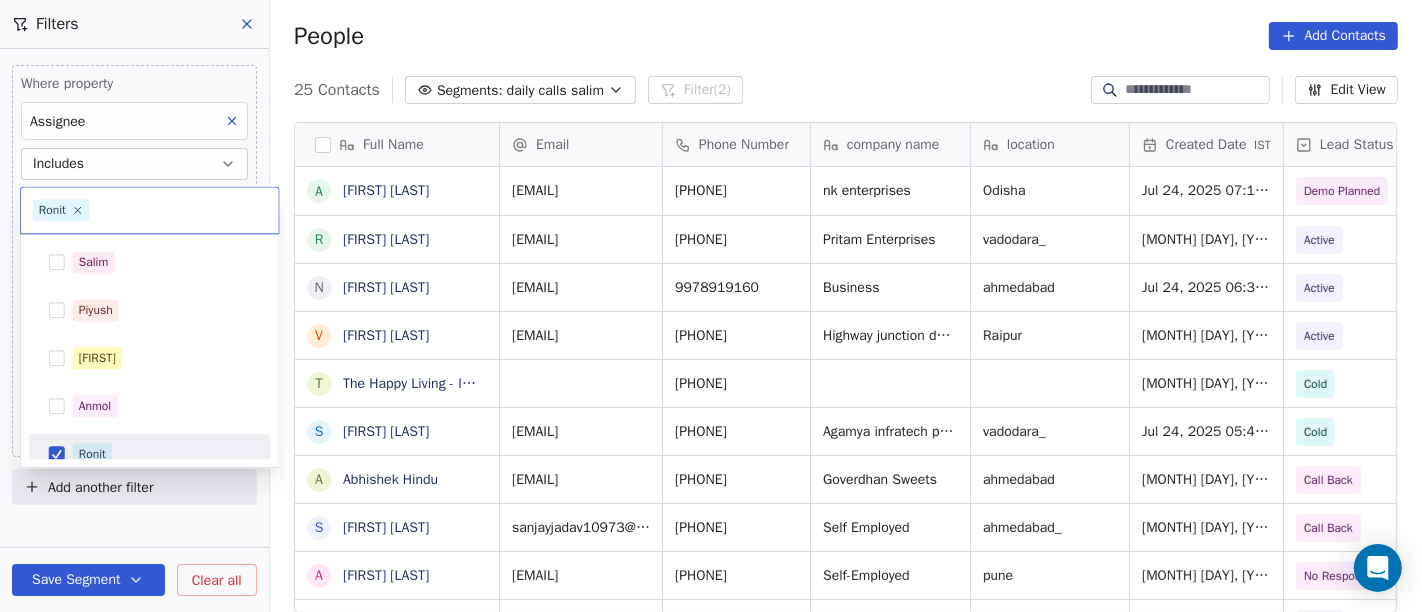 scroll, scrollTop: 14, scrollLeft: 0, axis: vertical 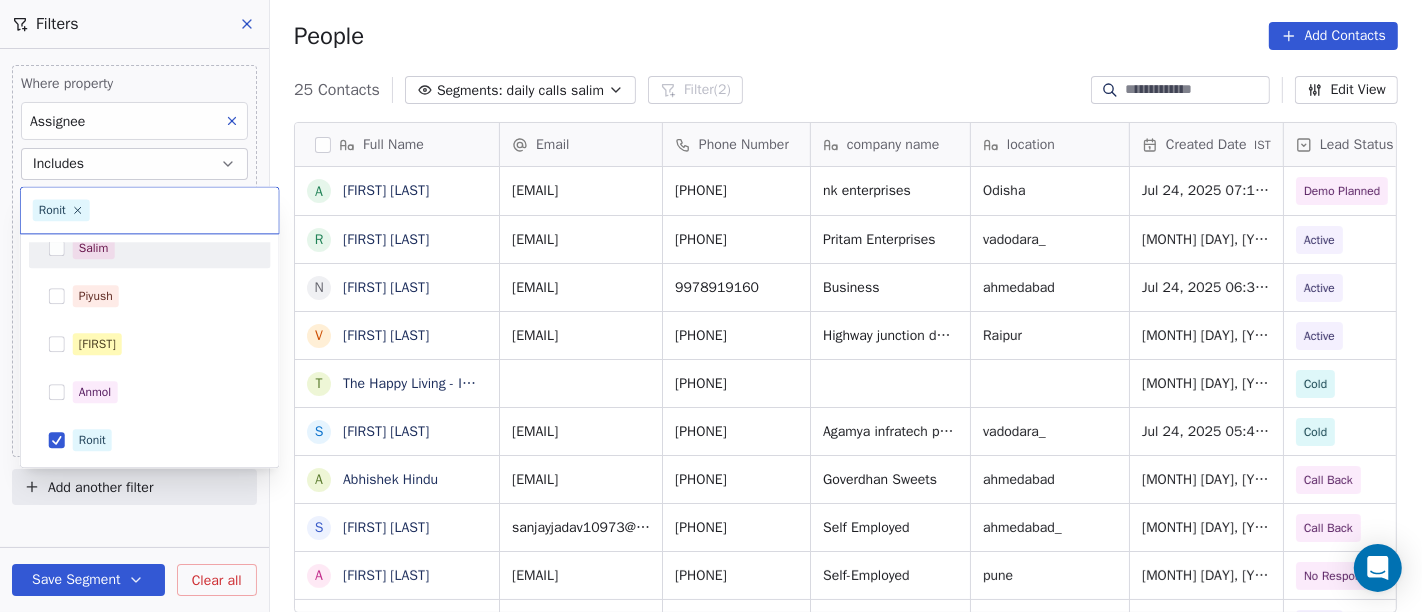 click on "Salim" at bounding box center (162, 248) 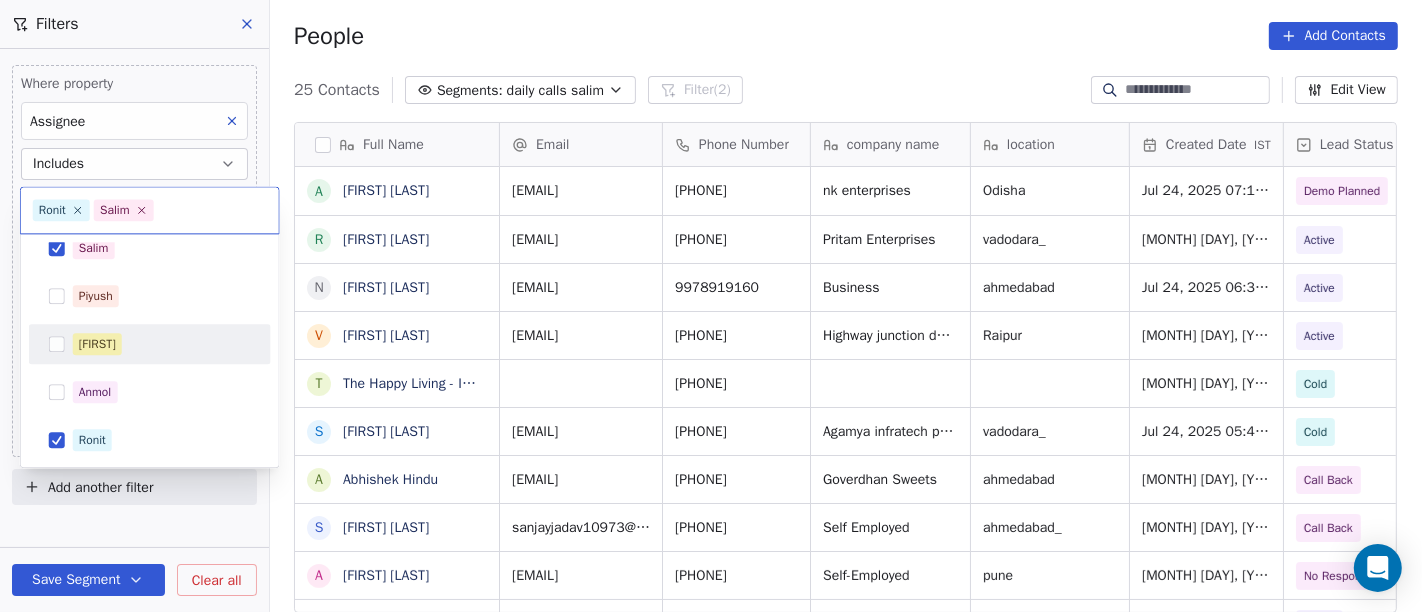 click on "[FIRST]" at bounding box center [97, 344] 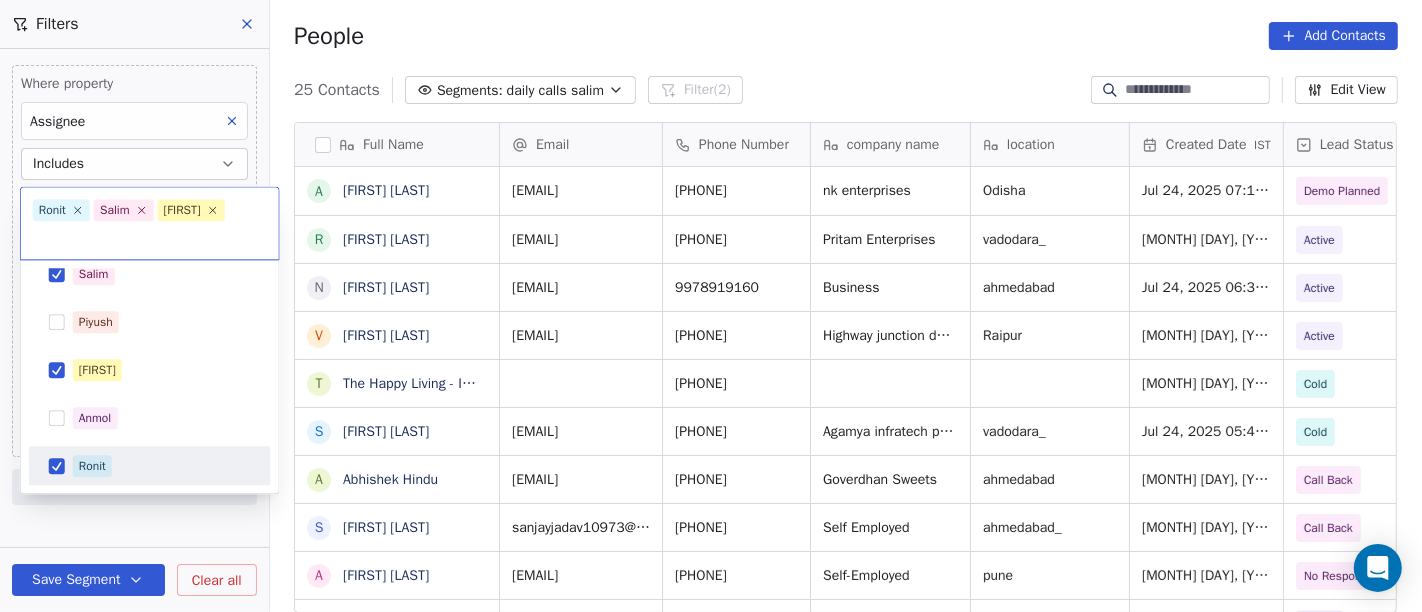 click on "Ronit" at bounding box center (150, 466) 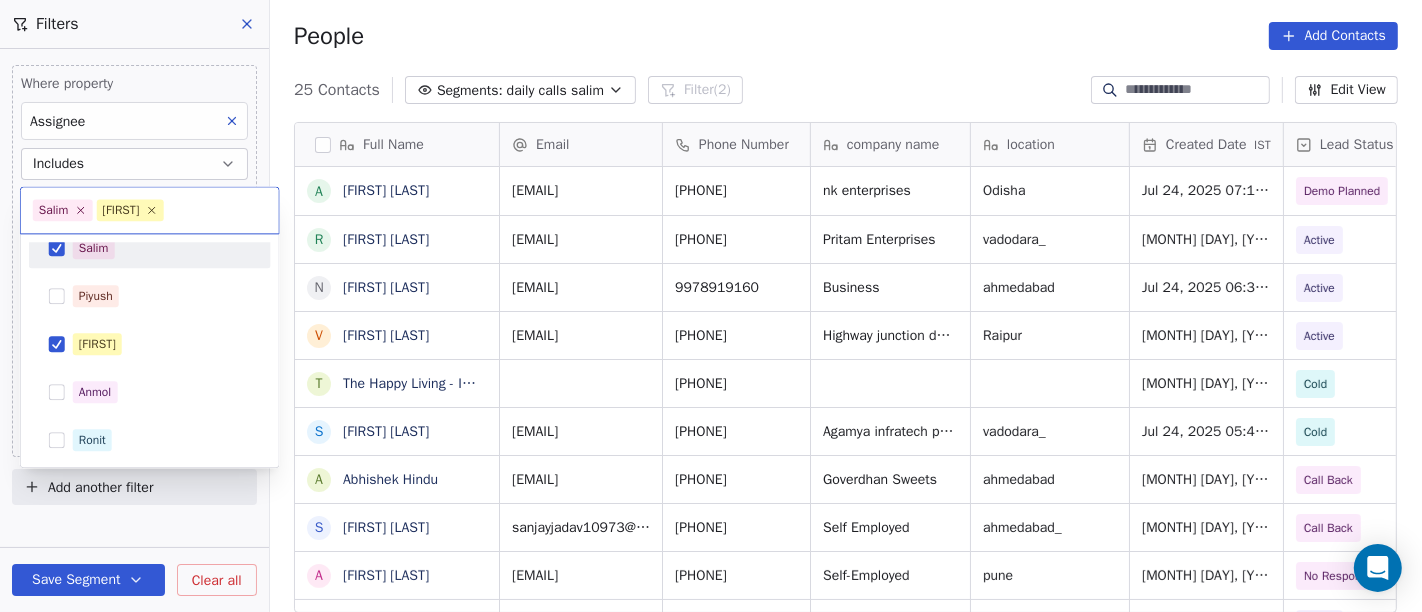 click on "Salim" at bounding box center (162, 248) 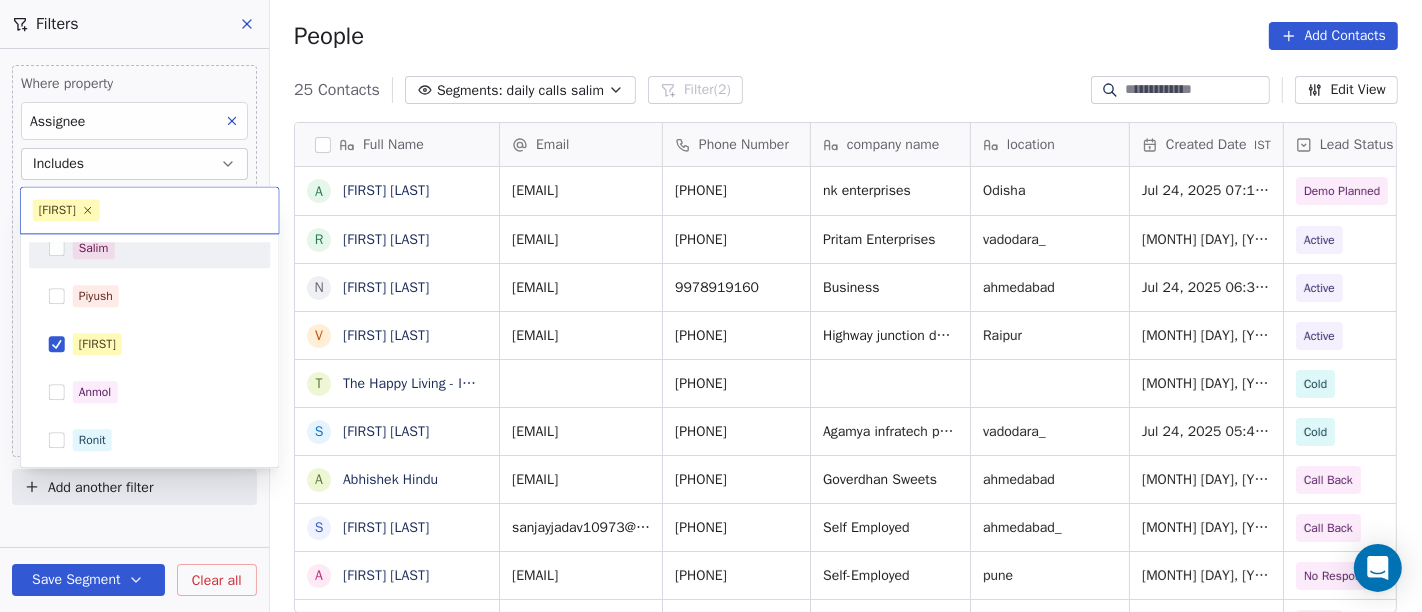 click on "On2Cook India Pvt. Ltd. Contacts People Marketing Workflows Campaigns Sales Pipelines Sequences Beta Tools Apps AI Agents Help & Support Filters Where property   Assignee   Includes Ronit and Where property   Last Activity Date   is on Jul 25, 2025 12:31 PM Add filter to this group Add another filter Save Segment Clear all People  Add Contacts 25 Contacts Segments: daily calls salim  Filter  (2) Edit View Tag Add to Sequence Full Name A Anil Kumar Sahu R Rinku Sidhu N Neeraj Modi V Vinod Daga T The Happy Living - Imperia S Sudhir Singh A Abhishek Hindu S Sanjay Jadav A Arun Bhandari P PIYUSHBHAI Patel J Juzer Sendhi D Deb Singh S Samir Mahetar N Nasirul Haq P Pooja Kumari R Rajiv Vyas S Satheesh Shankar B Bhupesh F Fakhruddin m magnetic world V Vijay Chandran C Chandan Prajapati R Rajesh A Anjali Bhate V Vidya Bhushan Email Phone Number company name location Created Date IST Lead Status Tags Assignee Sales Rep sahu.anil569@gmail.com +919861131008 nk enterprises Odisha Jul 24, 2025 07:13 PM Demo Planned Cold" at bounding box center (711, 306) 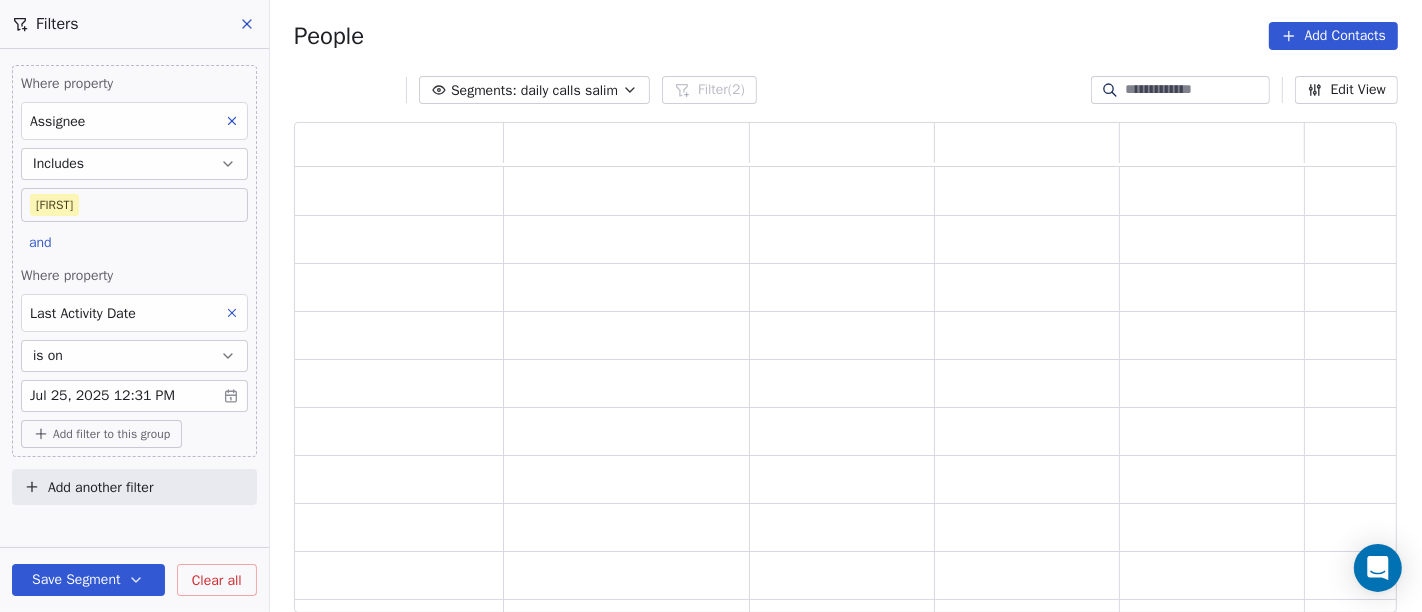 scroll, scrollTop: 17, scrollLeft: 17, axis: both 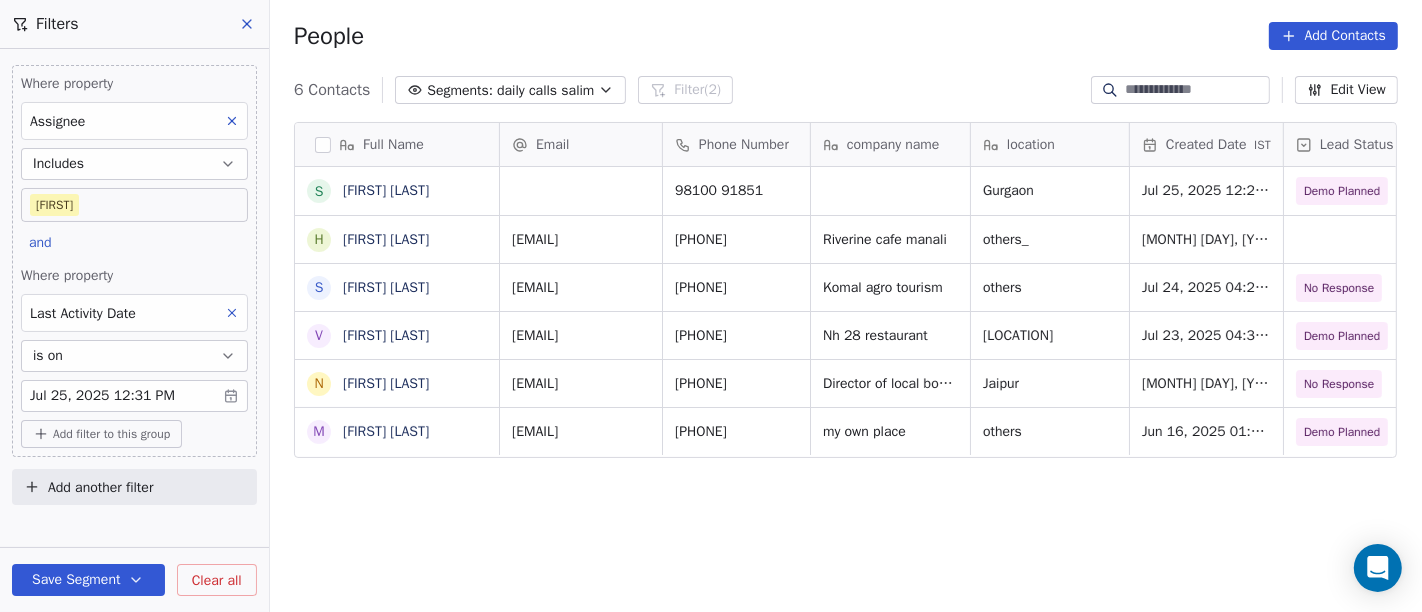 click on "On2Cook India Pvt. Ltd. Contacts People Marketing Workflows Campaigns Sales Pipelines Sequences Beta Tools Apps AI Agents Help & Support Filters Where property   Assignee   Includes Madhuri and Where property   Last Activity Date   is on Jul 25, 2025 12:31 PM Add filter to this group Add another filter Save Segment Clear all People  Add Contacts 6 Contacts Segments: daily calls salim  Filter  (2) Edit View Tag Add to Sequence Full Name S Sanjay Roy H Hemant Mandan S Shivaji Dhumal V Vijay Pathak N Nitin Pareek M Manoj Upadhyay Email Phone Number company name location Created Date IST Lead Status Tags Assignee Sales Rep 98100 91851 Gurgaon Jul 25, 2025 12:24 PM Demo Planned Demo Planned Madhuri Saurabh hemant.mandan2001@gmail.com +919824147247 Riverine cafe manali others_ Jul 24, 2025 04:36 PM Madhuri shivajidhumal.159@gmail.com +919821150772 Komal agro tourism others Jul 24, 2025 04:23 PM No Response Madhuri pathakvijay9675@gmail.com +918881111670 Nh 28 restaurant gorakhpur Jul 23, 2025 04:33 PM Madhuri" at bounding box center (711, 306) 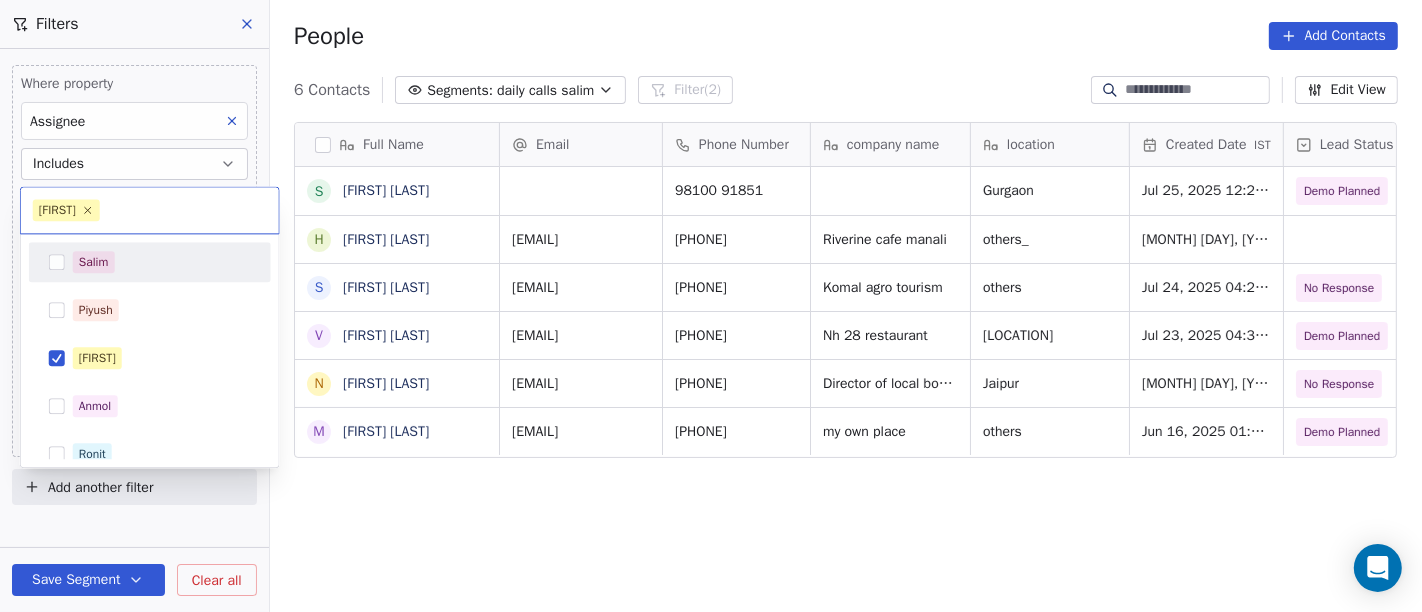 click on "Salim" at bounding box center (162, 262) 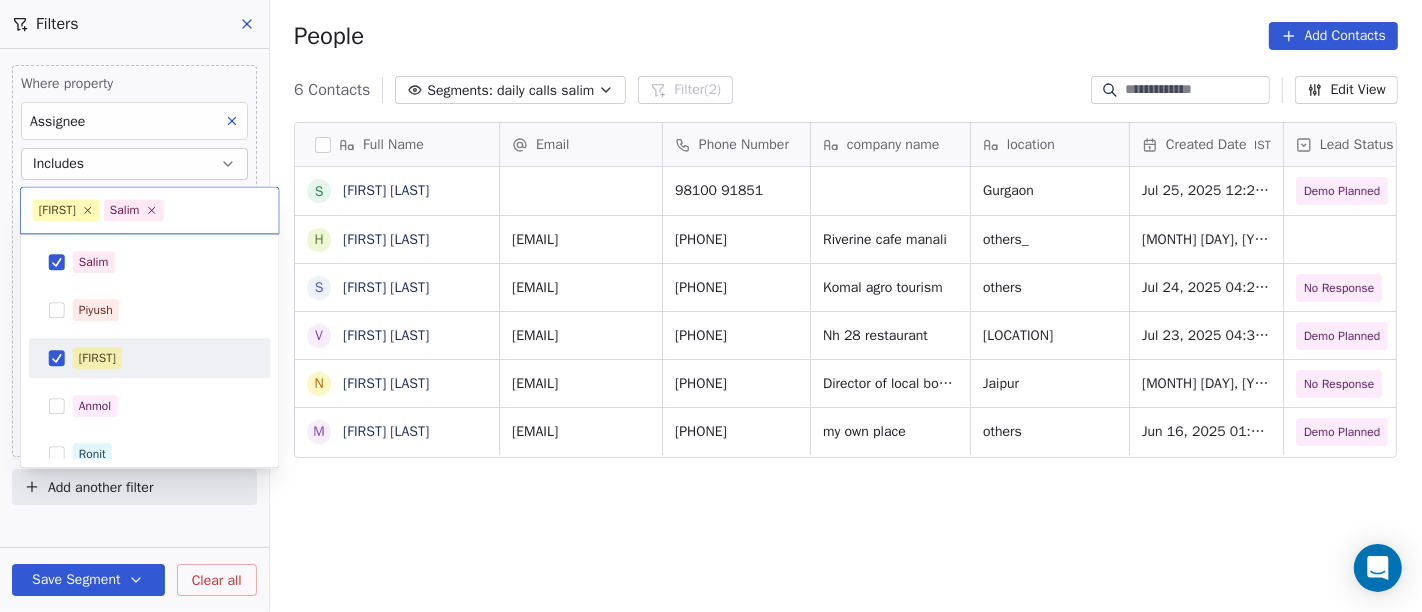 click on "[FIRST]" at bounding box center (150, 358) 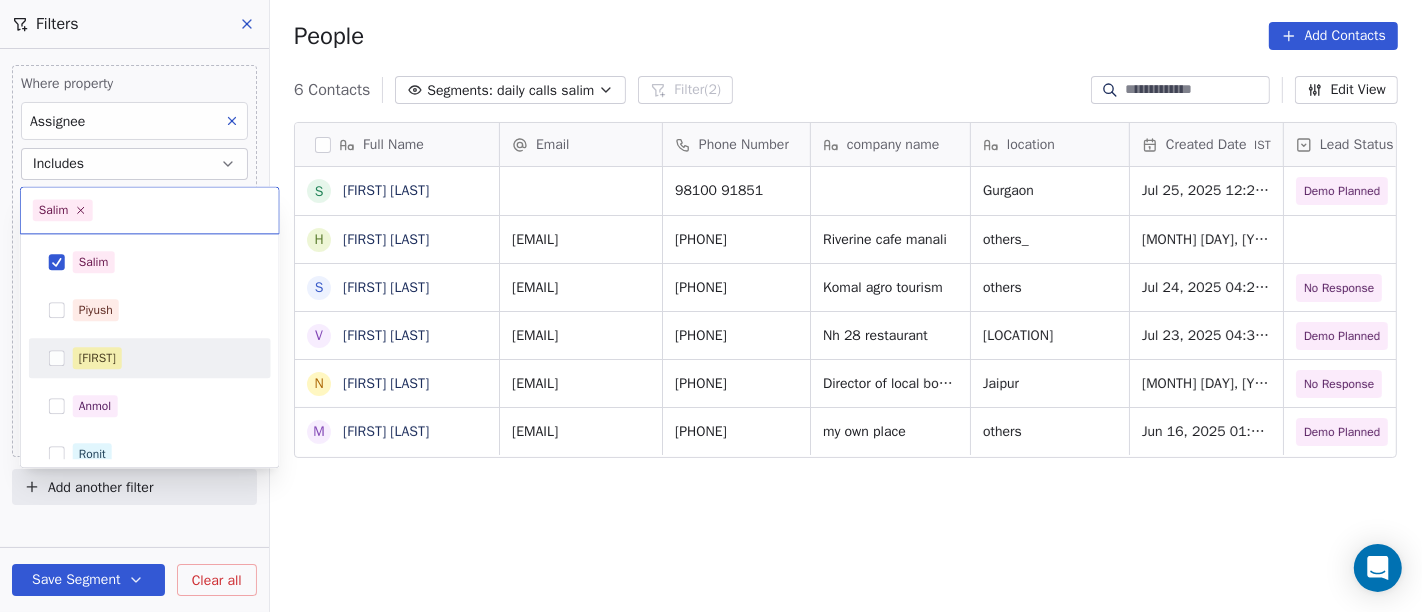 click on "On2Cook India Pvt. Ltd. Contacts People Marketing Workflows Campaigns Sales Pipelines Sequences Beta Tools Apps AI Agents Help & Support Filters Where property   Assignee   Includes Madhuri and Where property   Last Activity Date   is on Jul 25, 2025 12:31 PM Add filter to this group Add another filter Save Segment Clear all People  Add Contacts 6 Contacts Segments: daily calls salim  Filter  (2) Edit View Tag Add to Sequence Full Name S Sanjay Roy H Hemant Mandan S Shivaji Dhumal V Vijay Pathak N Nitin Pareek M Manoj Upadhyay Email Phone Number company name location Created Date IST Lead Status Tags Assignee Sales Rep 98100 91851 Gurgaon Jul 25, 2025 12:24 PM Demo Planned Demo Planned Madhuri Saurabh hemant.mandan2001@gmail.com +919824147247 Riverine cafe manali others_ Jul 24, 2025 04:36 PM Madhuri shivajidhumal.159@gmail.com +919821150772 Komal agro tourism others Jul 24, 2025 04:23 PM No Response Madhuri pathakvijay9675@gmail.com +918881111670 Nh 28 restaurant gorakhpur Jul 23, 2025 04:33 PM Madhuri" at bounding box center [711, 306] 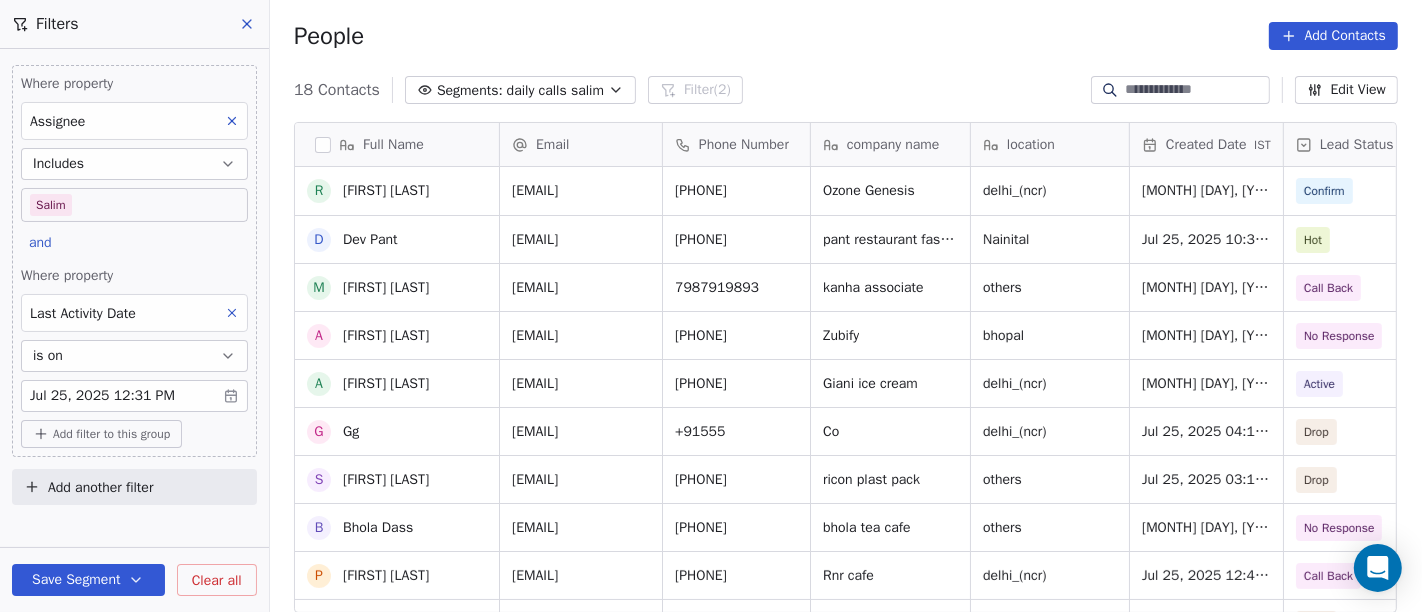 scroll, scrollTop: 400, scrollLeft: 0, axis: vertical 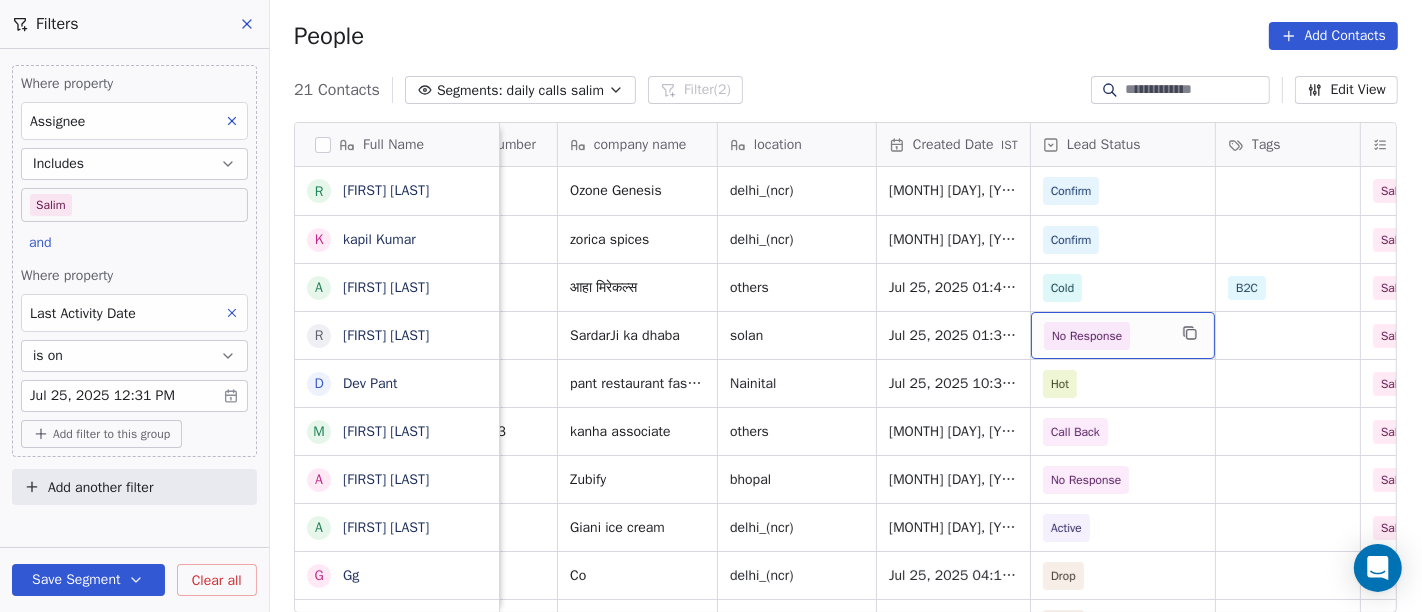 click on "No Response" at bounding box center [1123, 335] 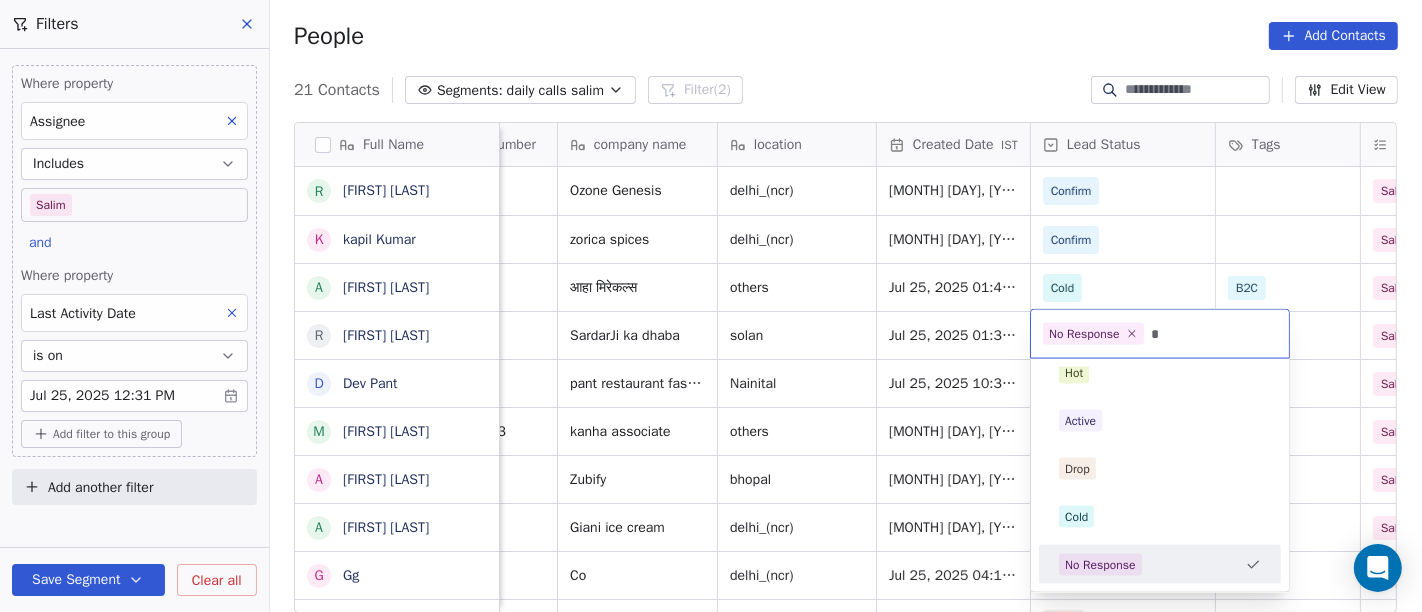 scroll, scrollTop: 0, scrollLeft: 0, axis: both 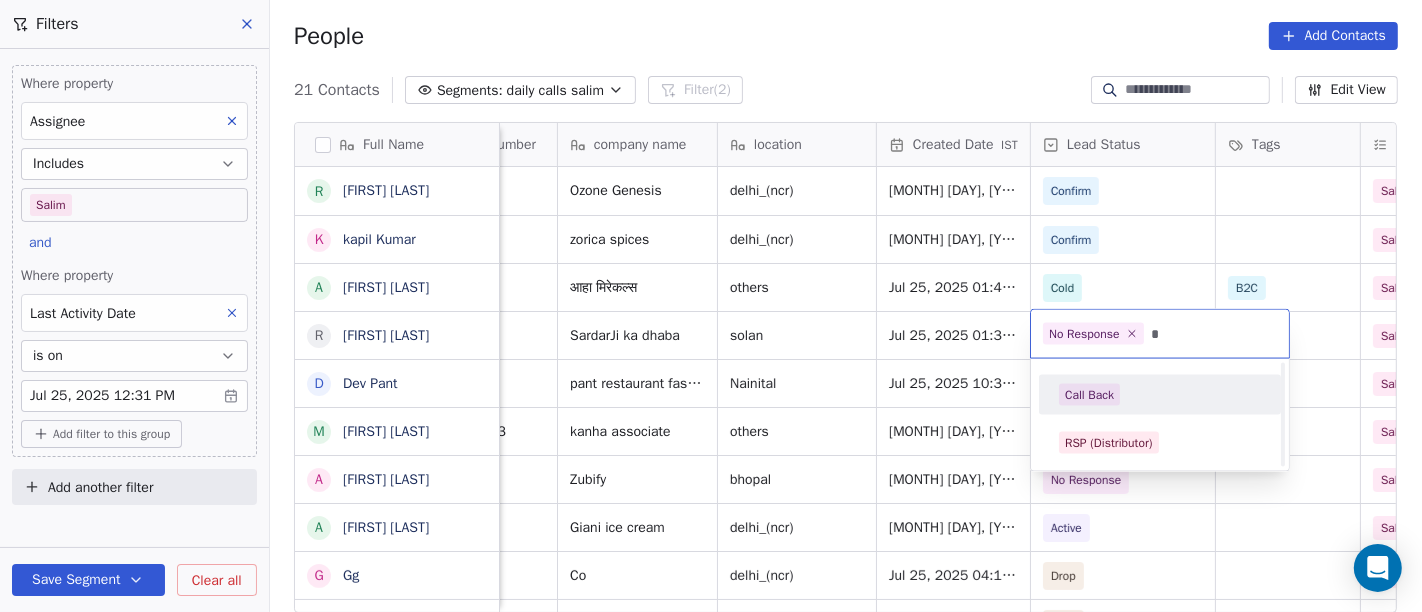 type on "*" 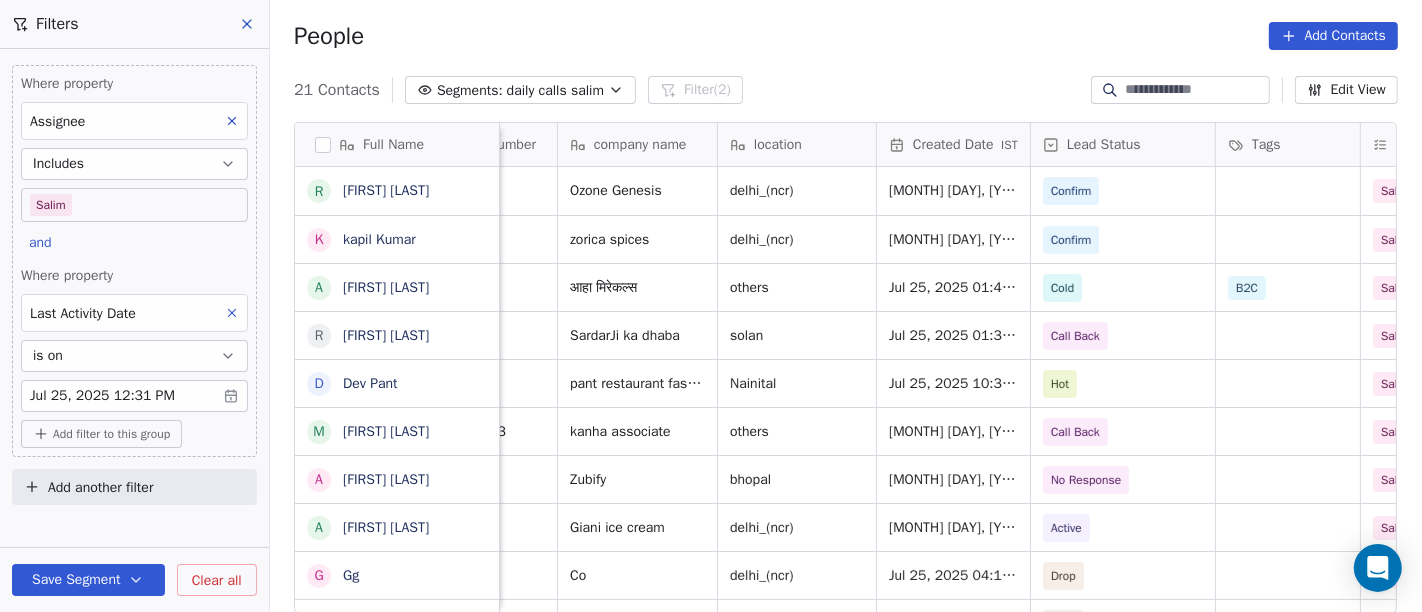 click on "People  Add Contacts" at bounding box center (846, 36) 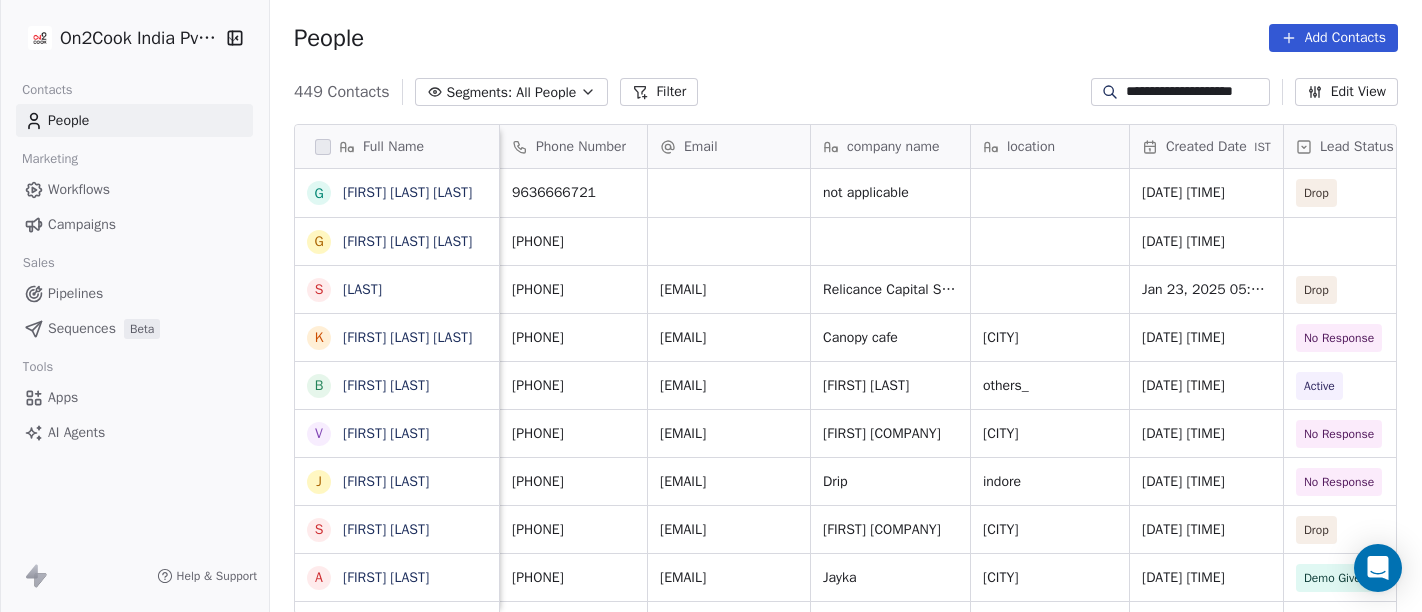 click on "**********" at bounding box center (1196, 92) 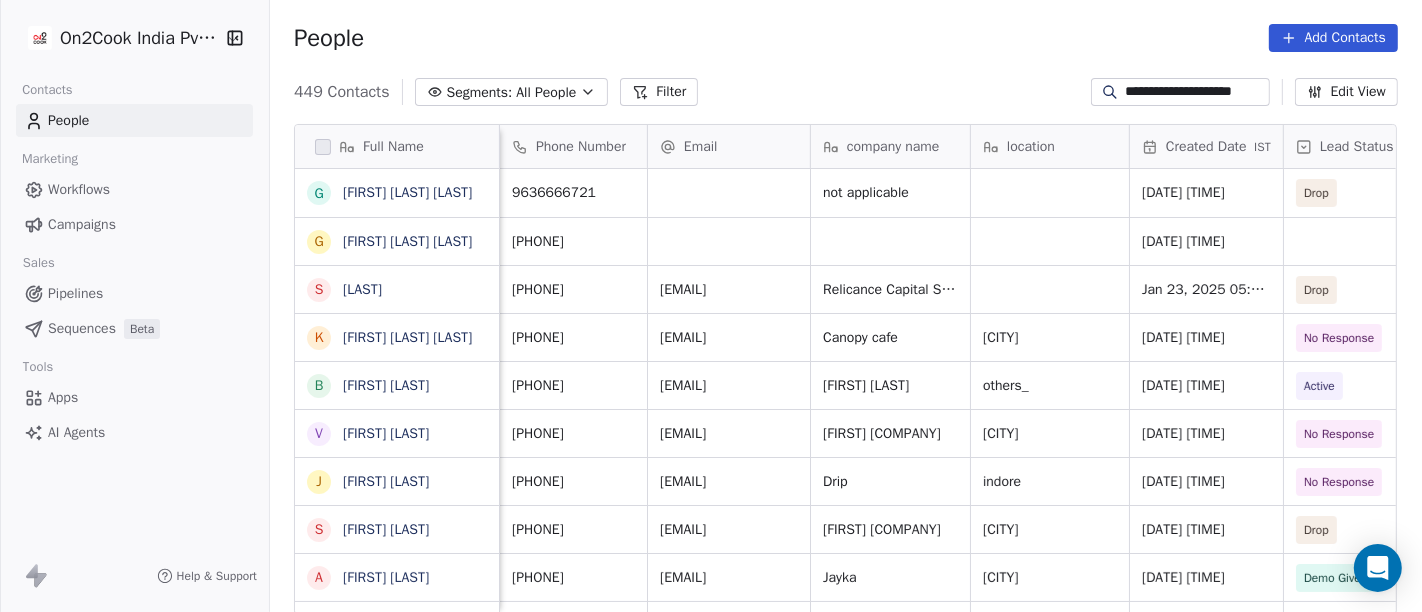 scroll, scrollTop: 3, scrollLeft: 279, axis: both 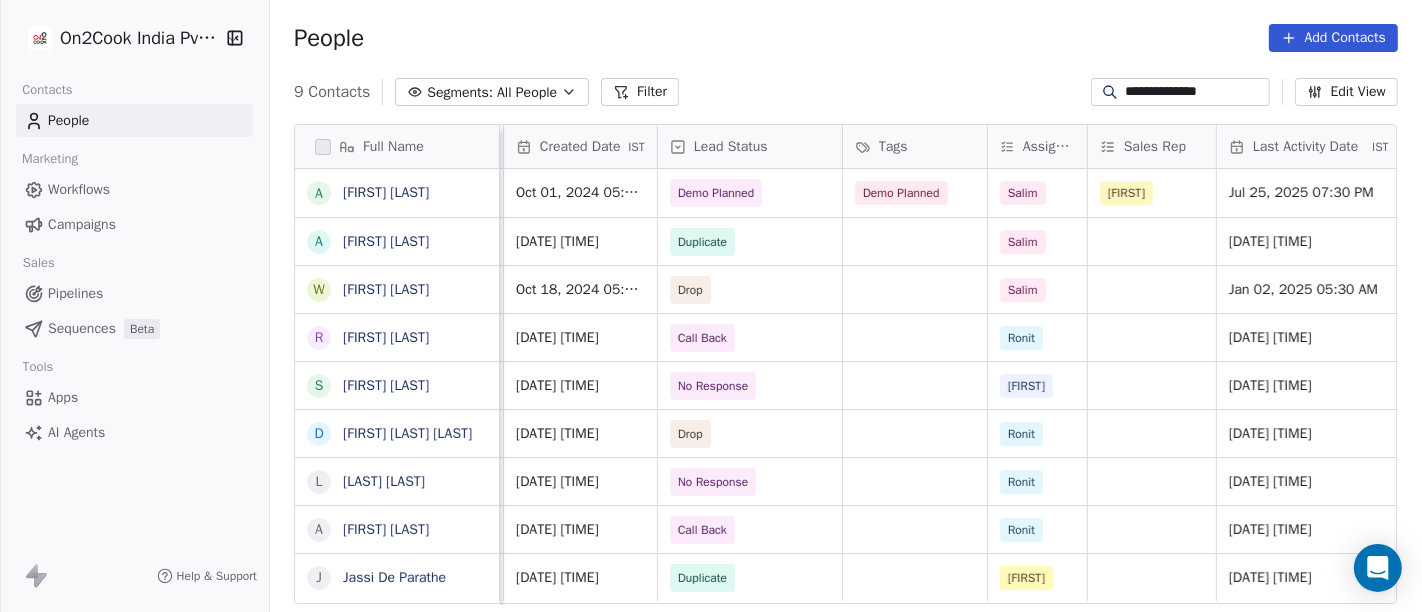type on "**********" 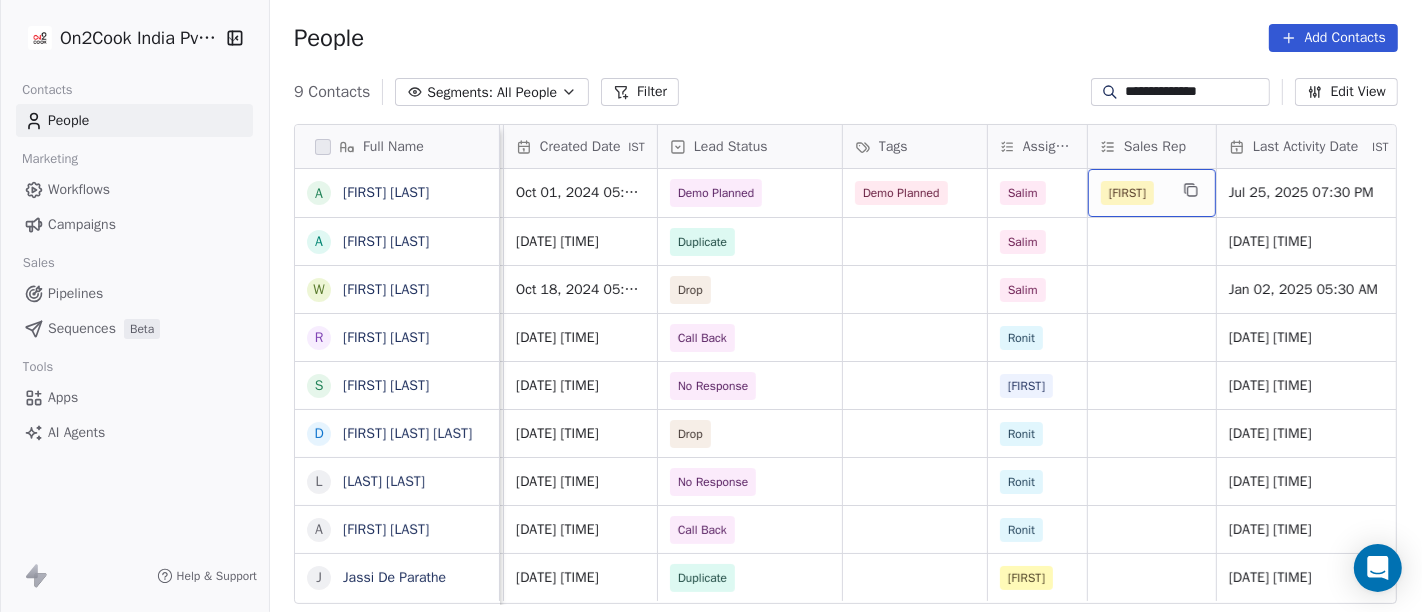 click on "[FIRST]" at bounding box center (1127, 193) 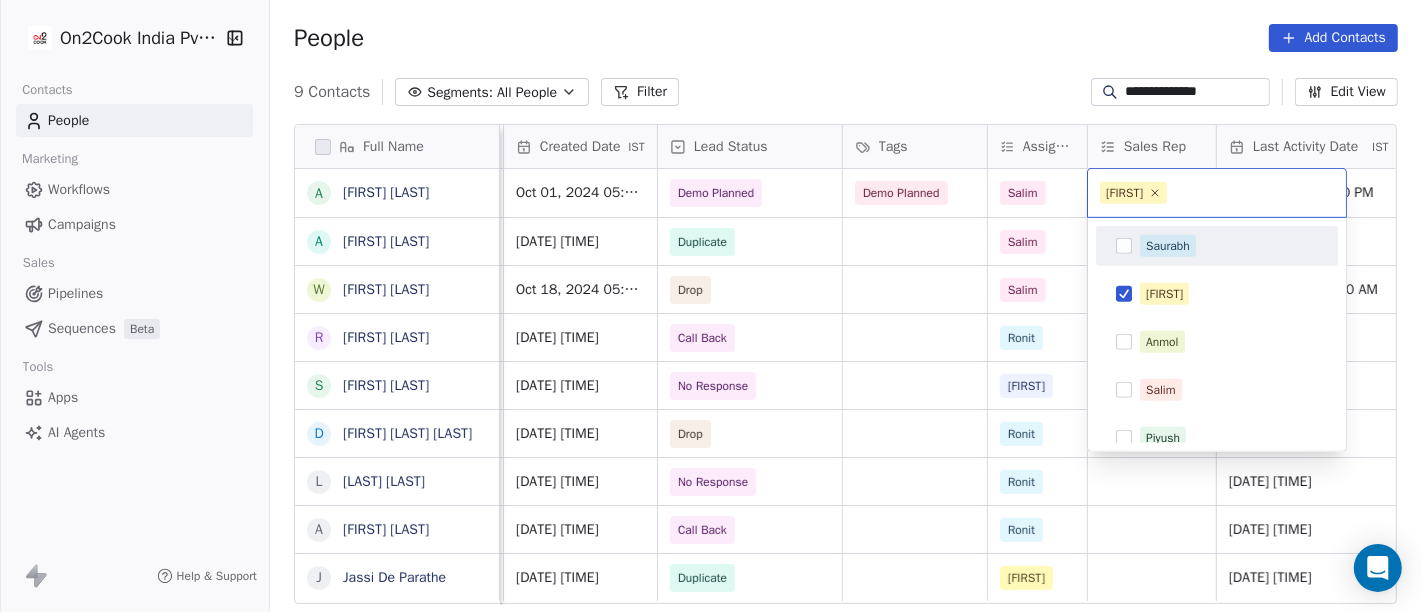 click on "Saurabh" at bounding box center (1168, 246) 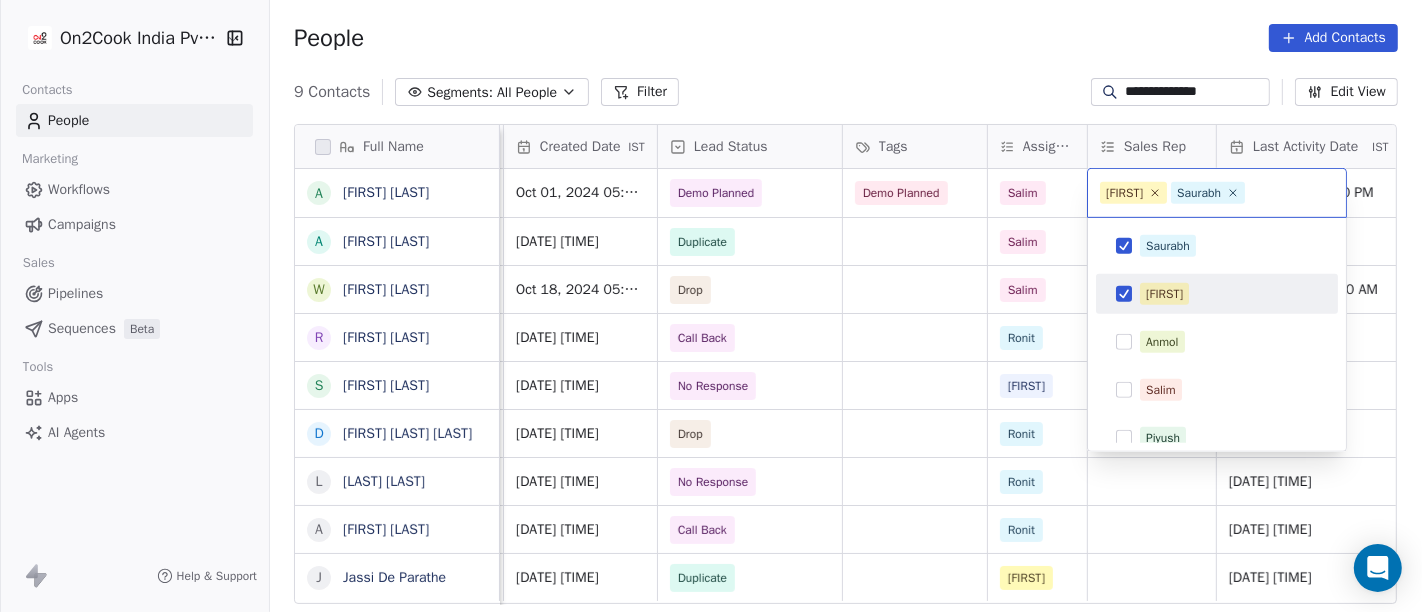 click on "[FIRST]" at bounding box center (1164, 294) 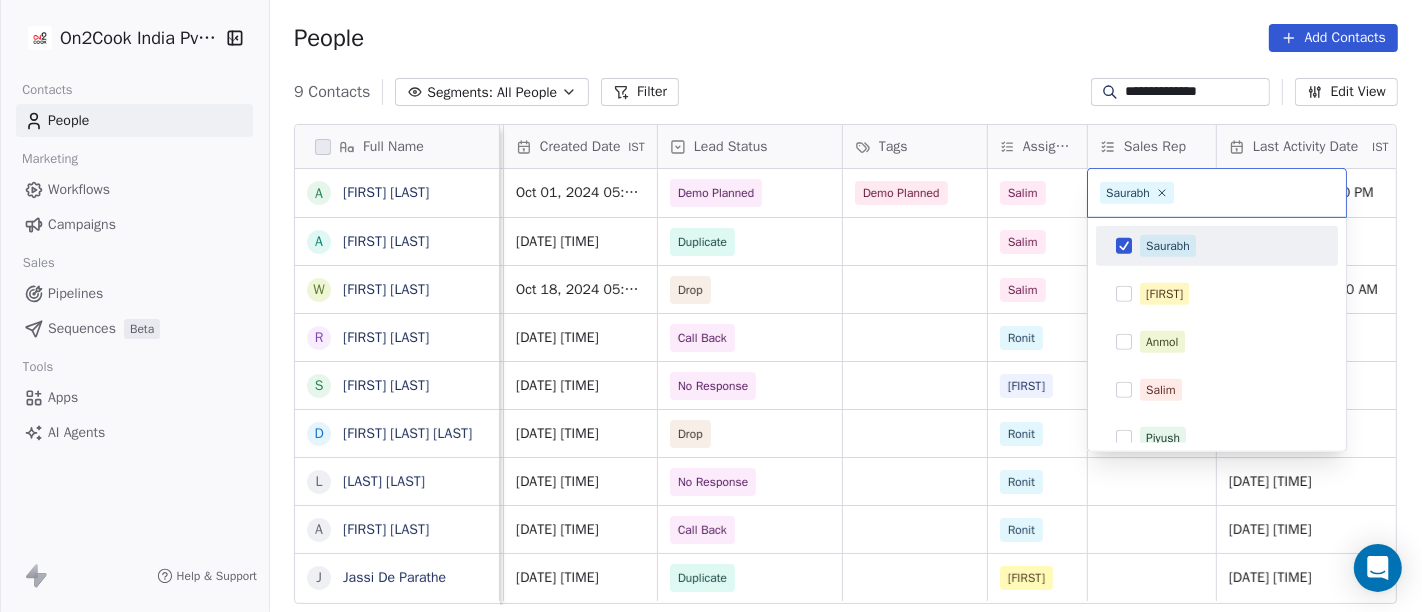 click on "[FULL NAME] [EMAIL] [COMPANY] [CITY] [DATE] [TIME] [FULL NAME] [EMAIL] [COMPANY] [DATE] [TIME] [PHONE] [EMAIL] [COMPANY] [DATE] [TIME]" at bounding box center [711, 306] 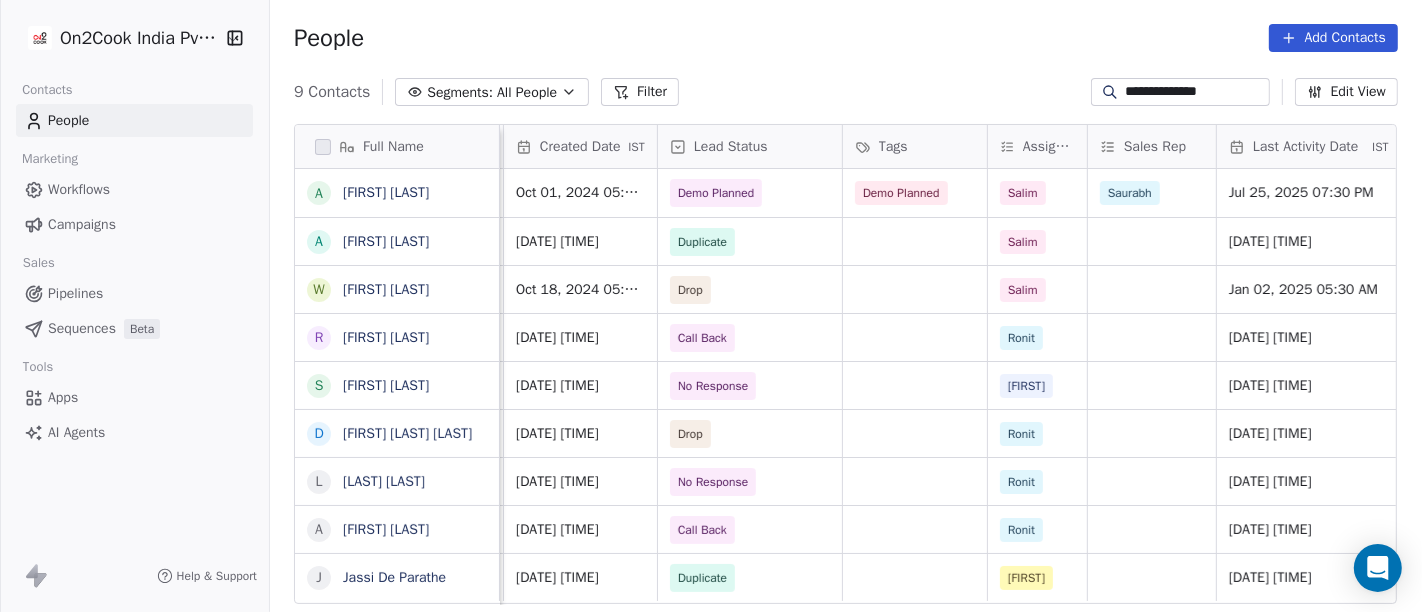 click on "People  Add Contacts" at bounding box center (846, 38) 